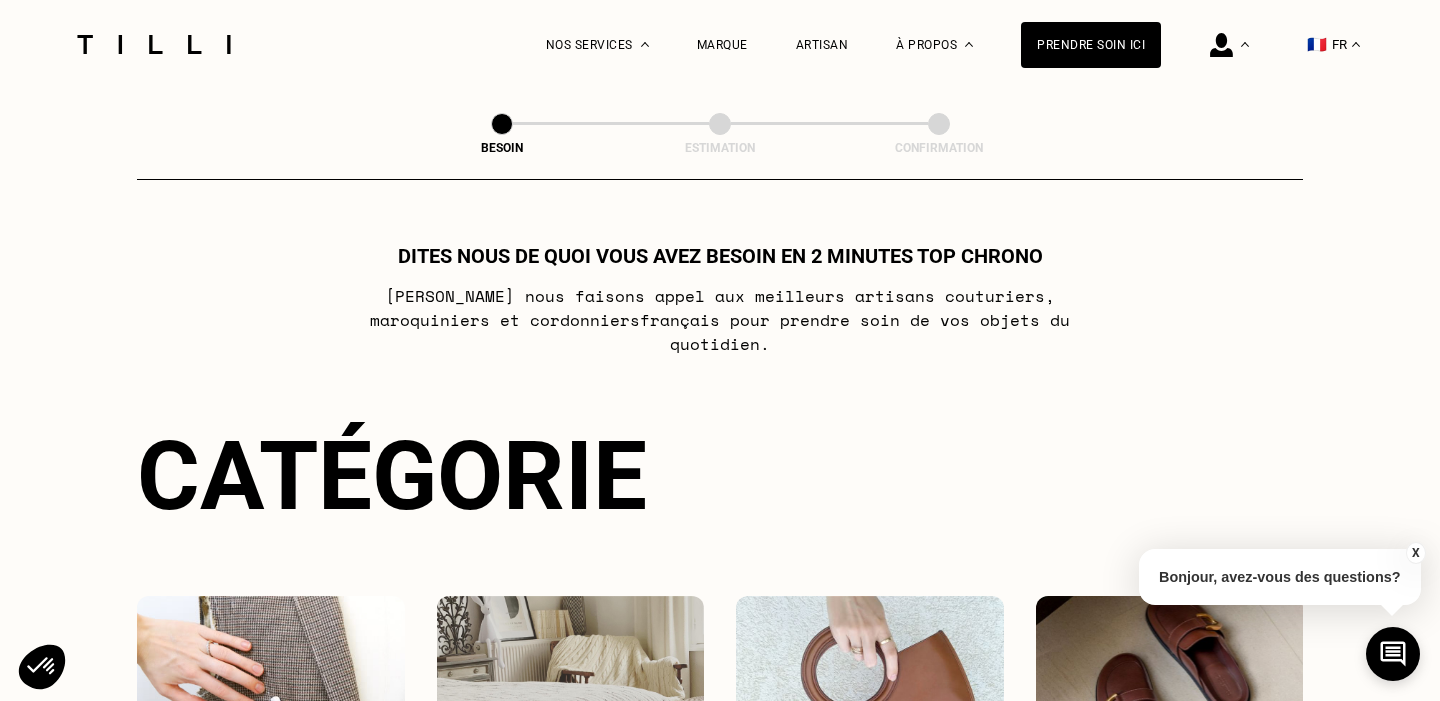scroll, scrollTop: 0, scrollLeft: 0, axis: both 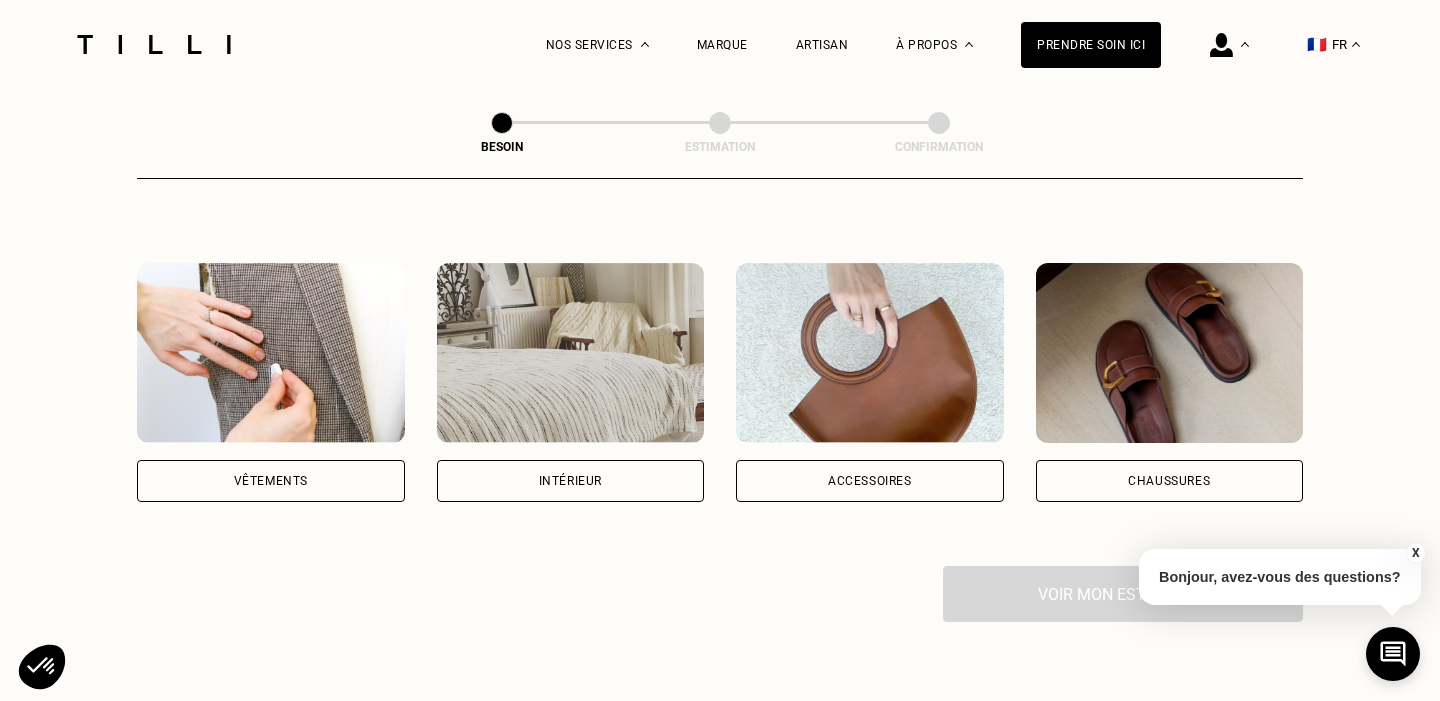 click on "Vêtements" at bounding box center [271, 481] 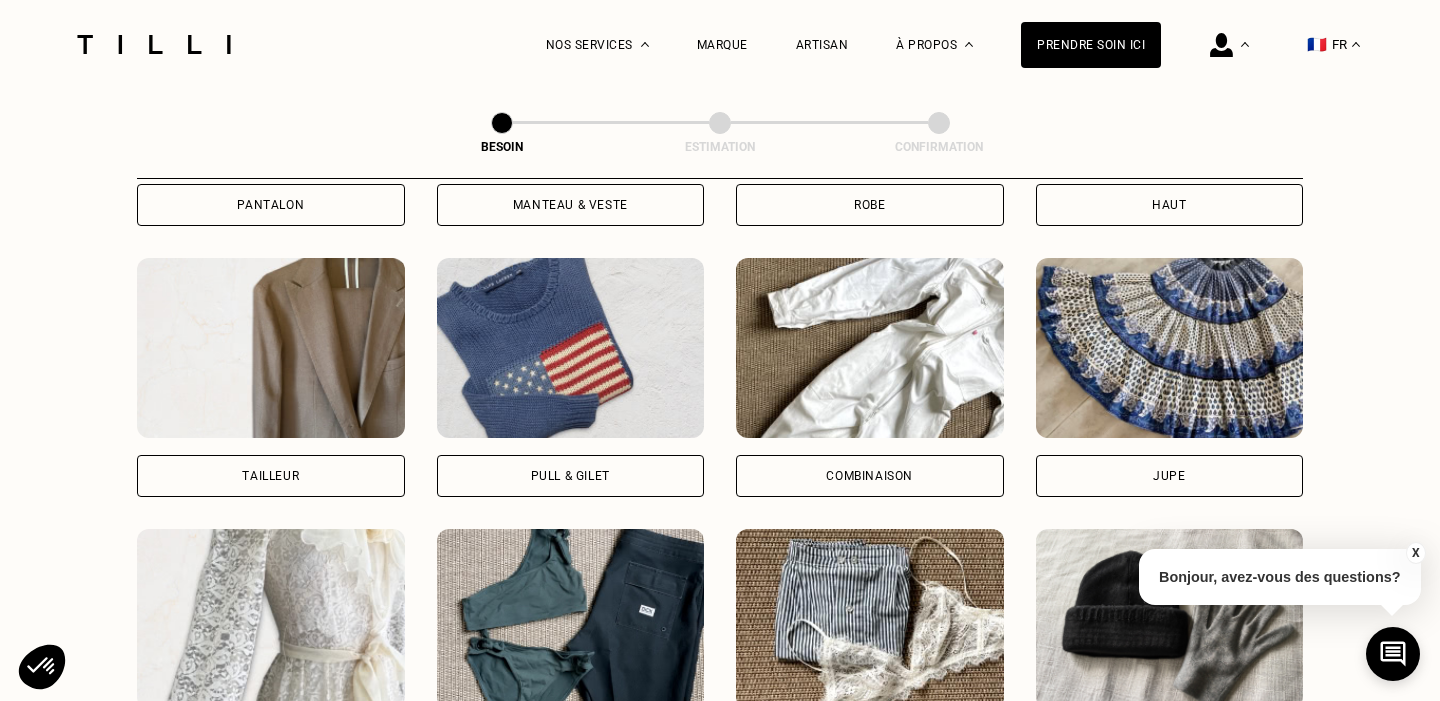 scroll, scrollTop: 856, scrollLeft: 0, axis: vertical 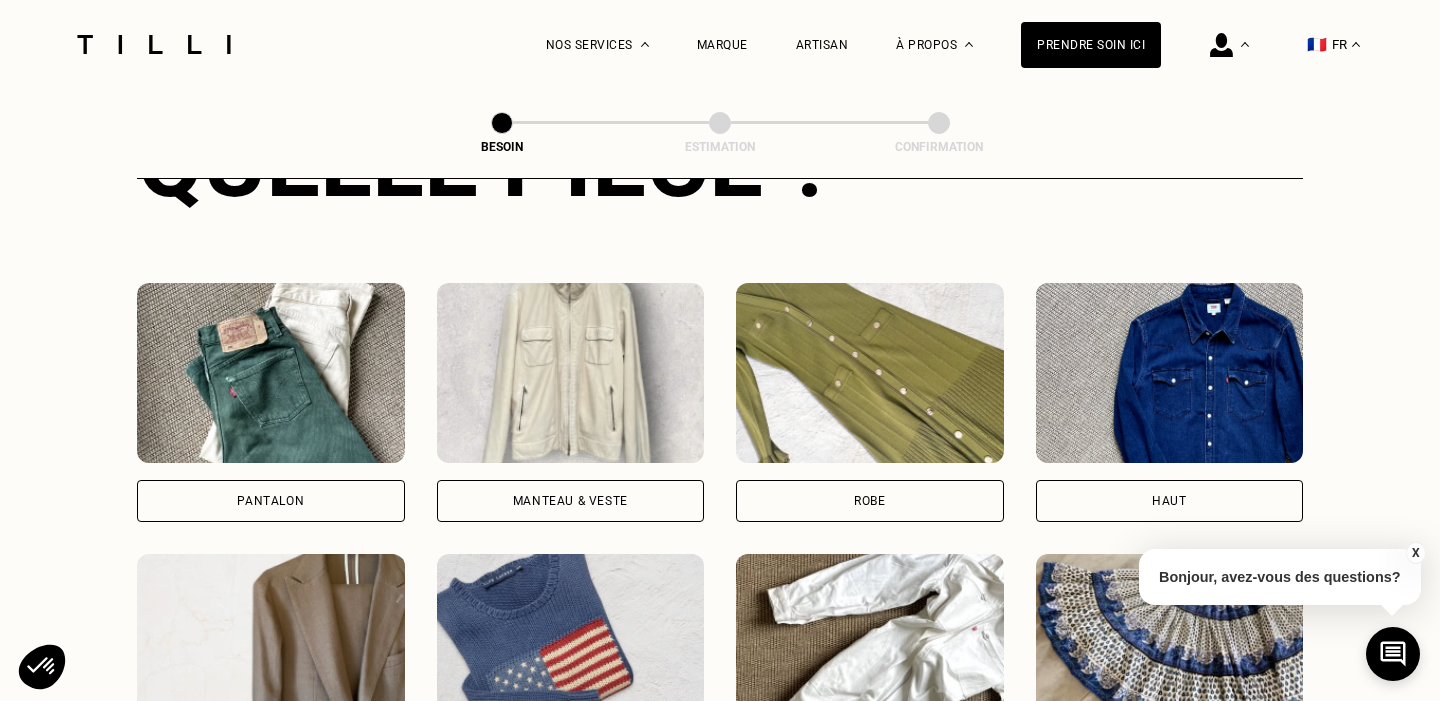 click on "Robe" at bounding box center (869, 501) 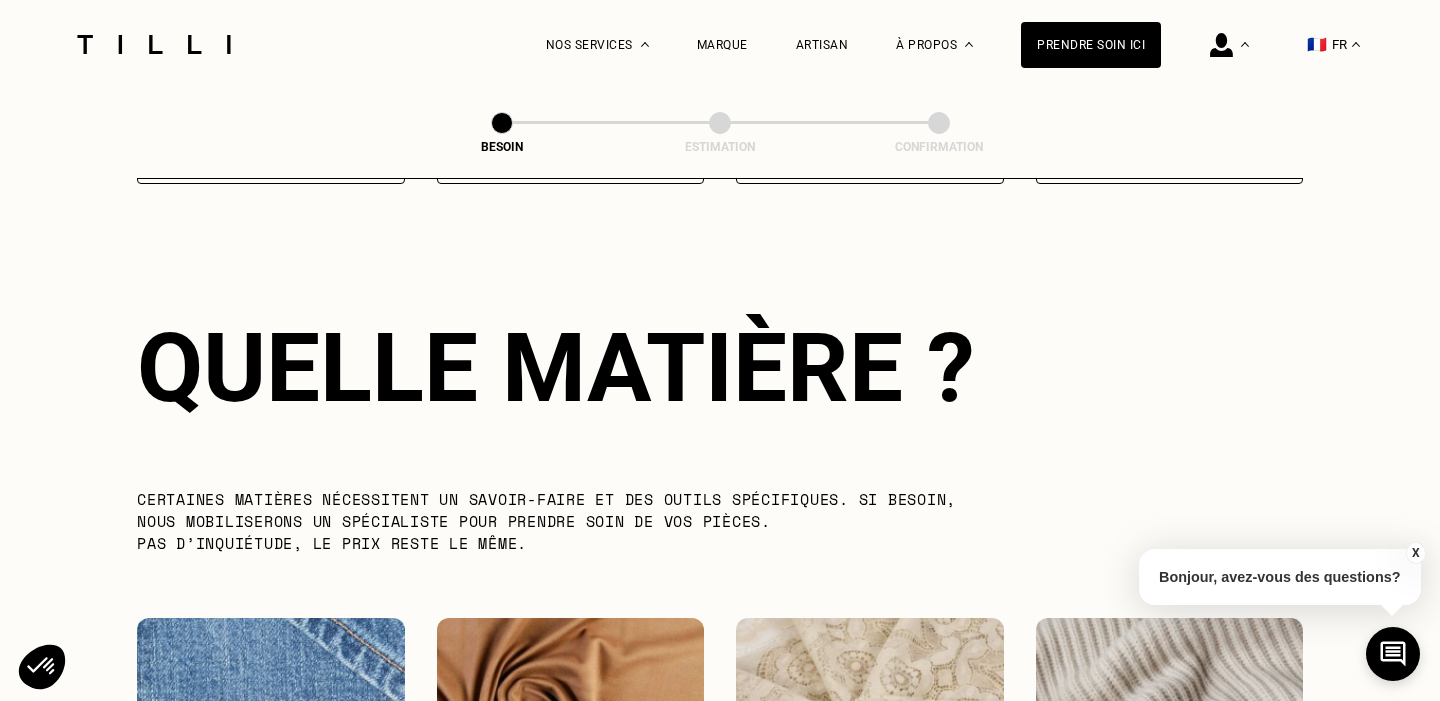 scroll, scrollTop: 2204, scrollLeft: 0, axis: vertical 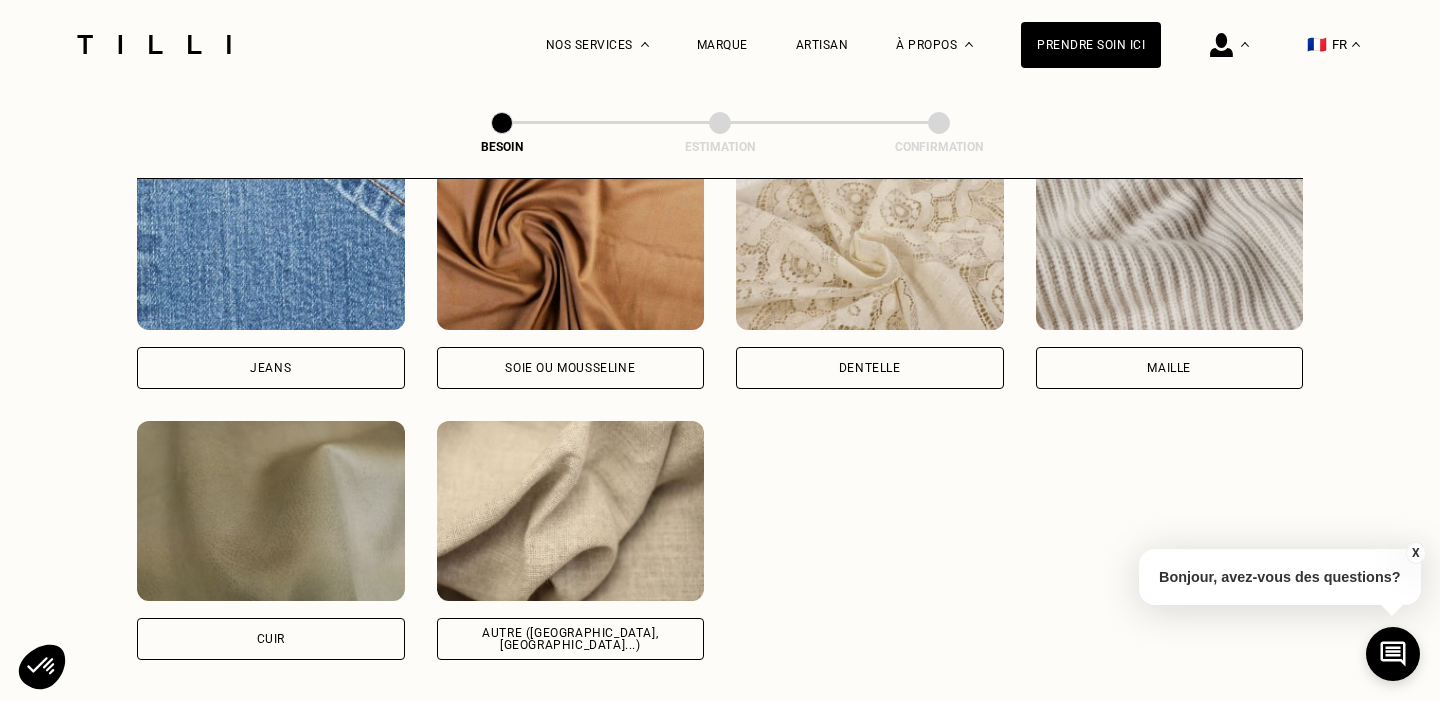 click on "Autre ([GEOGRAPHIC_DATA], [GEOGRAPHIC_DATA]...)" at bounding box center [571, 639] 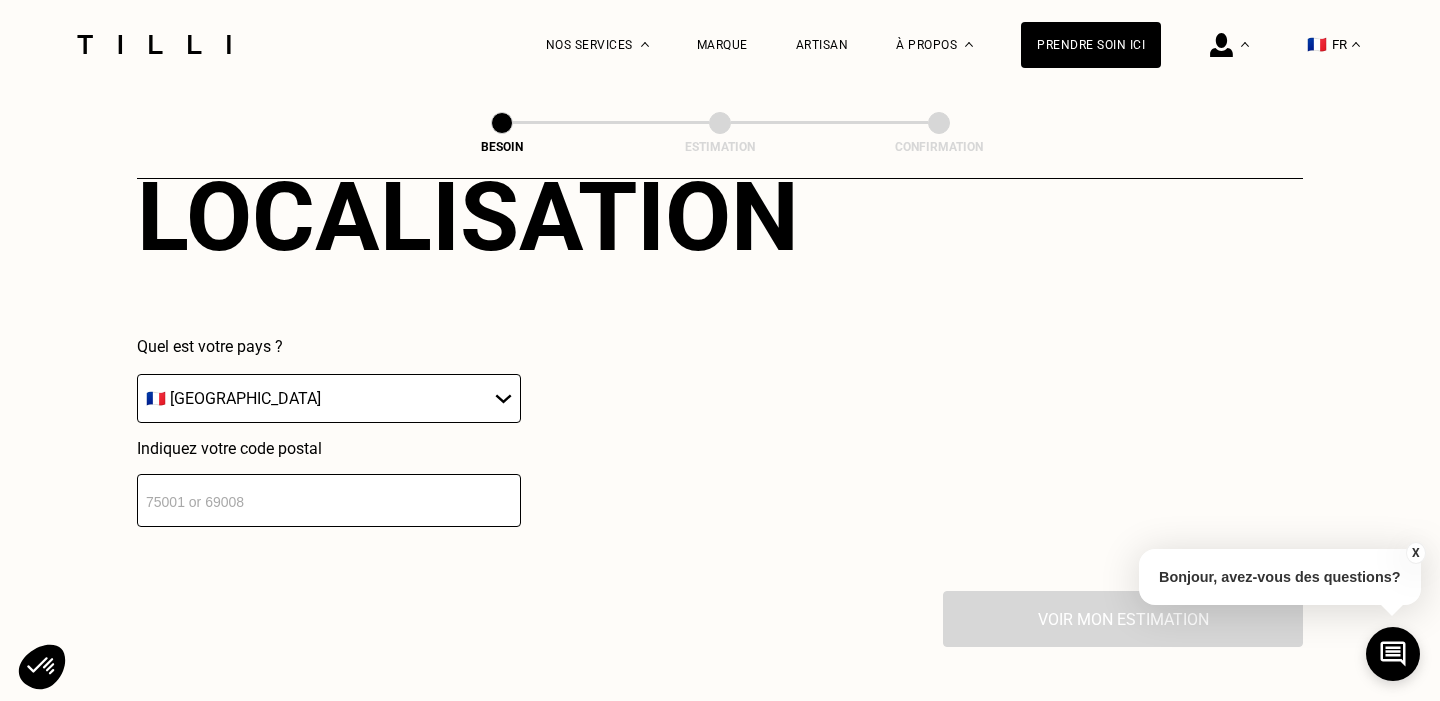 scroll, scrollTop: 2937, scrollLeft: 0, axis: vertical 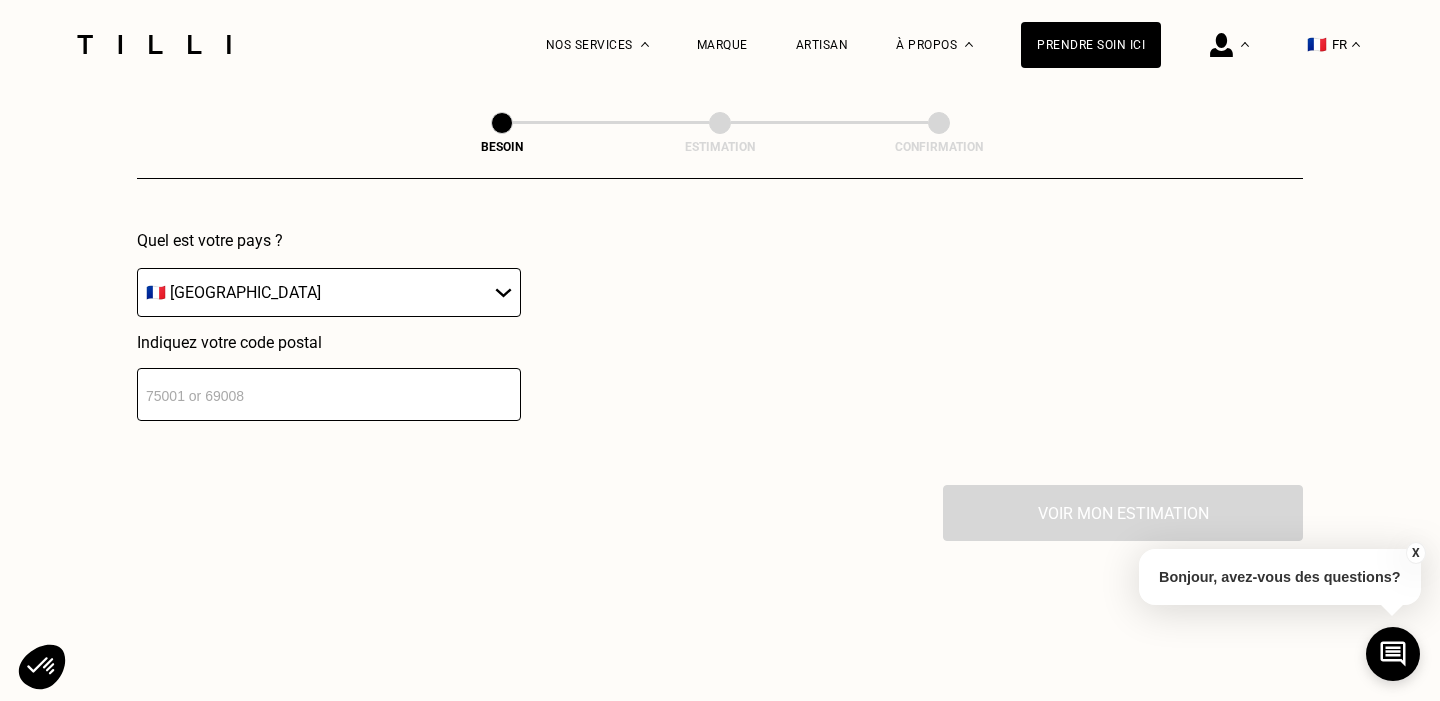 click at bounding box center [329, 394] 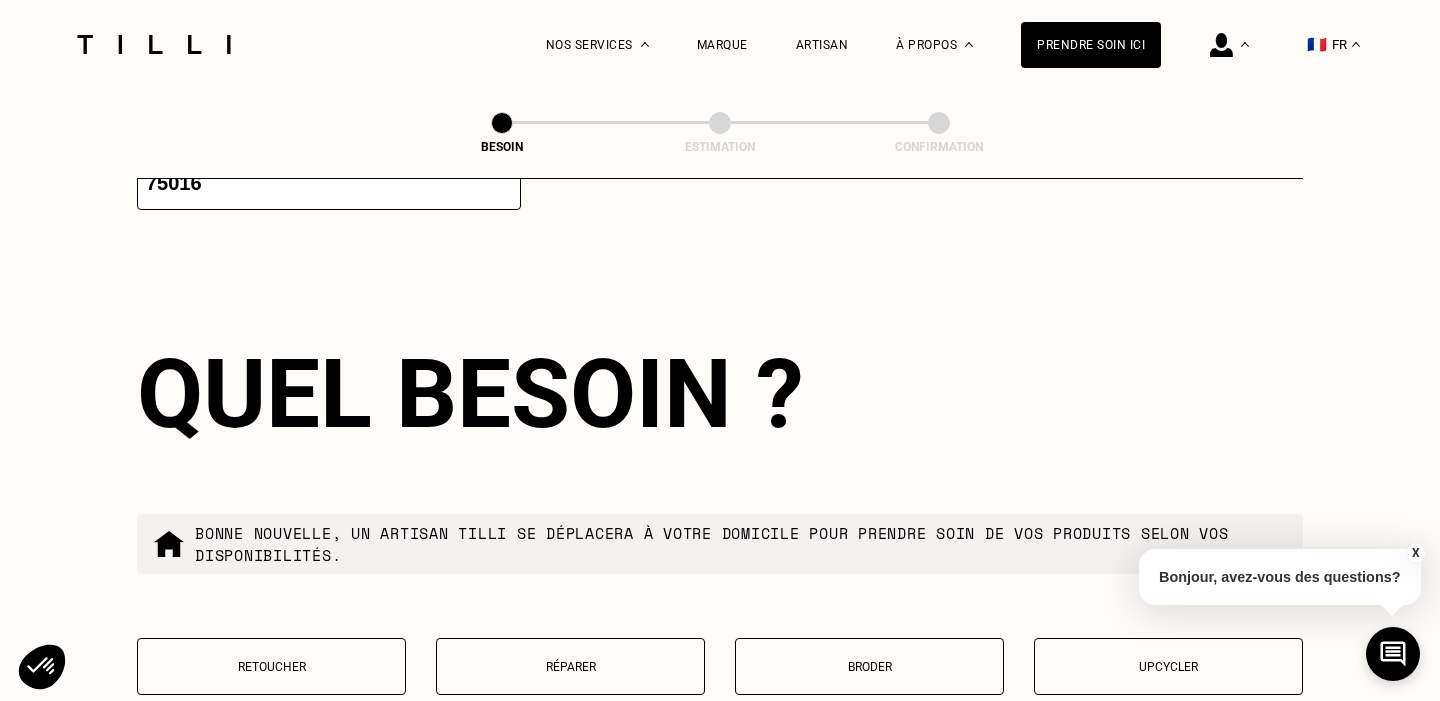 type on "75016" 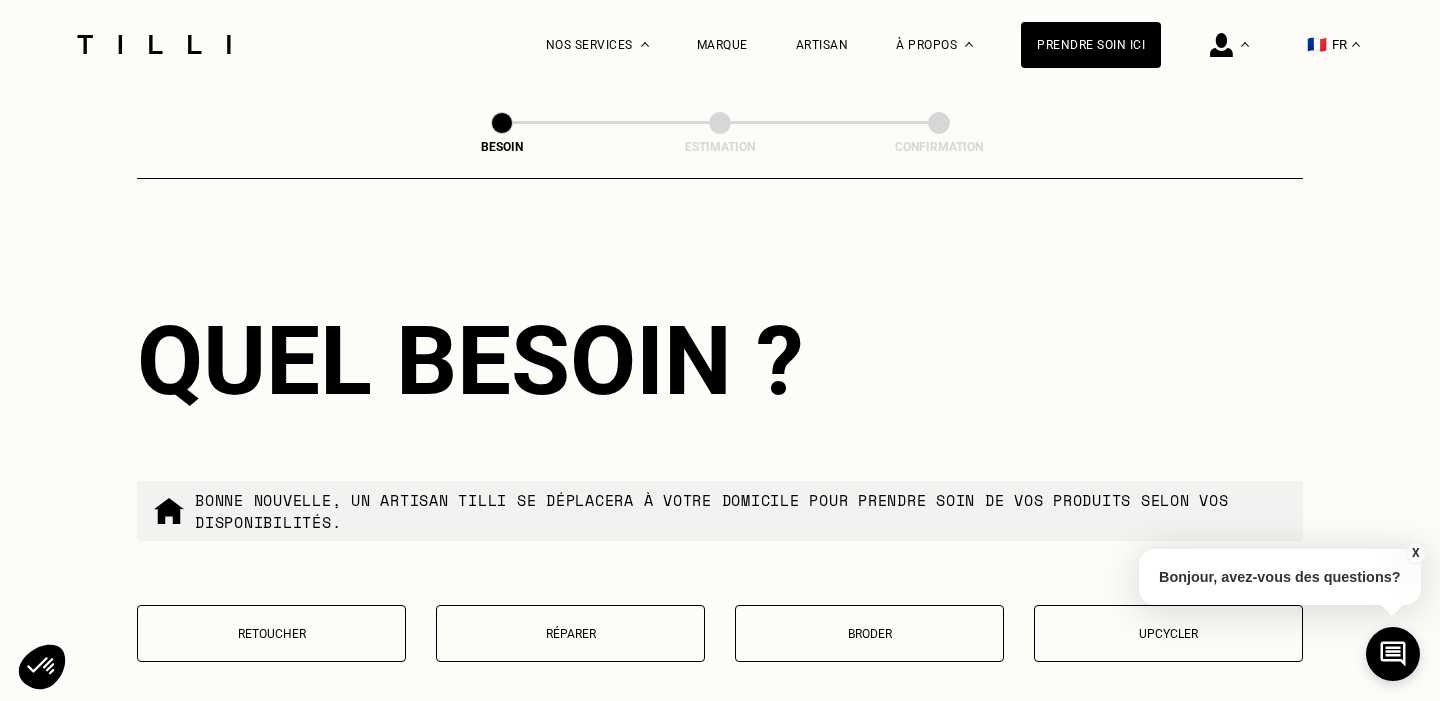 scroll, scrollTop: 3390, scrollLeft: 0, axis: vertical 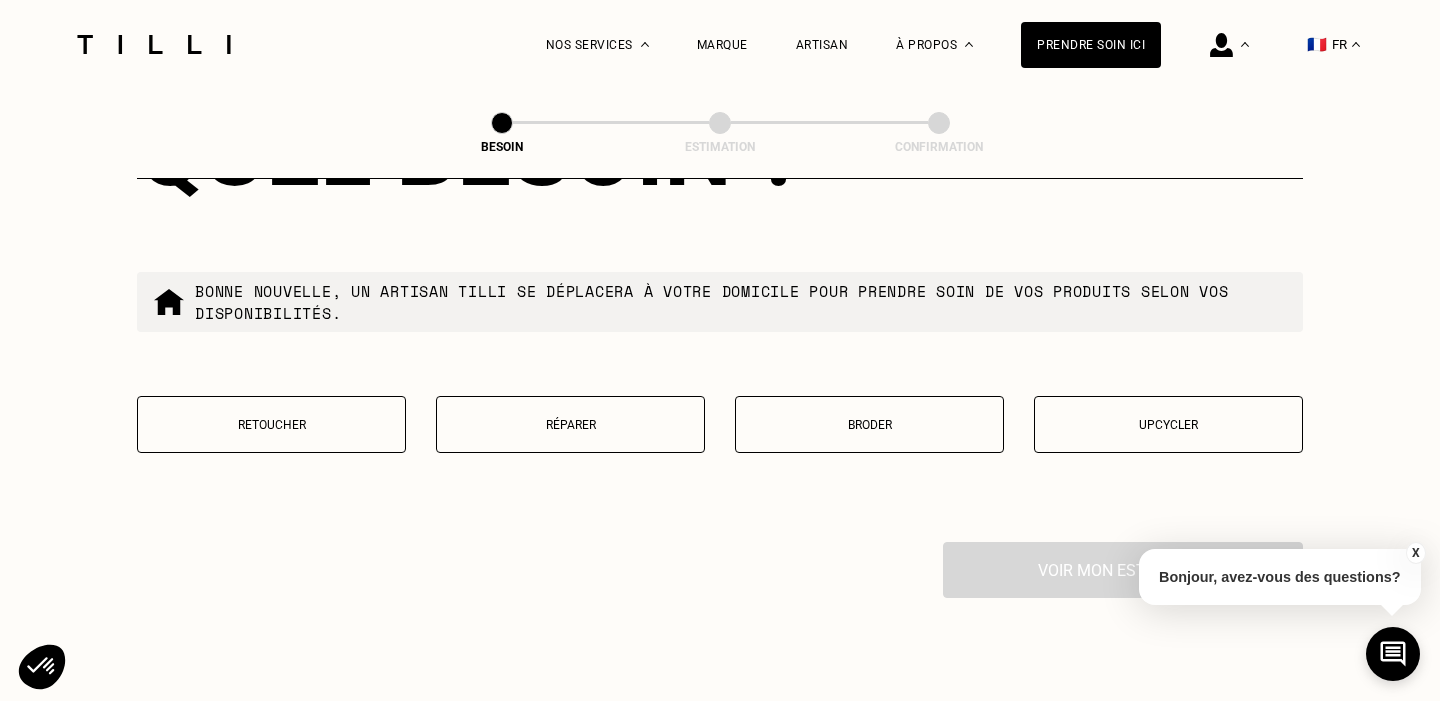 click on "Retoucher" at bounding box center [271, 425] 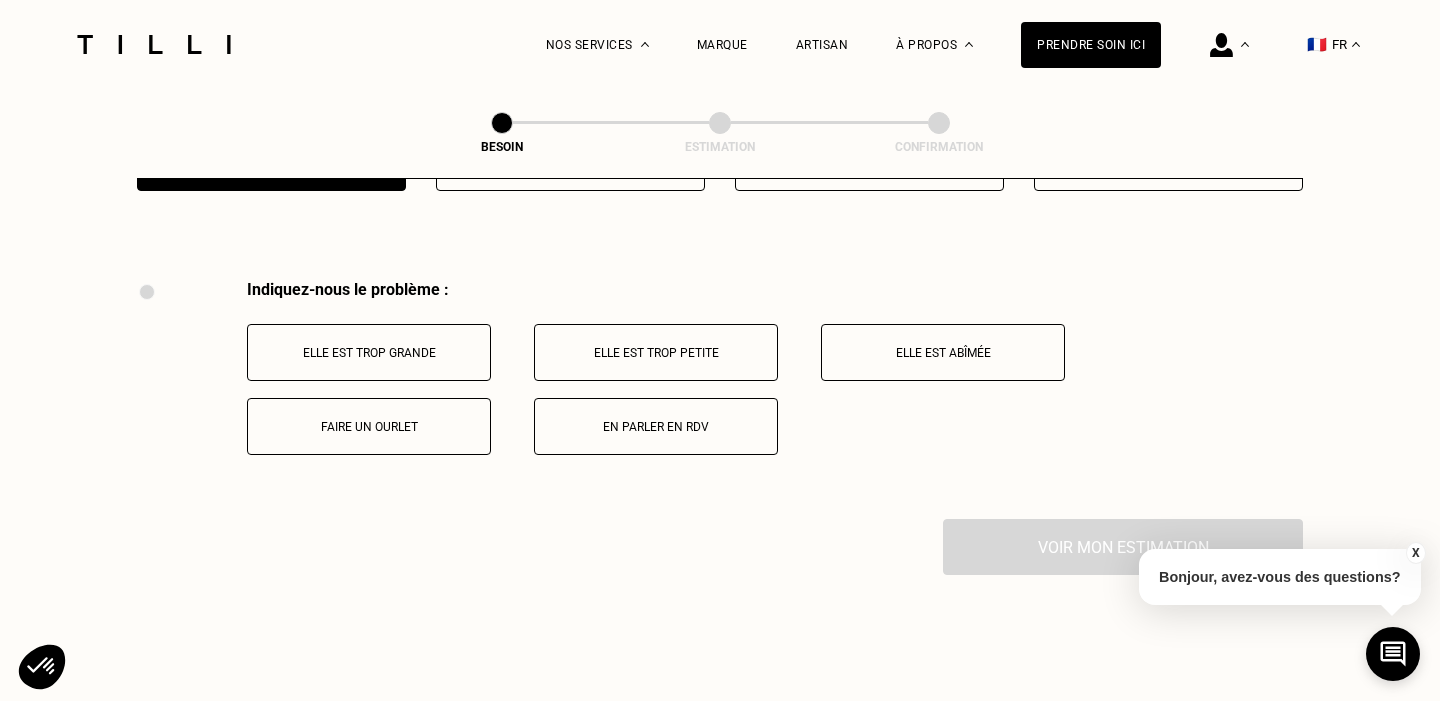 scroll, scrollTop: 3691, scrollLeft: 0, axis: vertical 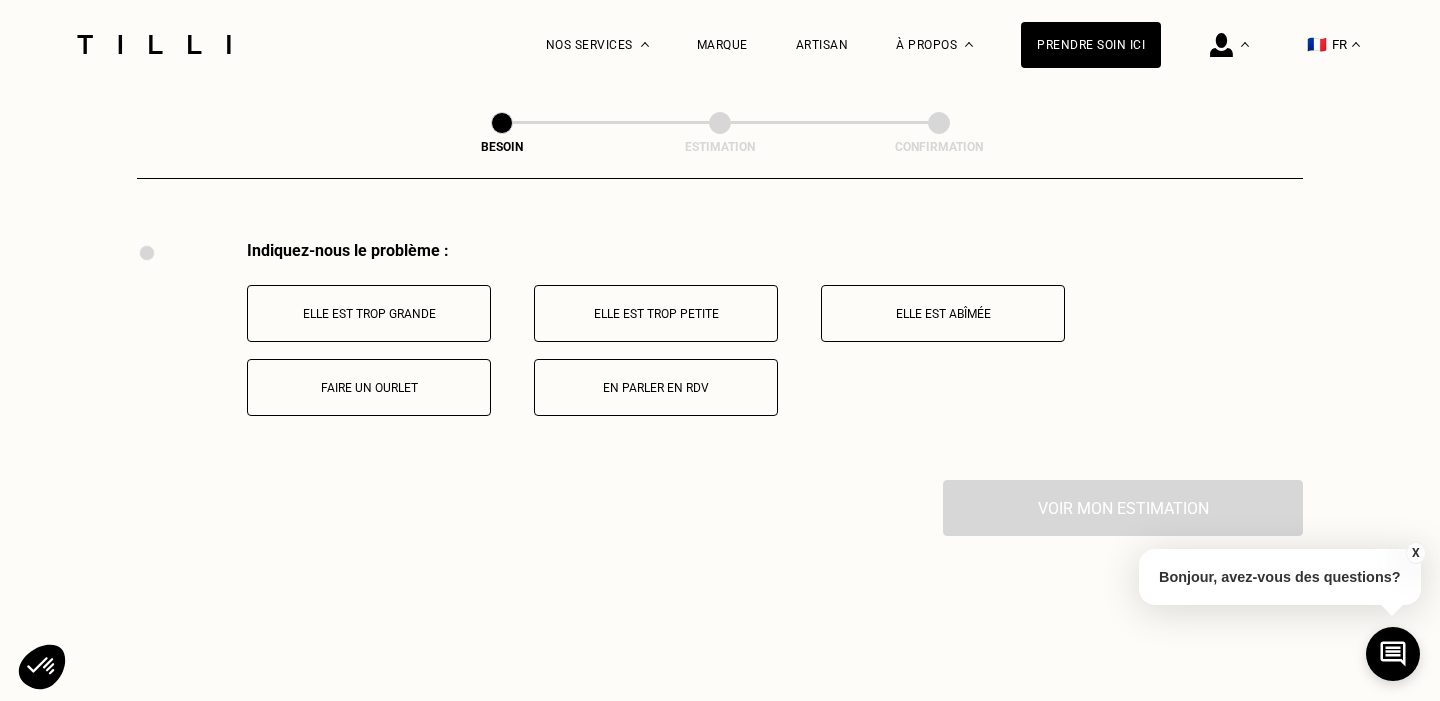 click on "Elle est trop grande" at bounding box center (369, 313) 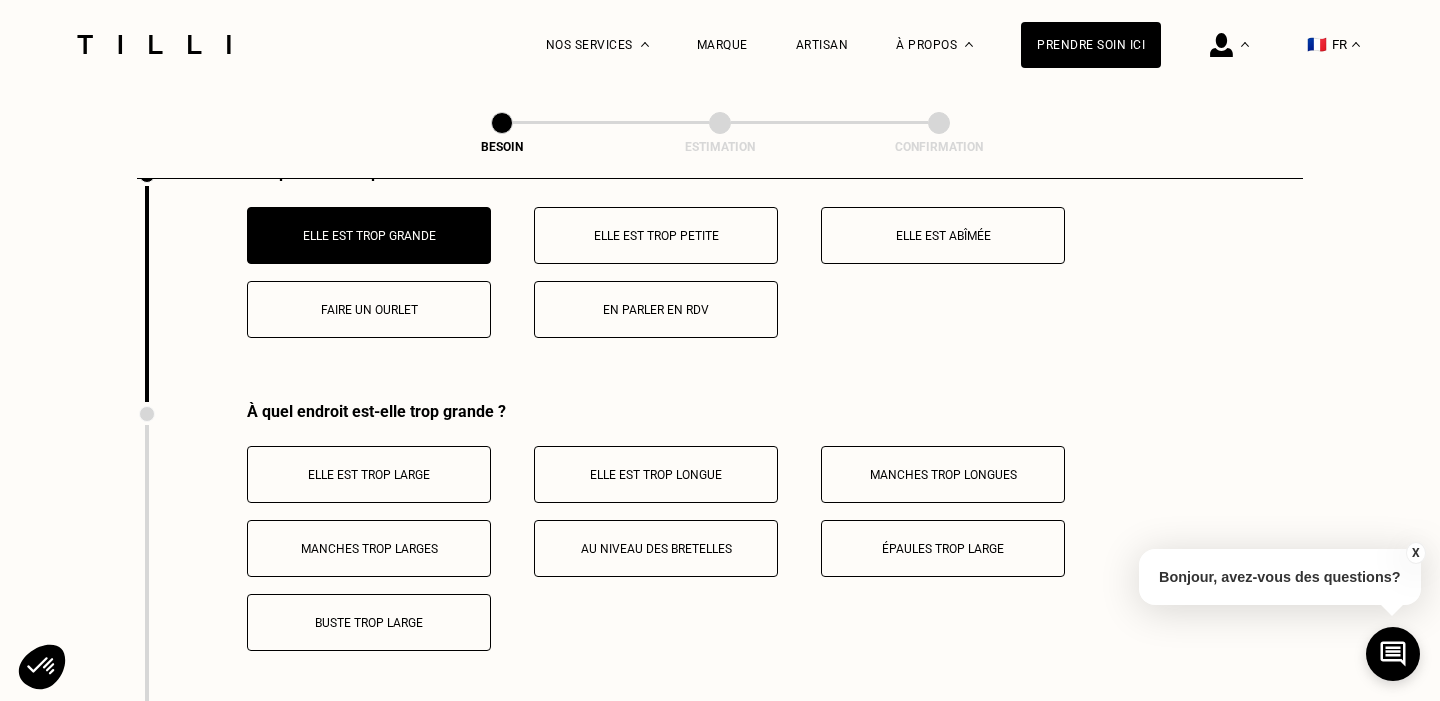 scroll, scrollTop: 3718, scrollLeft: 0, axis: vertical 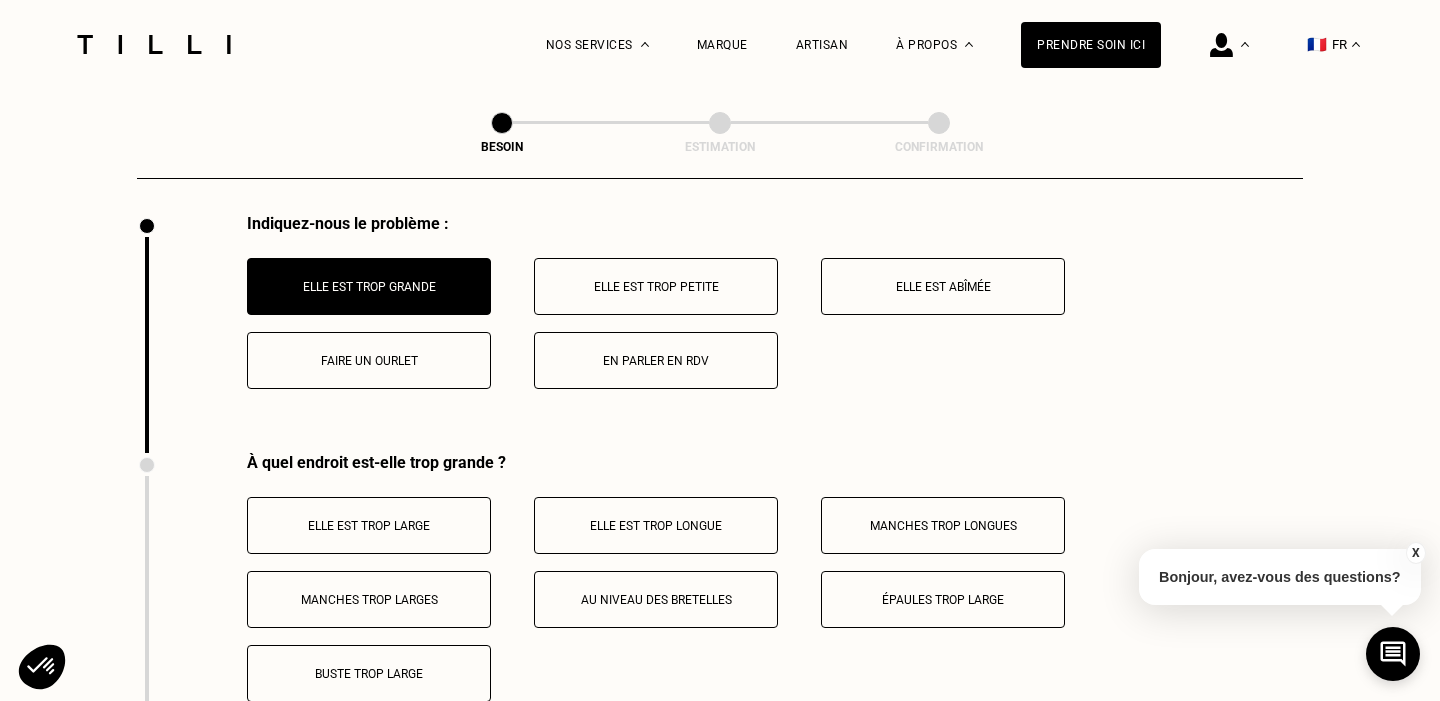 click on "Elle est trop longue" at bounding box center (656, 525) 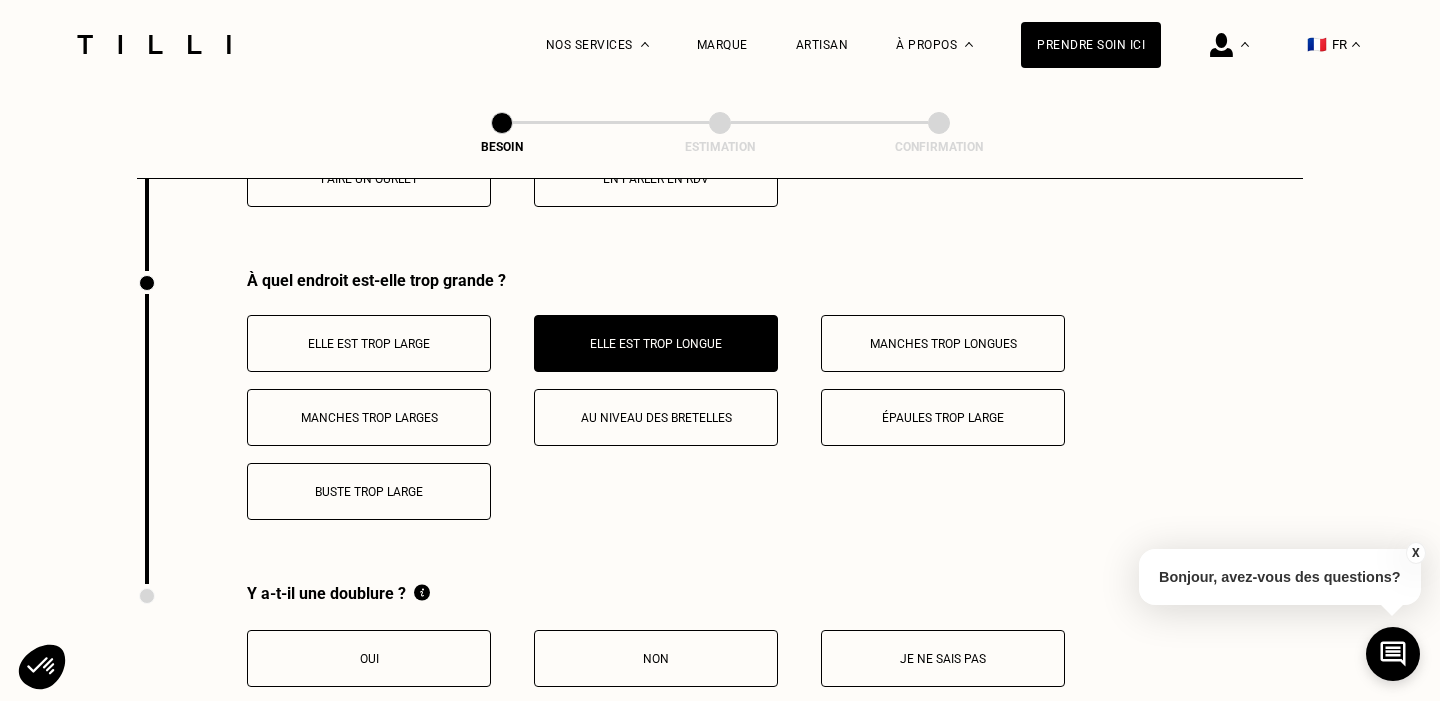 scroll, scrollTop: 4008, scrollLeft: 0, axis: vertical 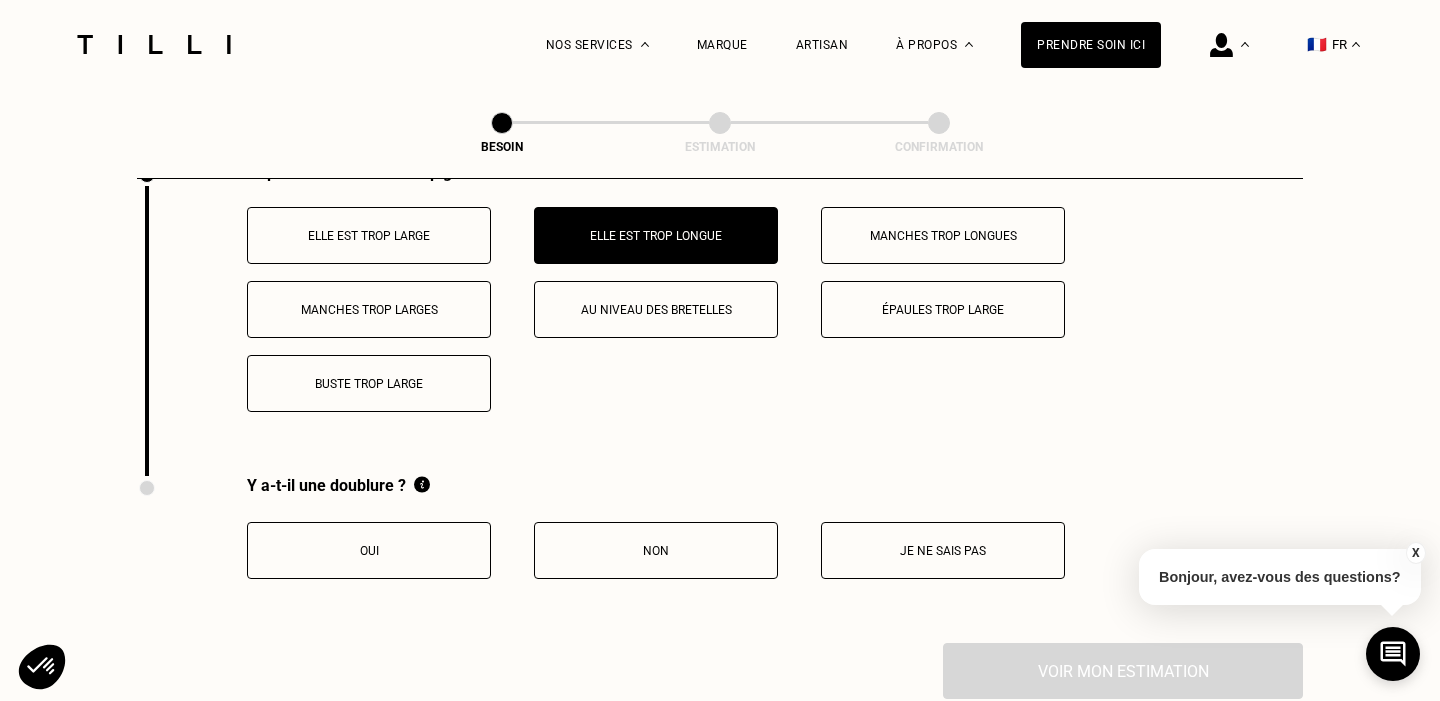 click on "Oui" at bounding box center [369, 551] 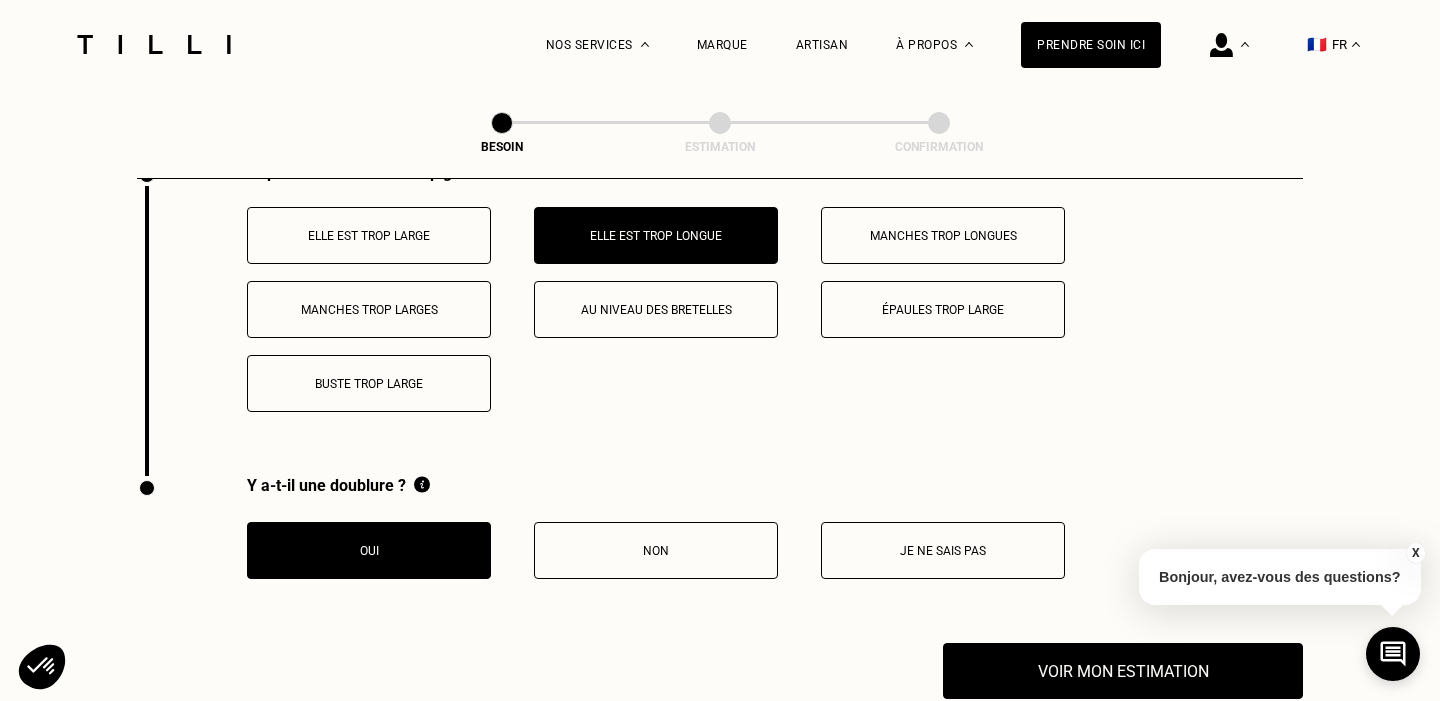 click on "Buste trop large" at bounding box center [369, 384] 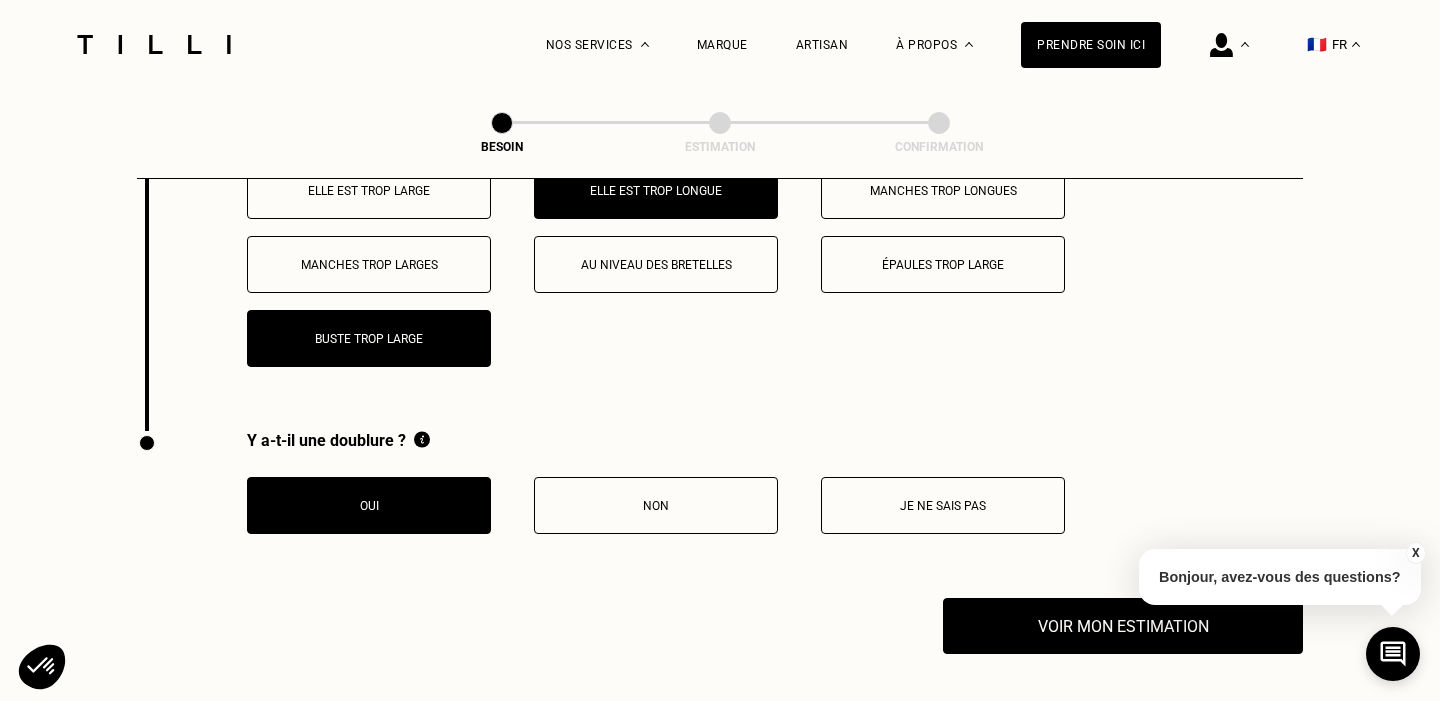 scroll, scrollTop: 4108, scrollLeft: 0, axis: vertical 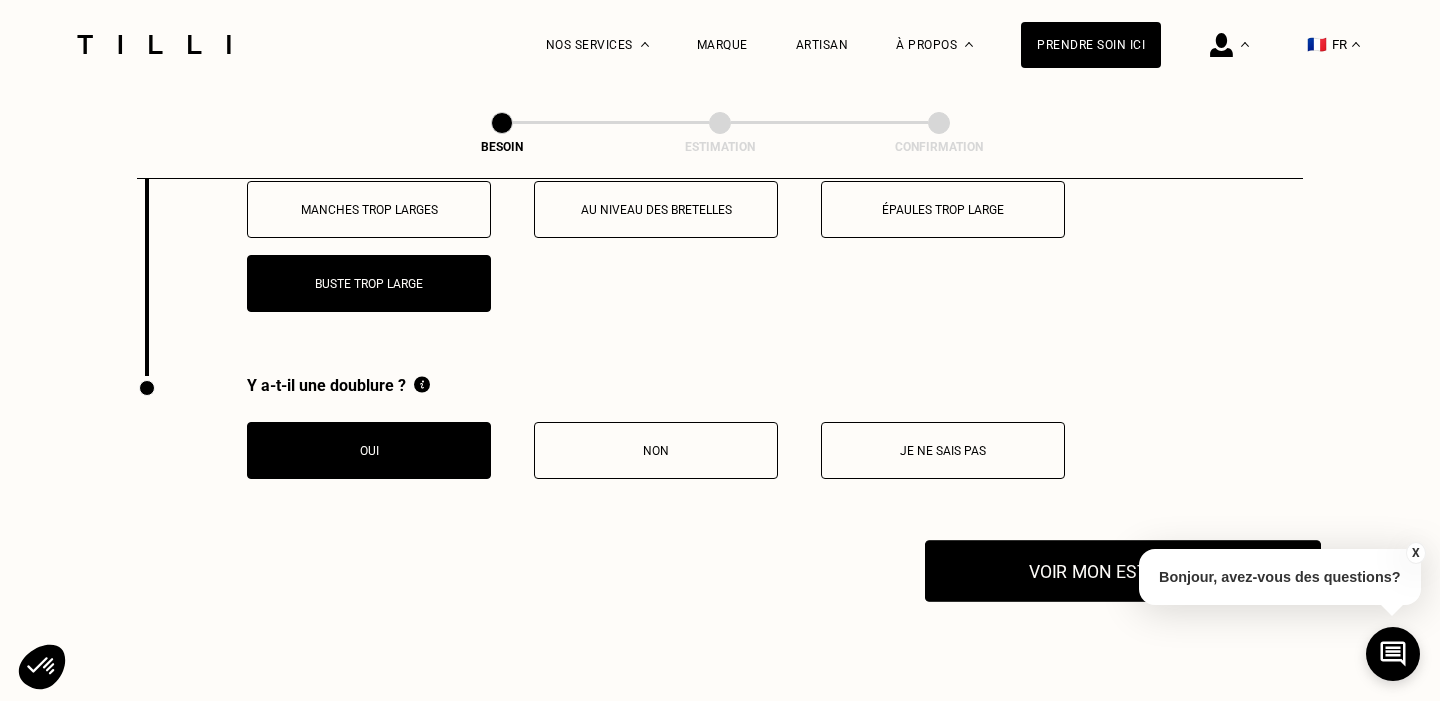 click on "Voir mon estimation" at bounding box center [1123, 571] 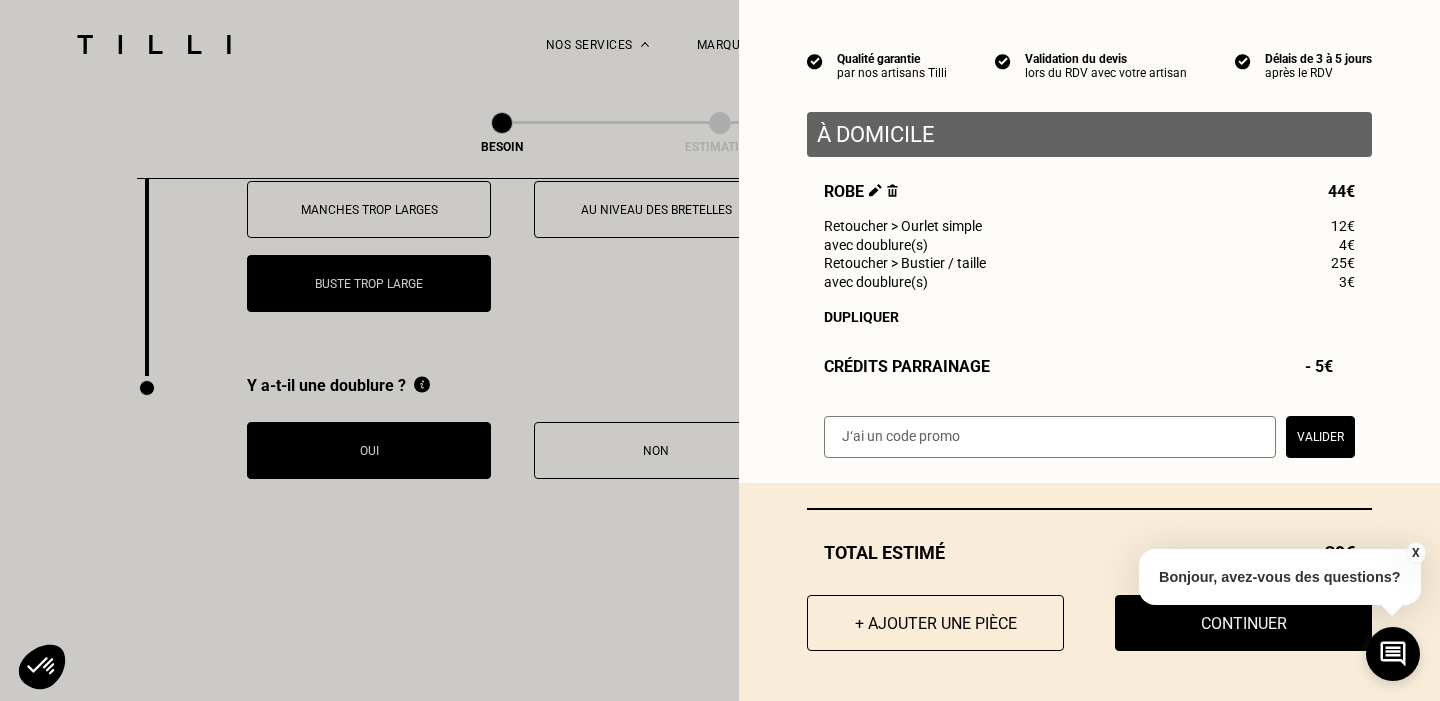 scroll, scrollTop: 155, scrollLeft: 0, axis: vertical 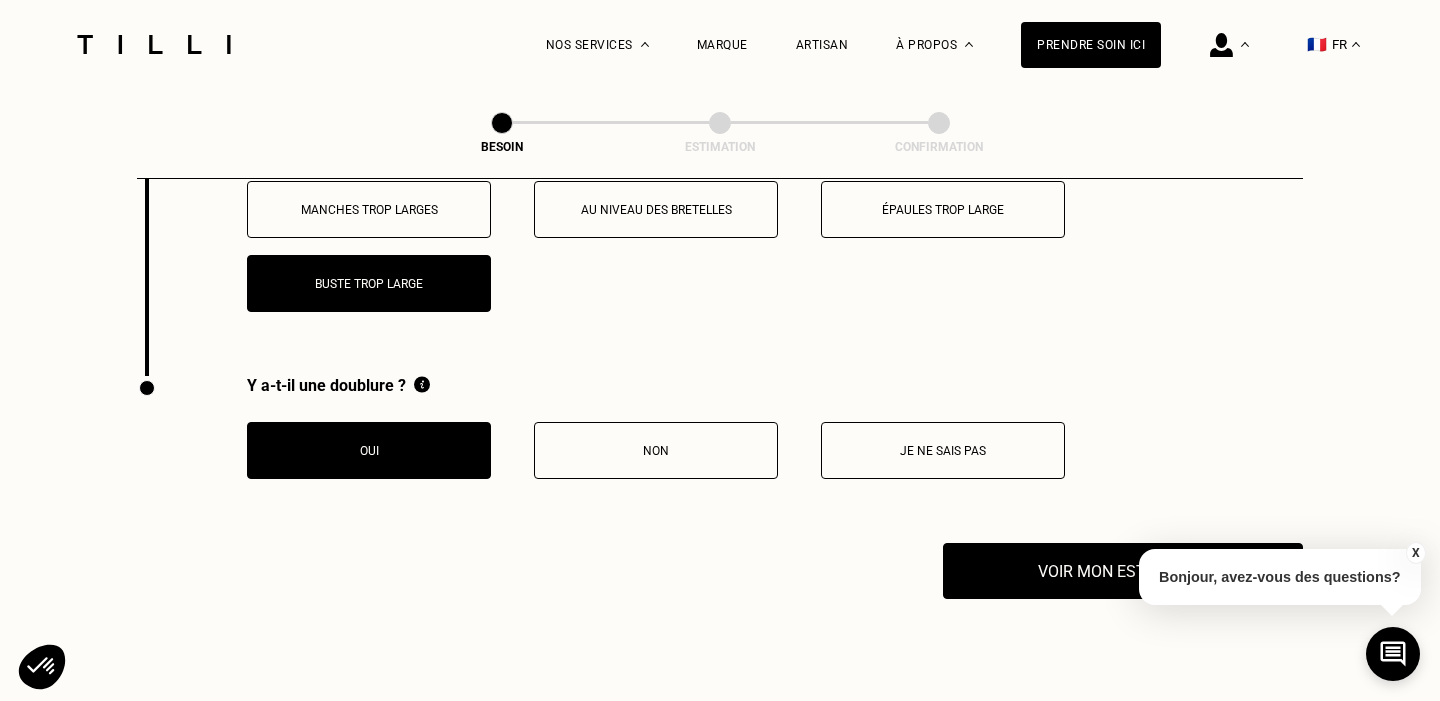 click on "X" at bounding box center [1415, 553] 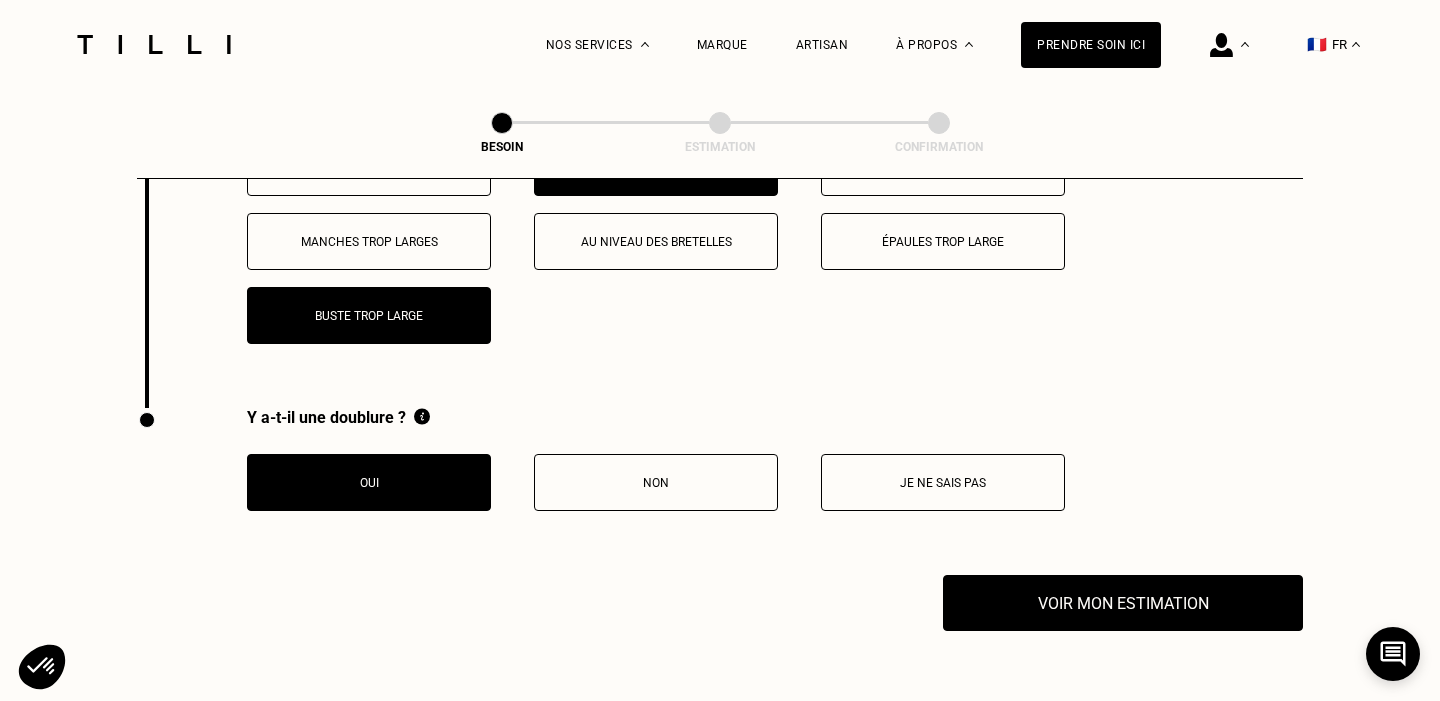 scroll, scrollTop: 4079, scrollLeft: 0, axis: vertical 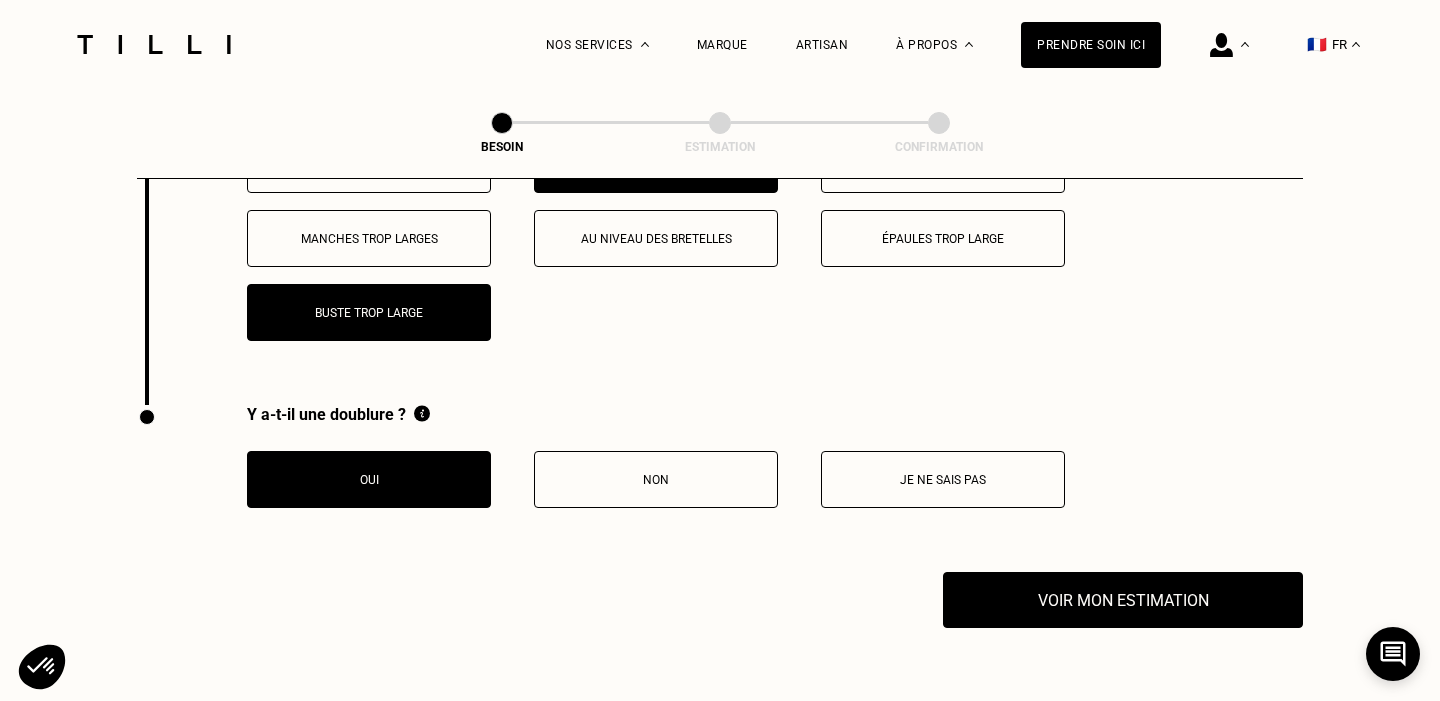 click on "Buste trop large" at bounding box center (369, 312) 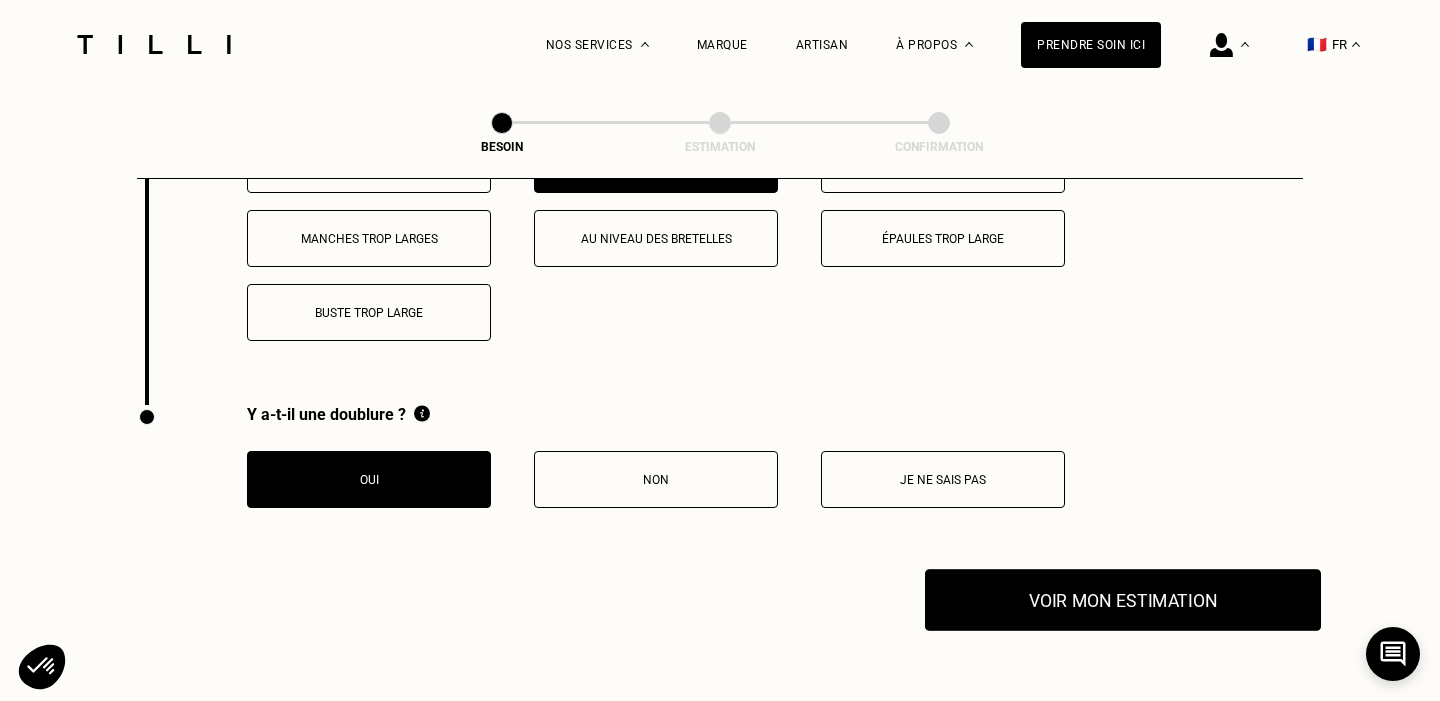click on "Voir mon estimation" at bounding box center (1123, 600) 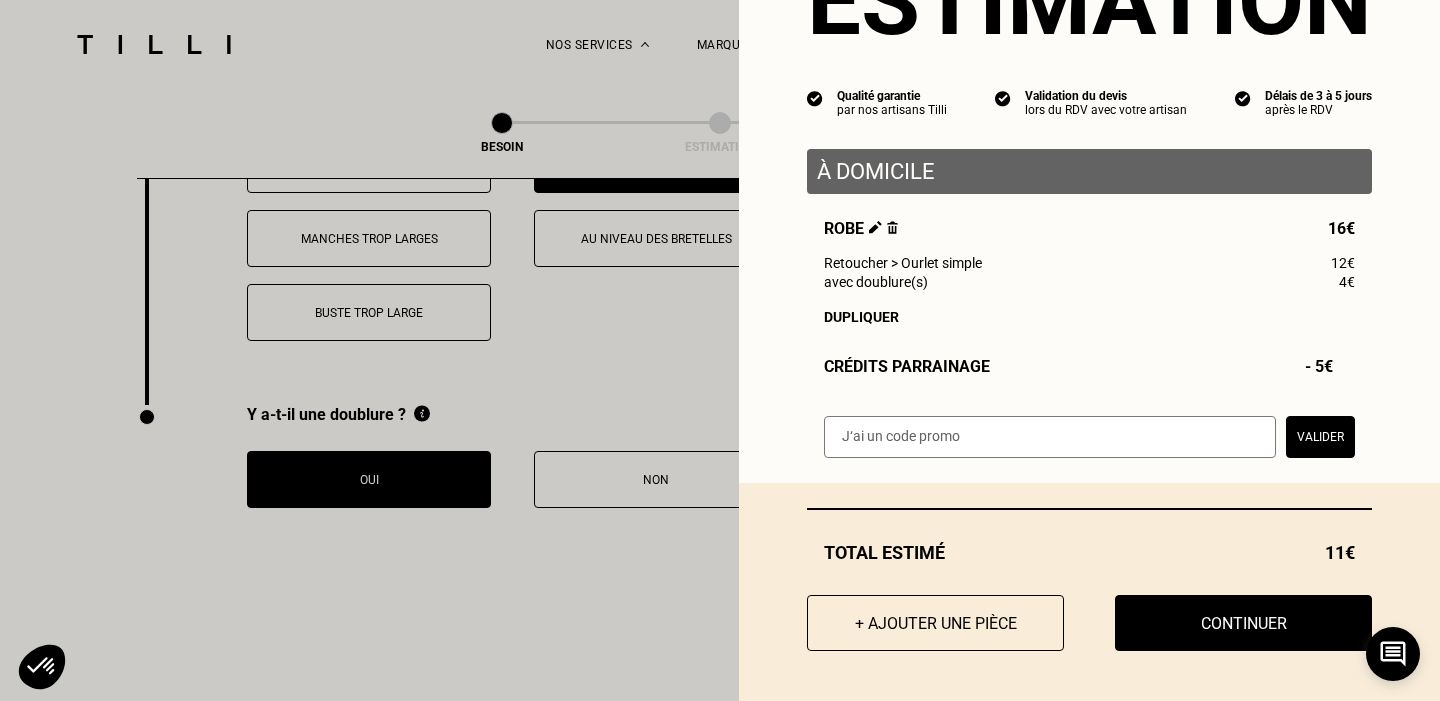 scroll, scrollTop: 118, scrollLeft: 0, axis: vertical 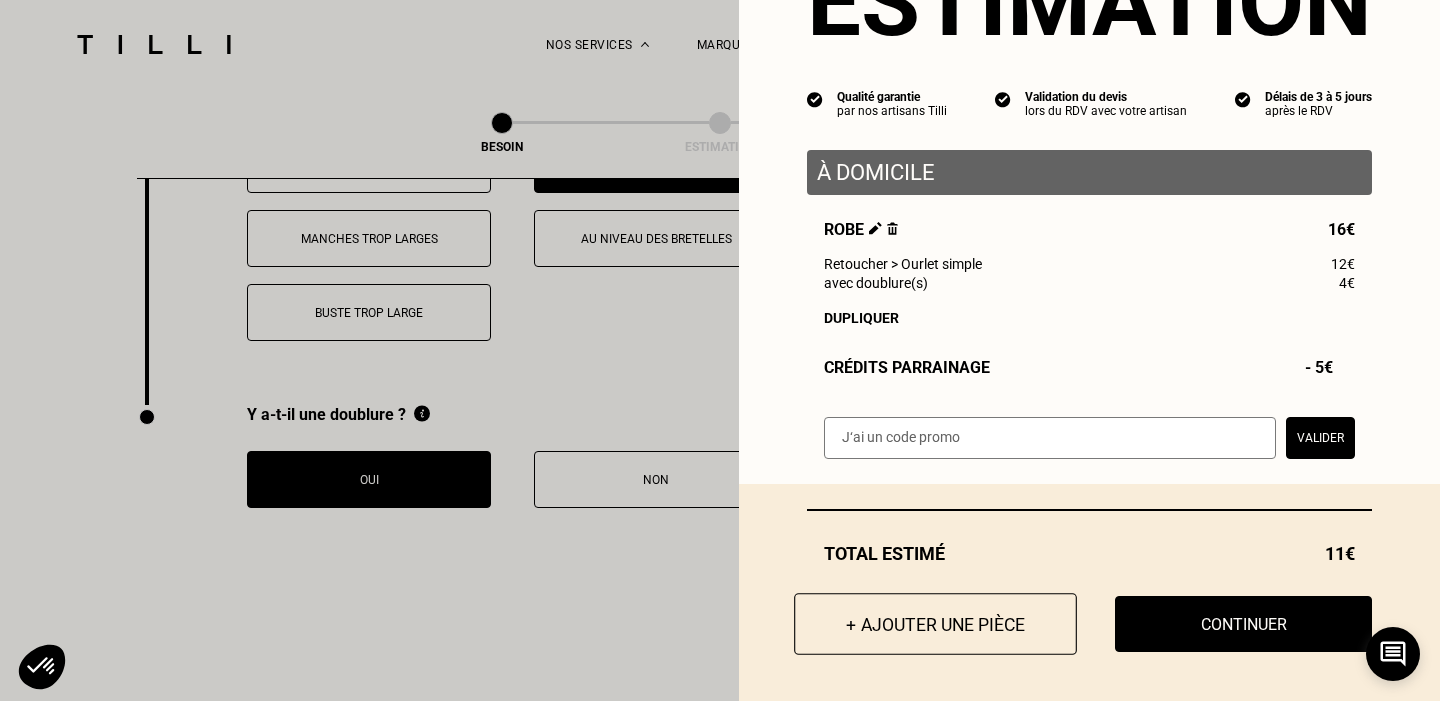 click on "+ Ajouter une pièce" at bounding box center [935, 624] 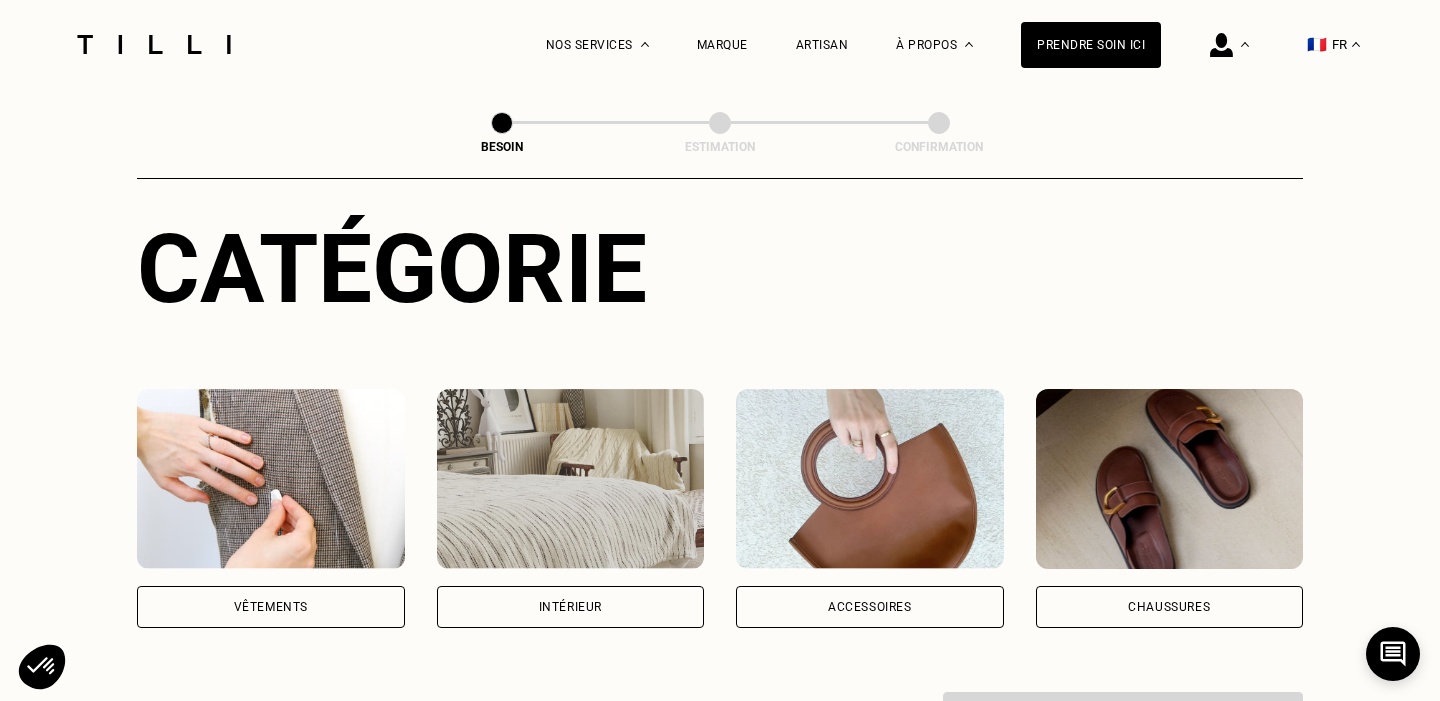 scroll, scrollTop: 429, scrollLeft: 0, axis: vertical 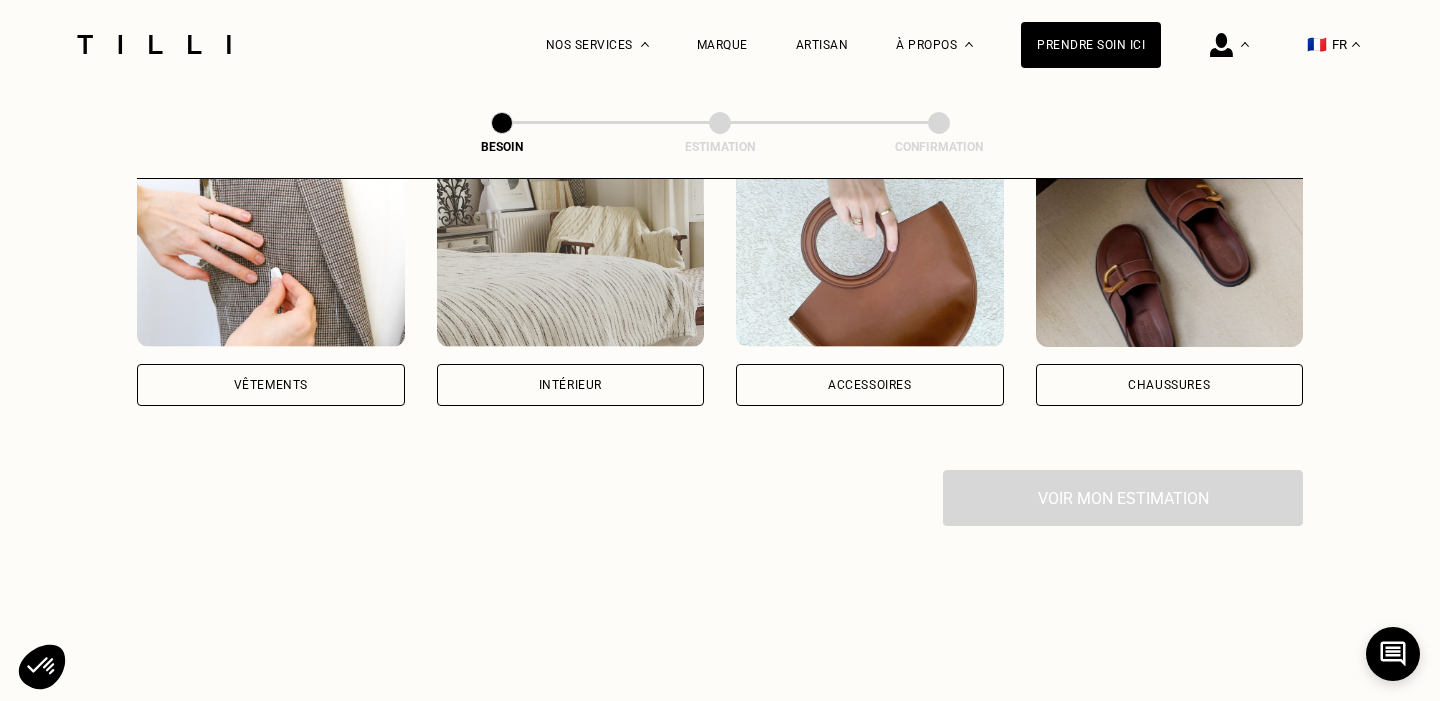 click on "Vêtements" at bounding box center [271, 385] 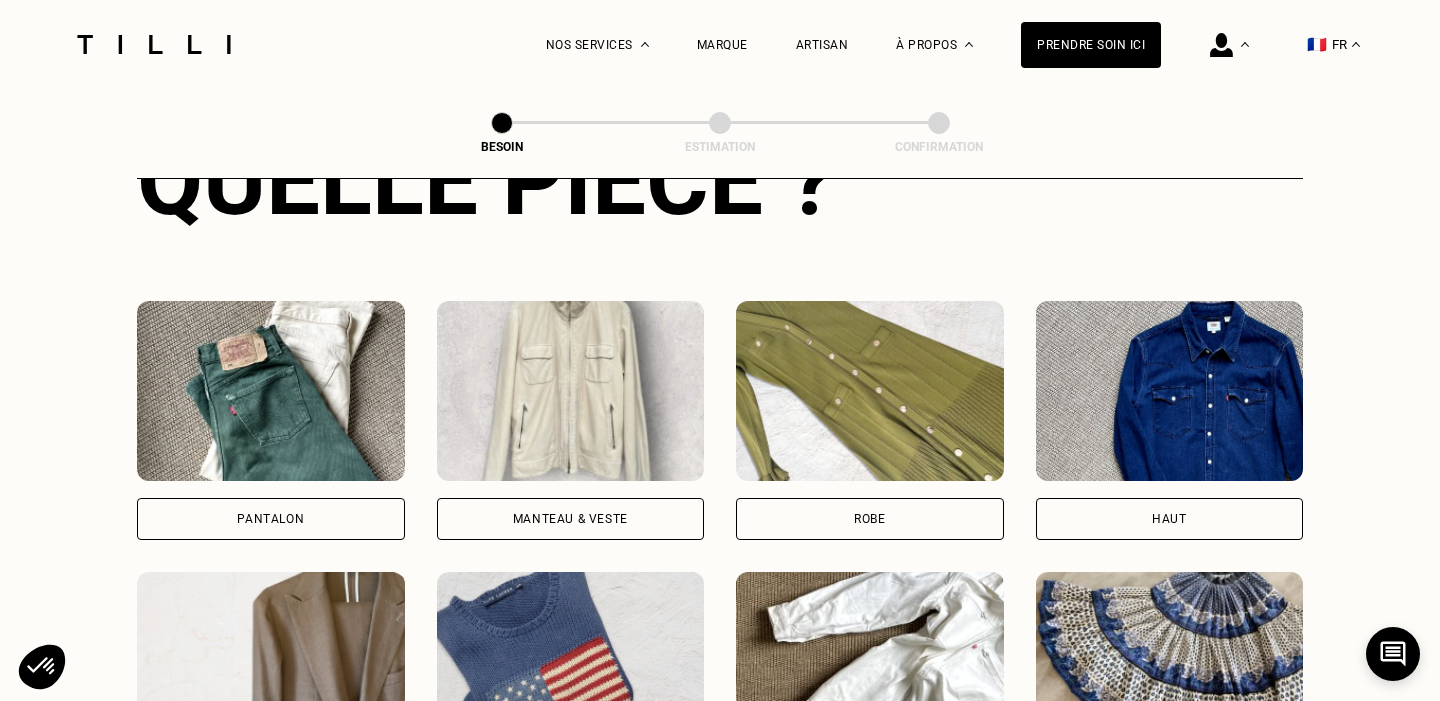 scroll, scrollTop: 874, scrollLeft: 0, axis: vertical 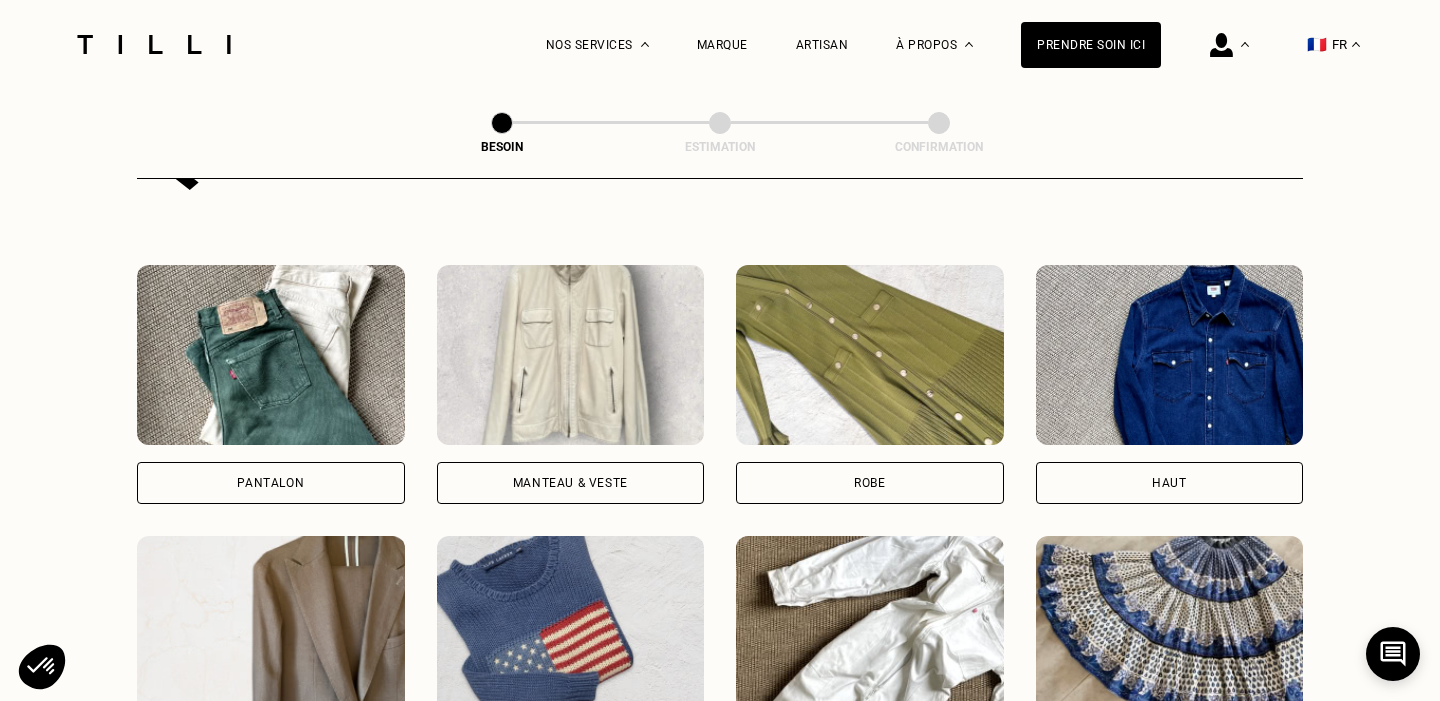 click on "Pantalon" at bounding box center [271, 483] 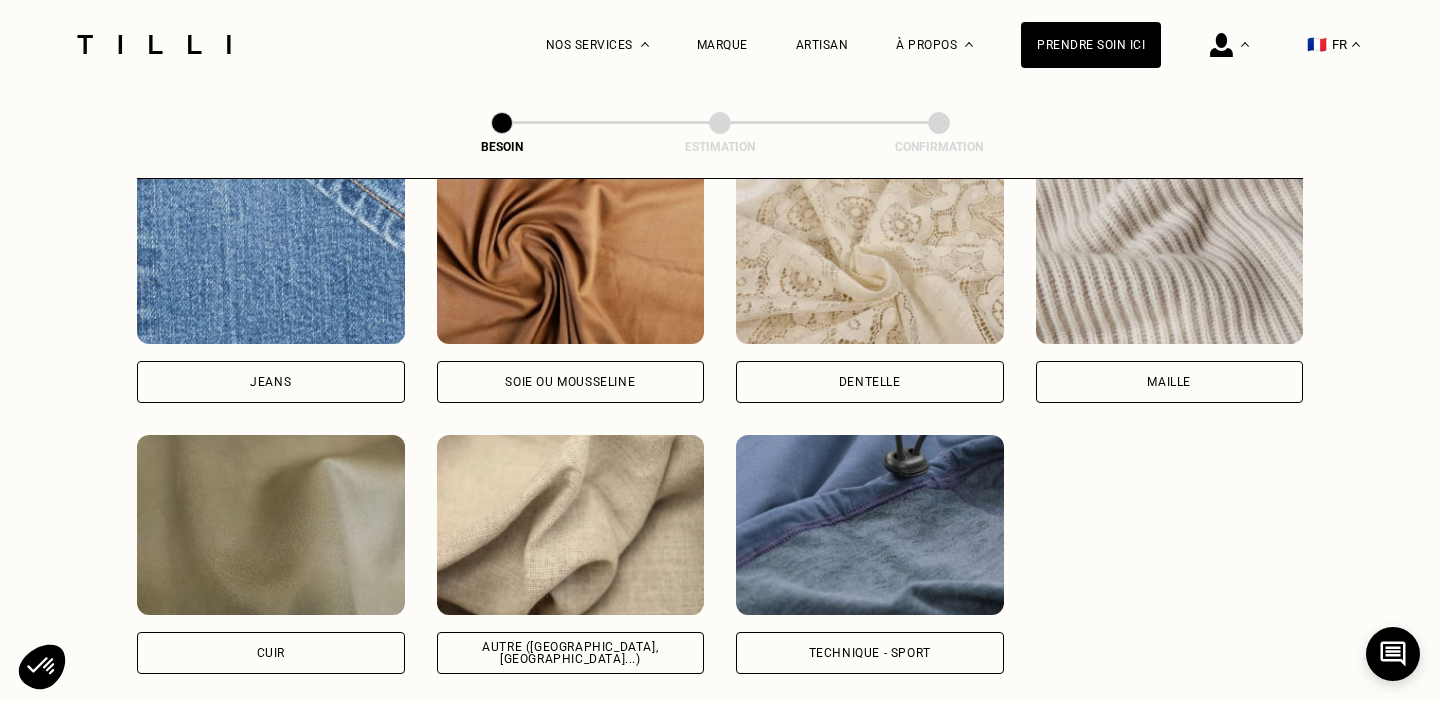 scroll, scrollTop: 2028, scrollLeft: 0, axis: vertical 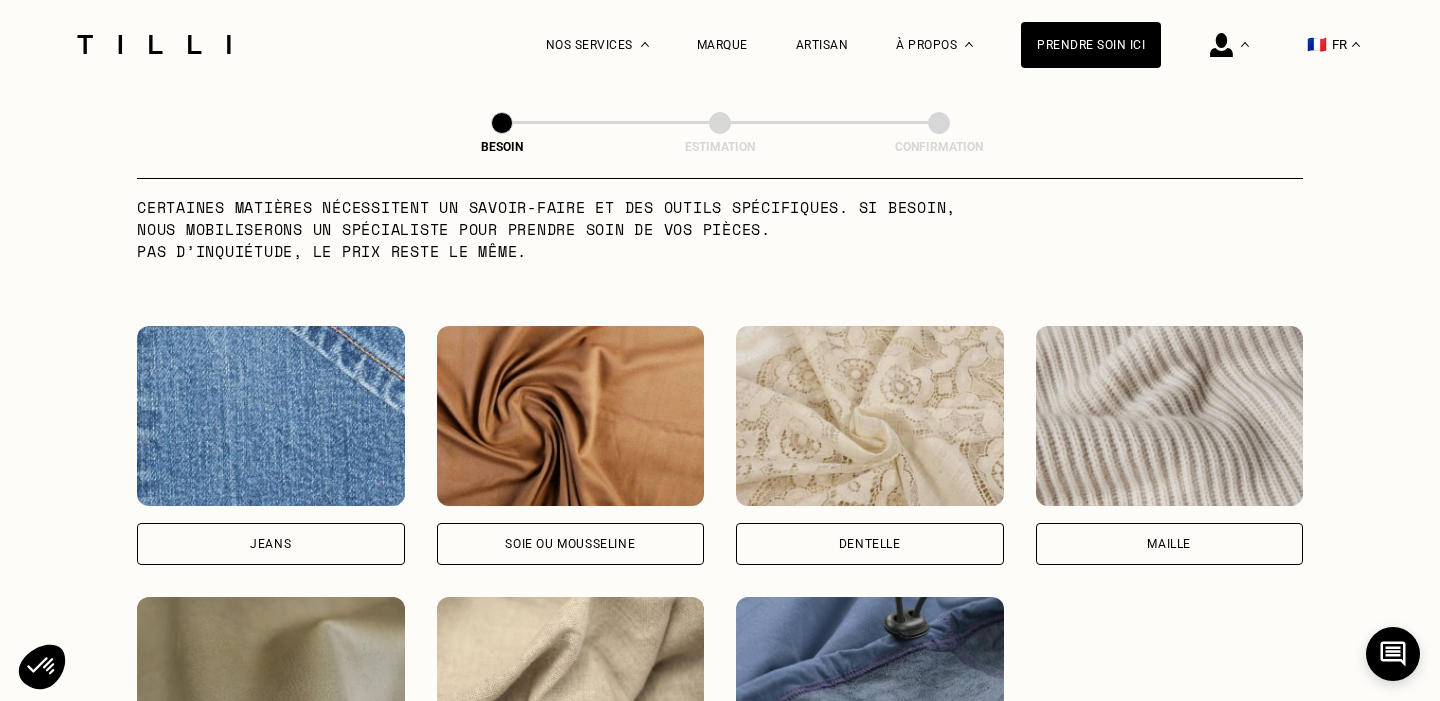 click on "Jeans" at bounding box center [271, 544] 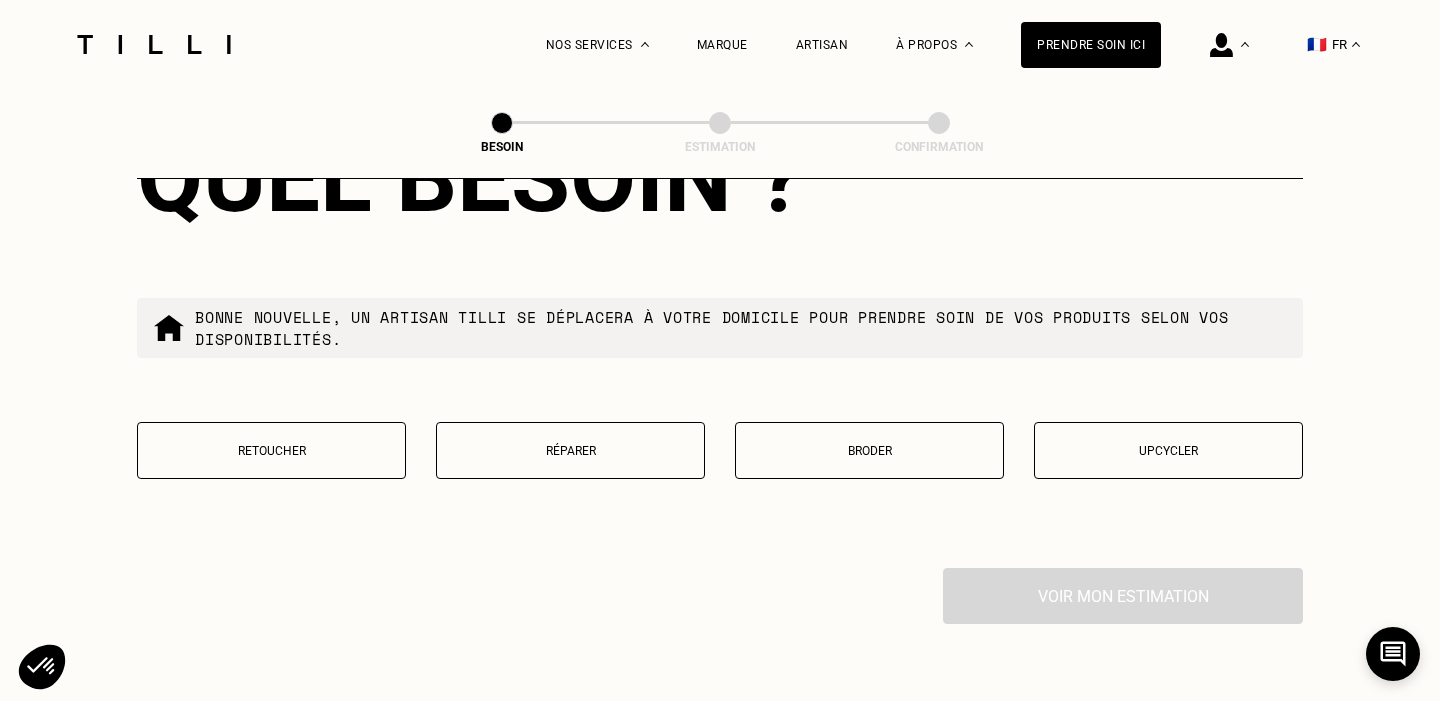 scroll, scrollTop: 3542, scrollLeft: 0, axis: vertical 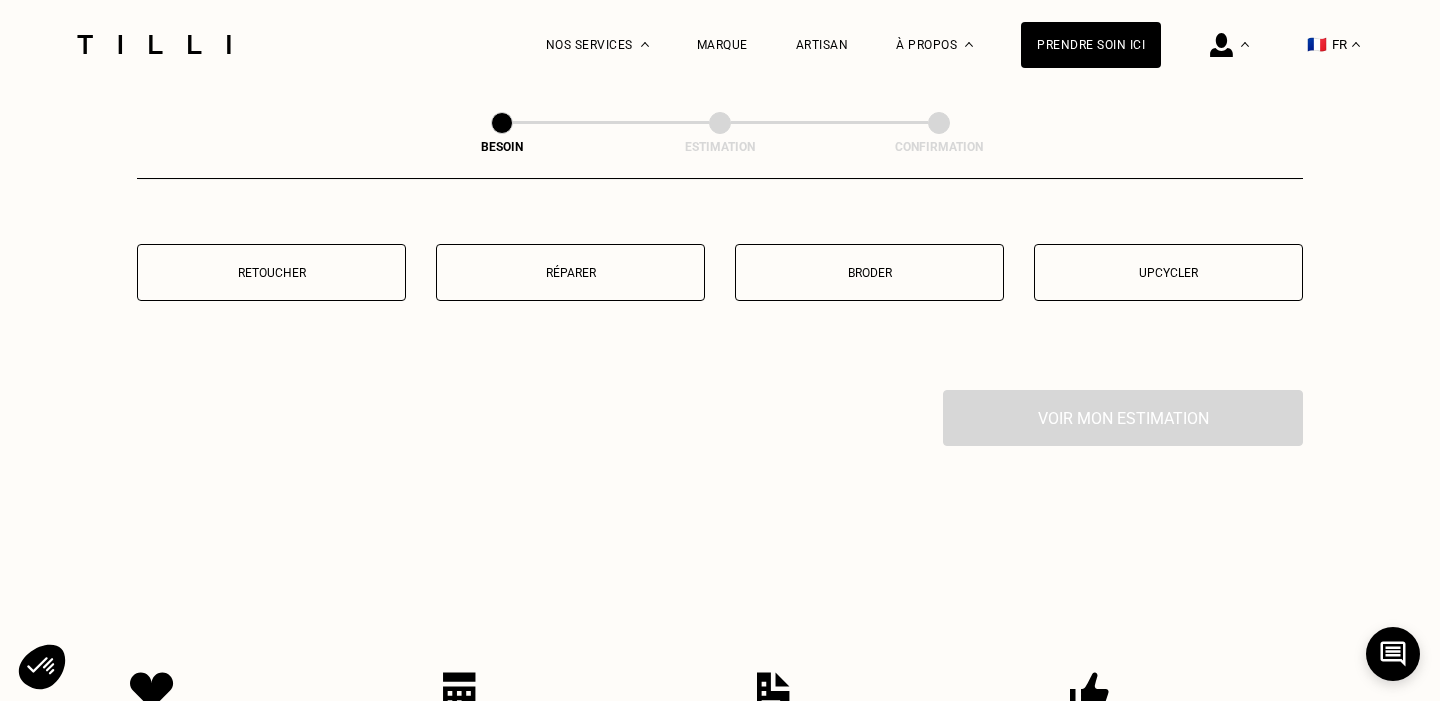 click on "Retoucher Réparer Broder Upcycler" at bounding box center [720, 285] 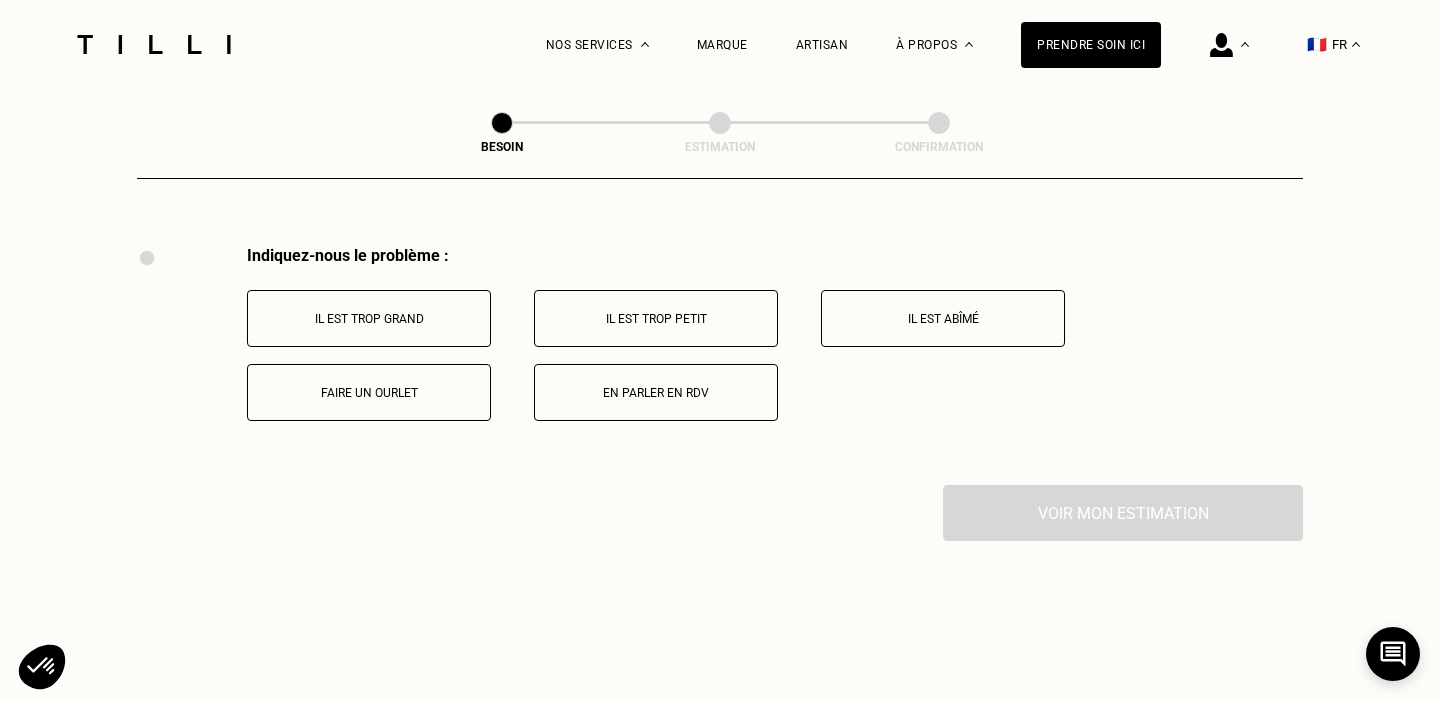 scroll, scrollTop: 3691, scrollLeft: 0, axis: vertical 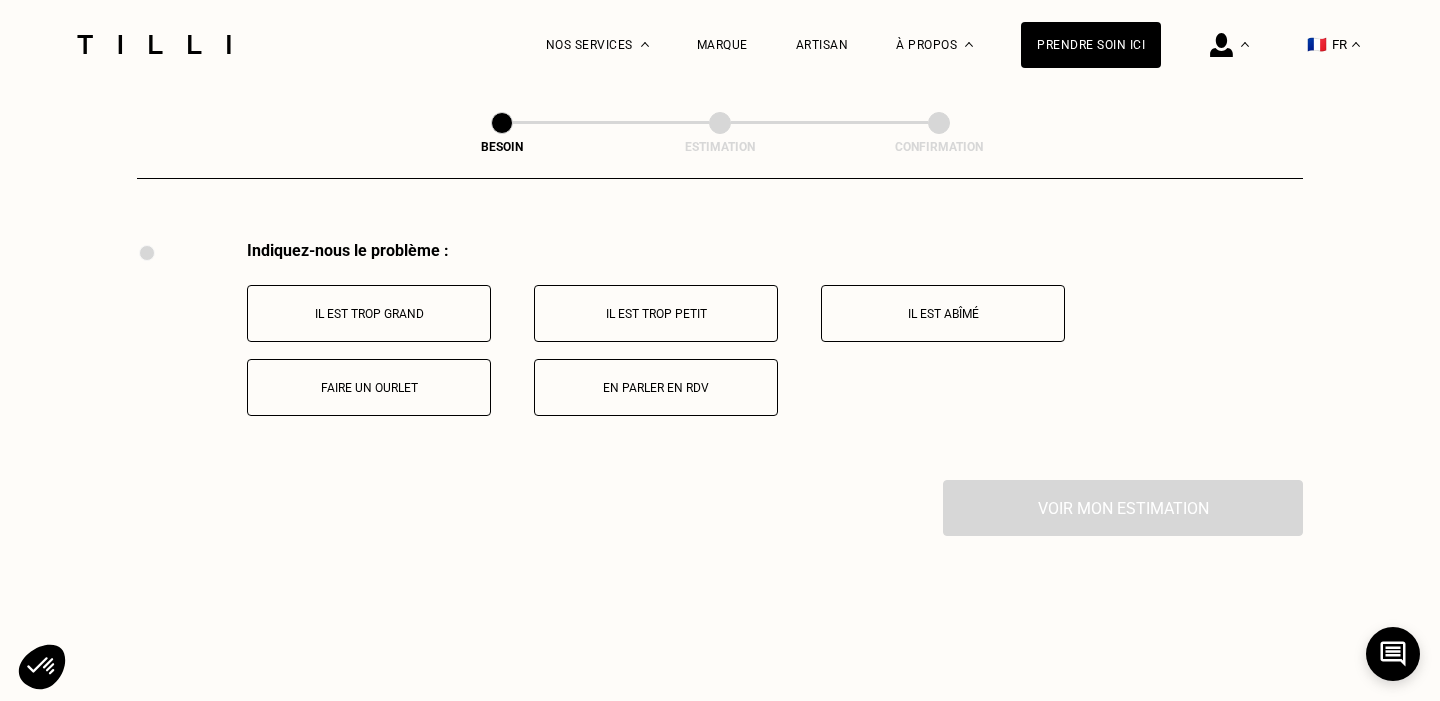 click on "Il est trop grand" at bounding box center (369, 313) 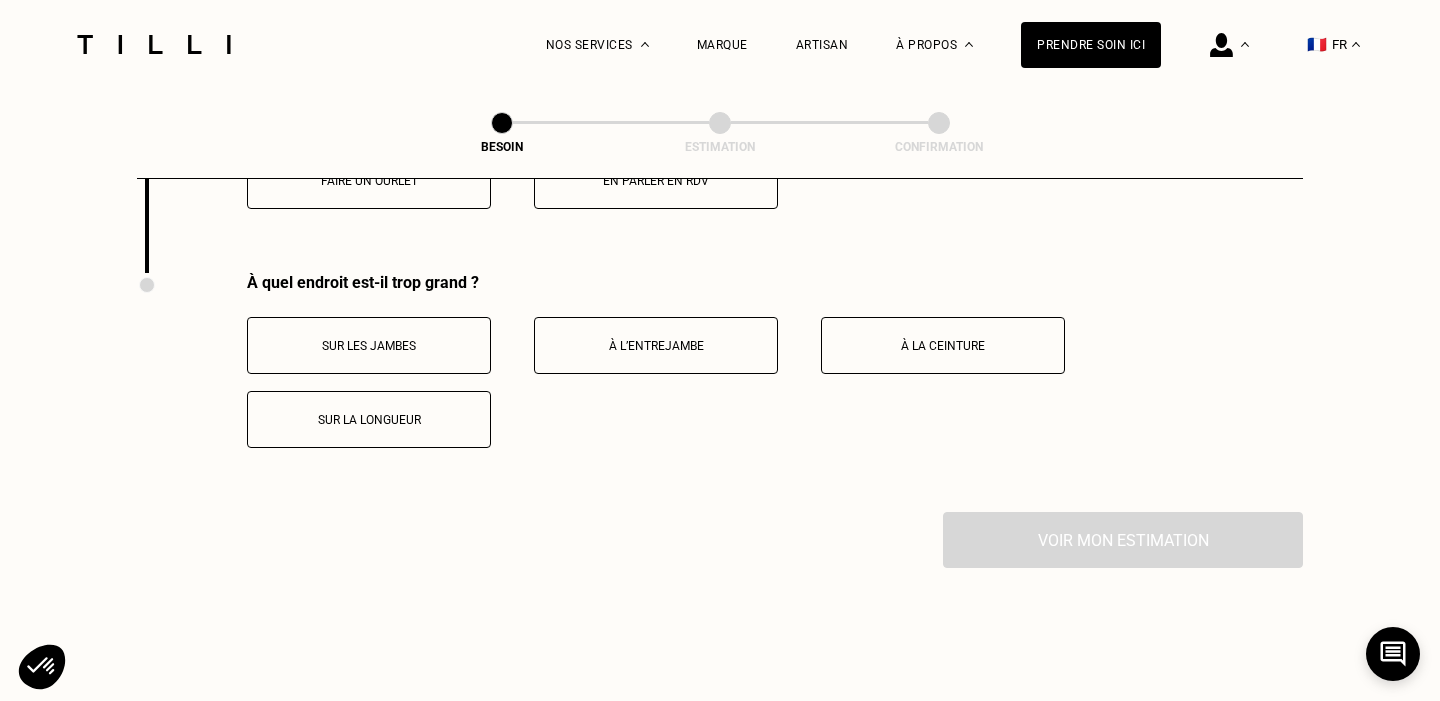 scroll, scrollTop: 3930, scrollLeft: 0, axis: vertical 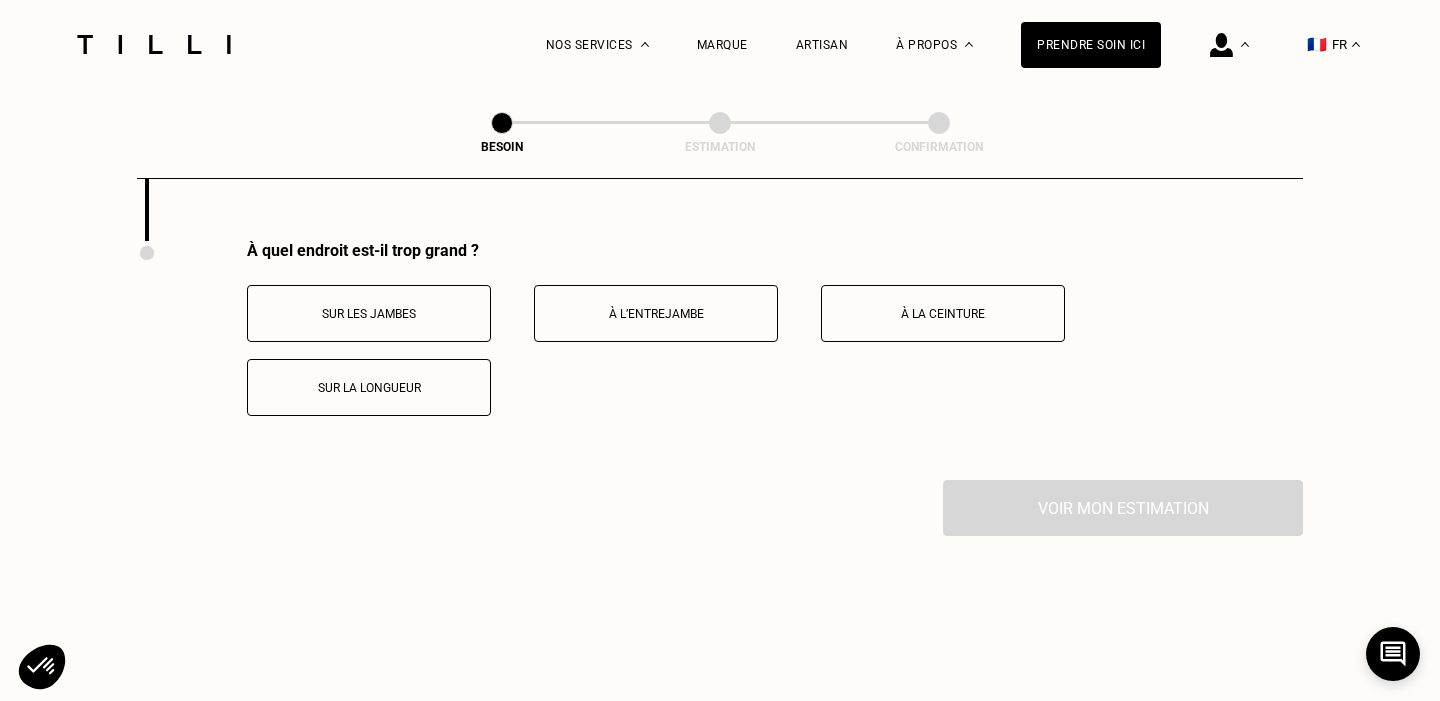 click on "Sur la longueur" at bounding box center [369, 387] 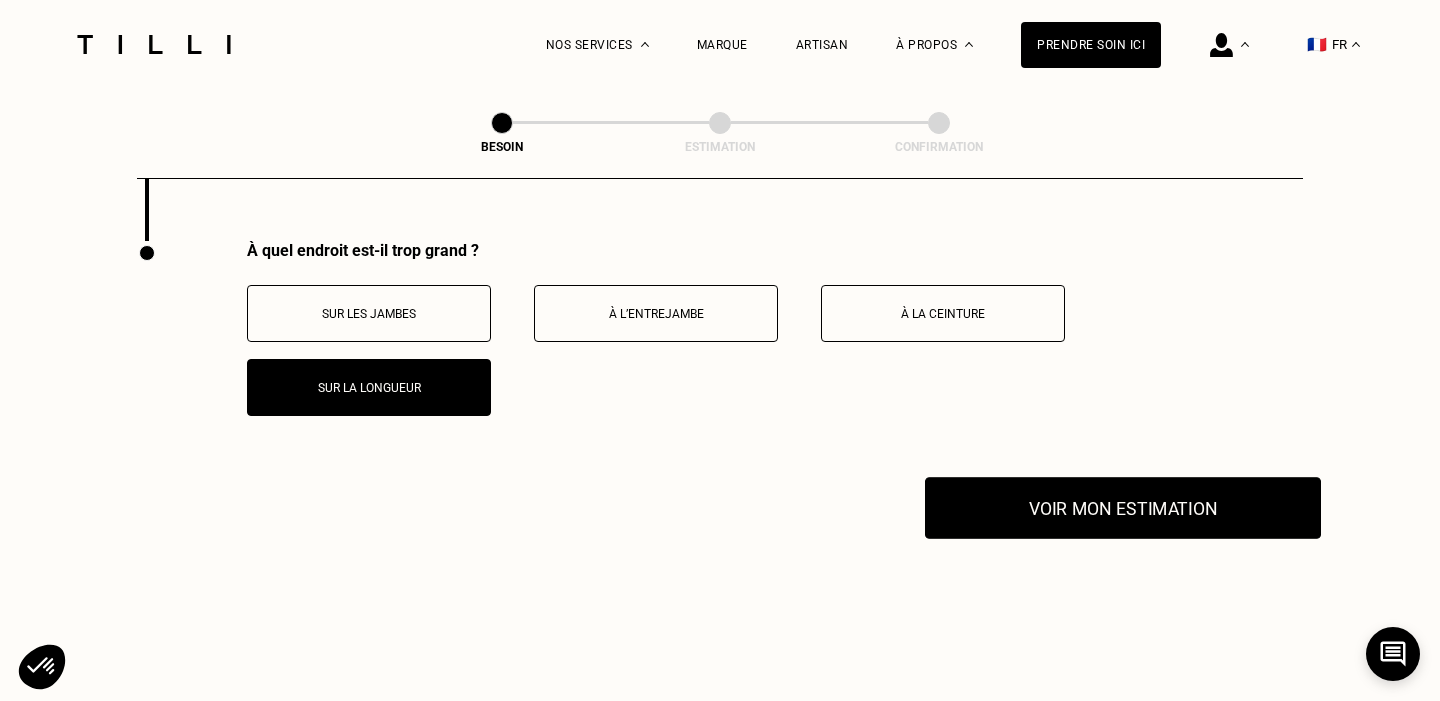 click on "Voir mon estimation" at bounding box center [1123, 508] 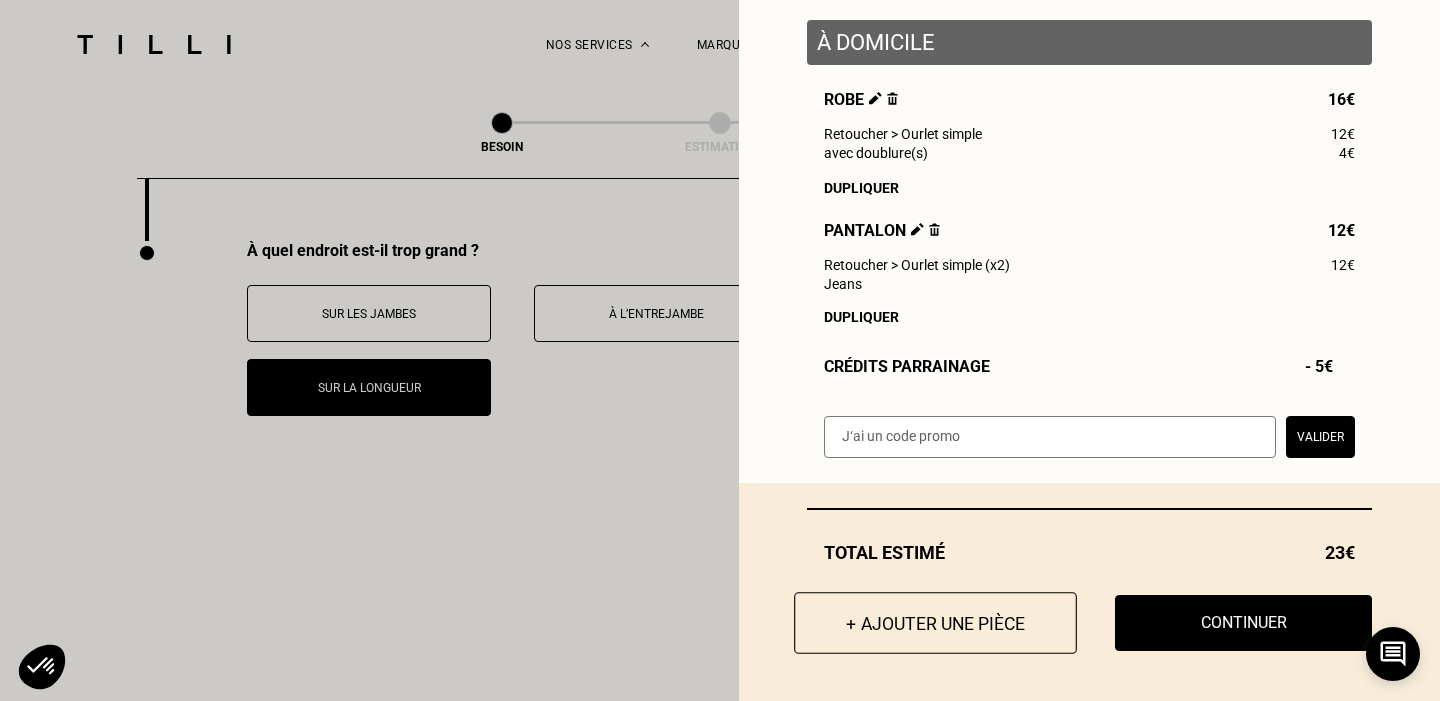 scroll, scrollTop: 247, scrollLeft: 0, axis: vertical 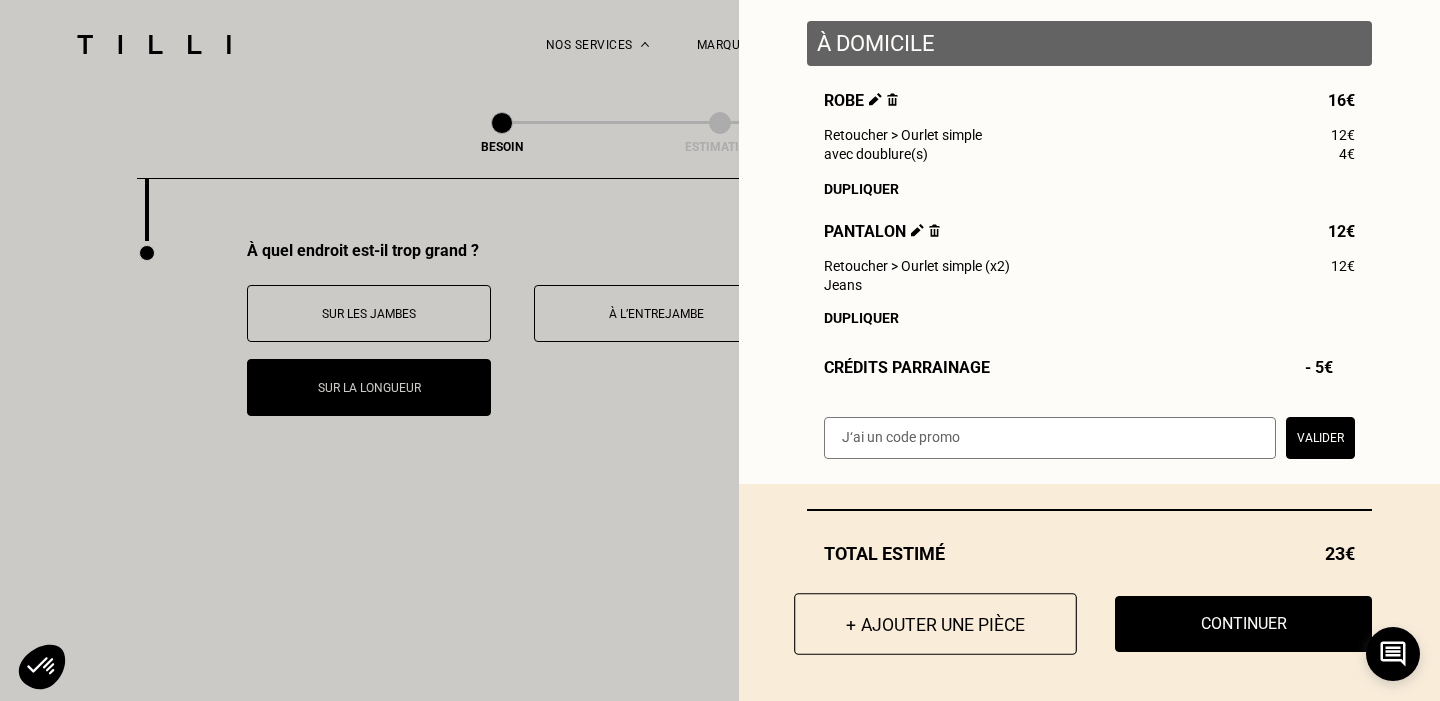 click on "+ Ajouter une pièce" at bounding box center (935, 624) 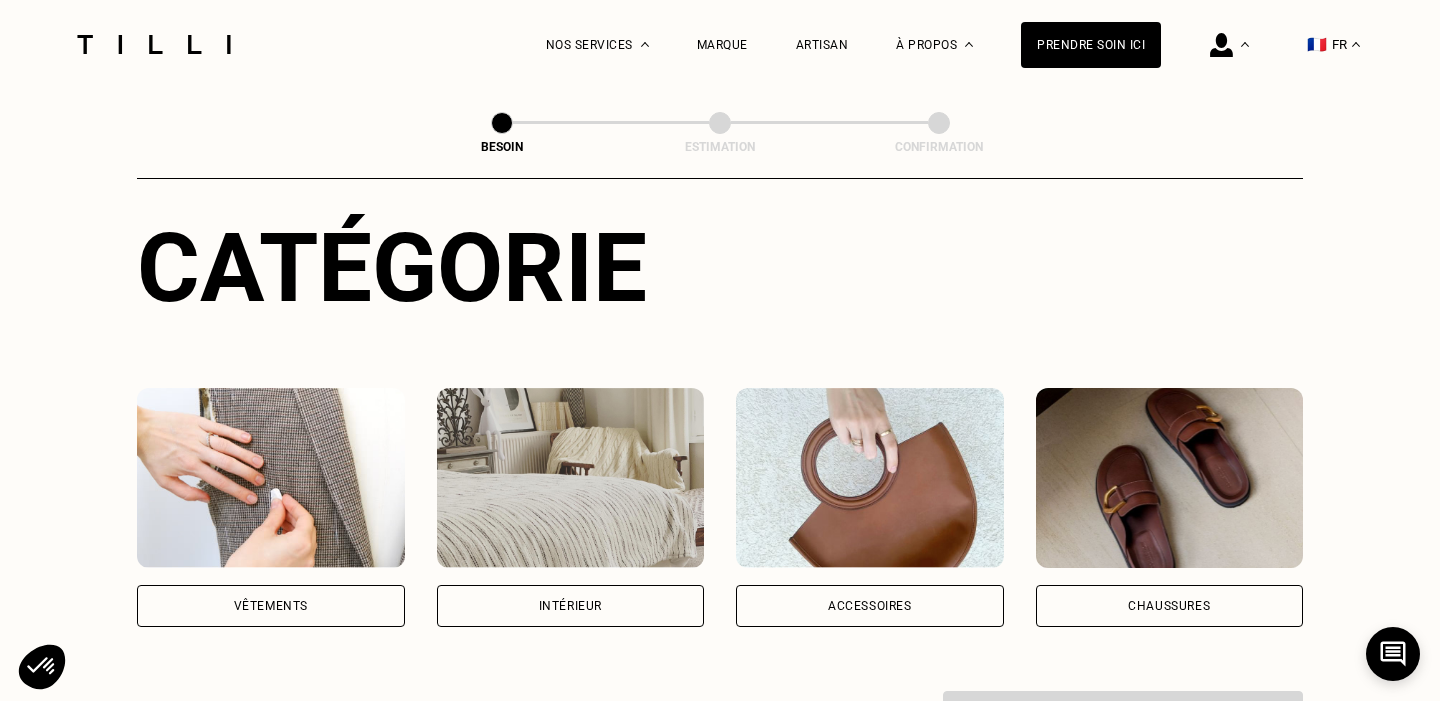 scroll, scrollTop: 332, scrollLeft: 0, axis: vertical 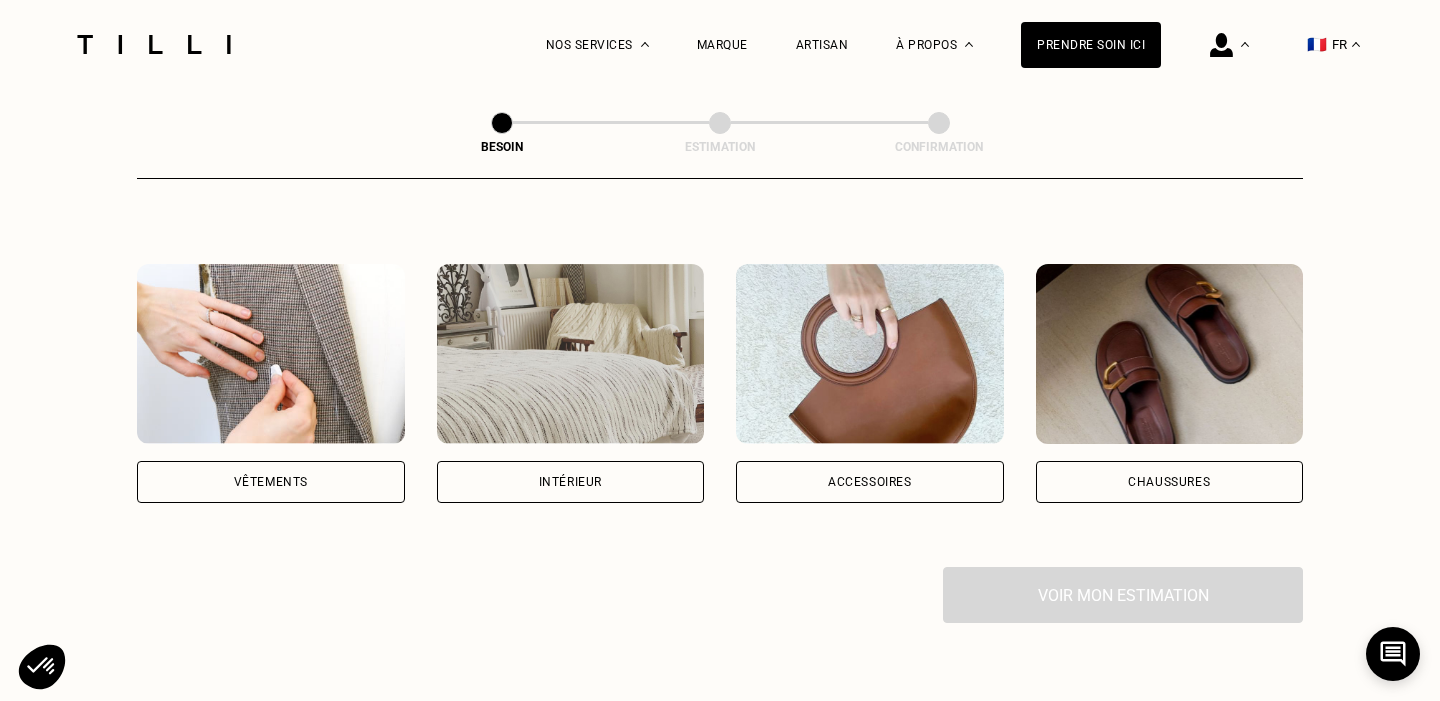 click at bounding box center [271, 354] 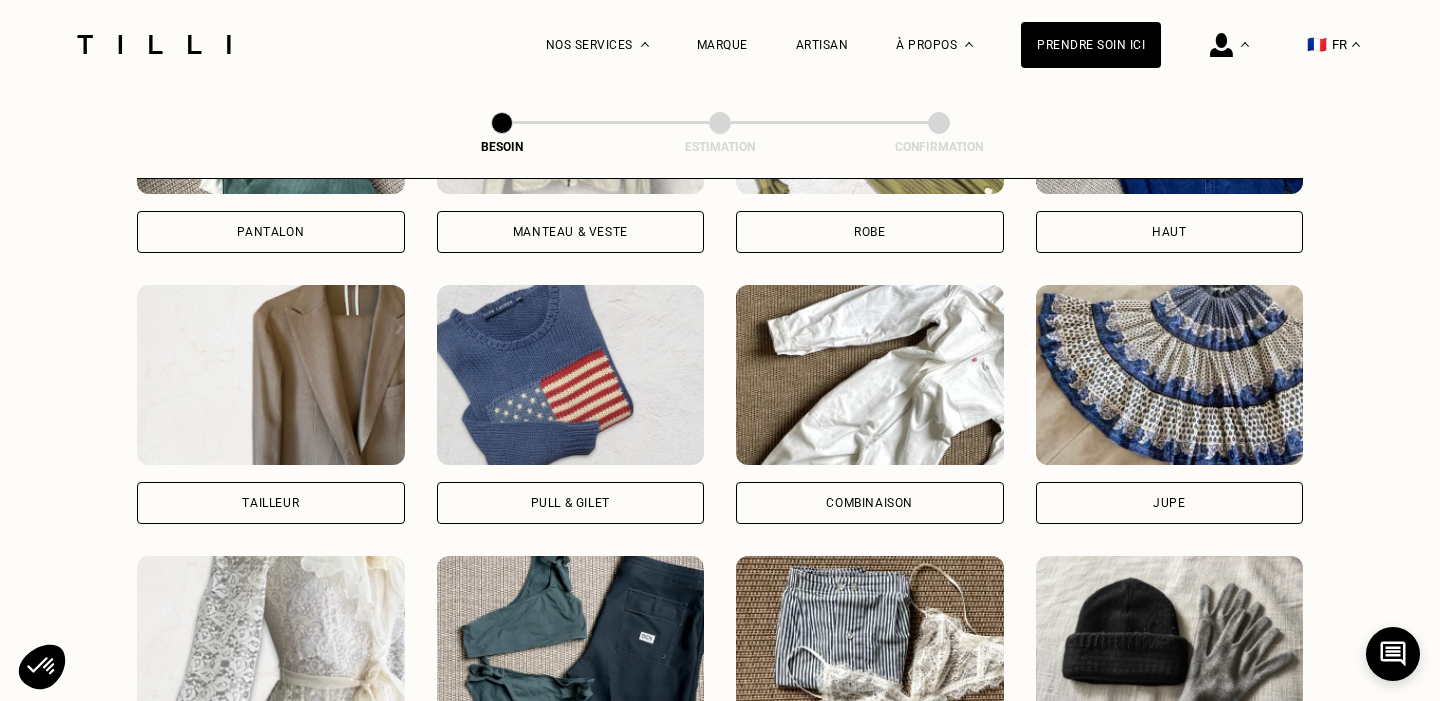 scroll, scrollTop: 1024, scrollLeft: 1, axis: both 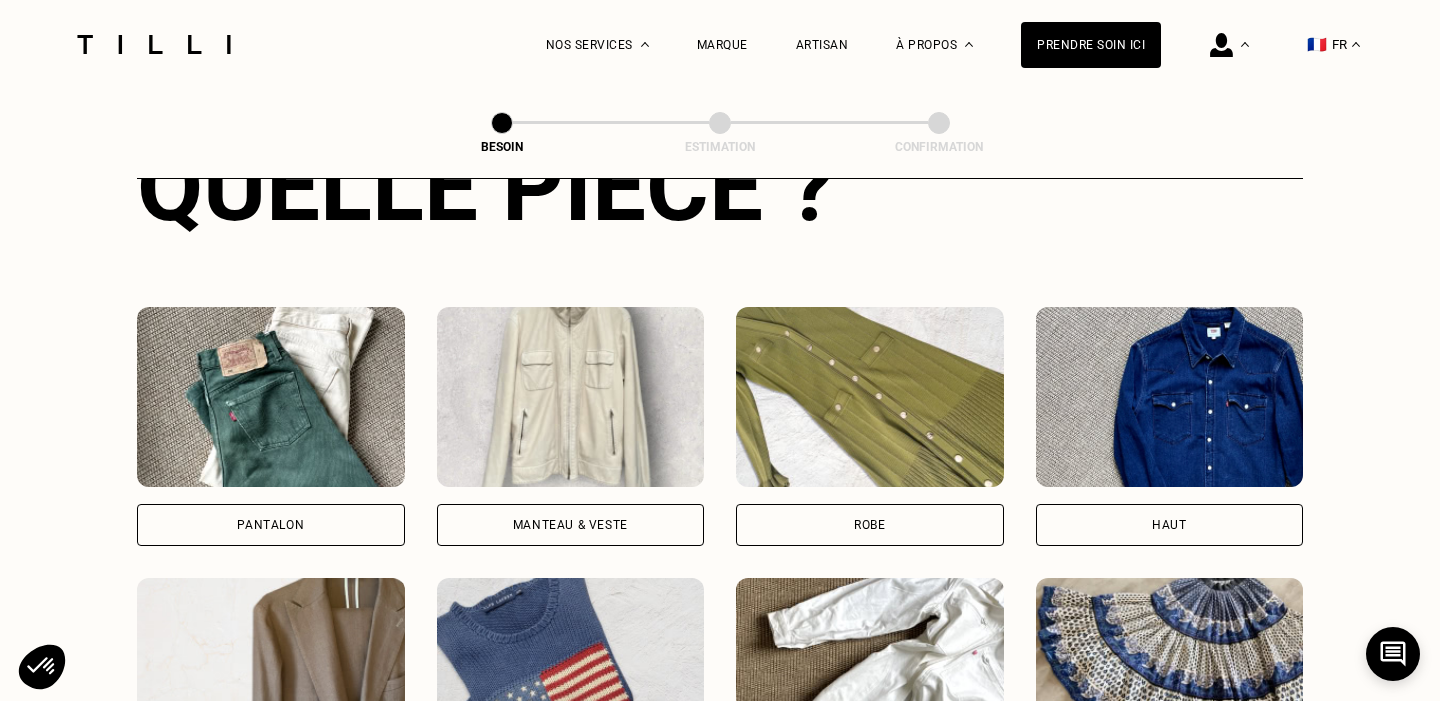 click at bounding box center [271, 397] 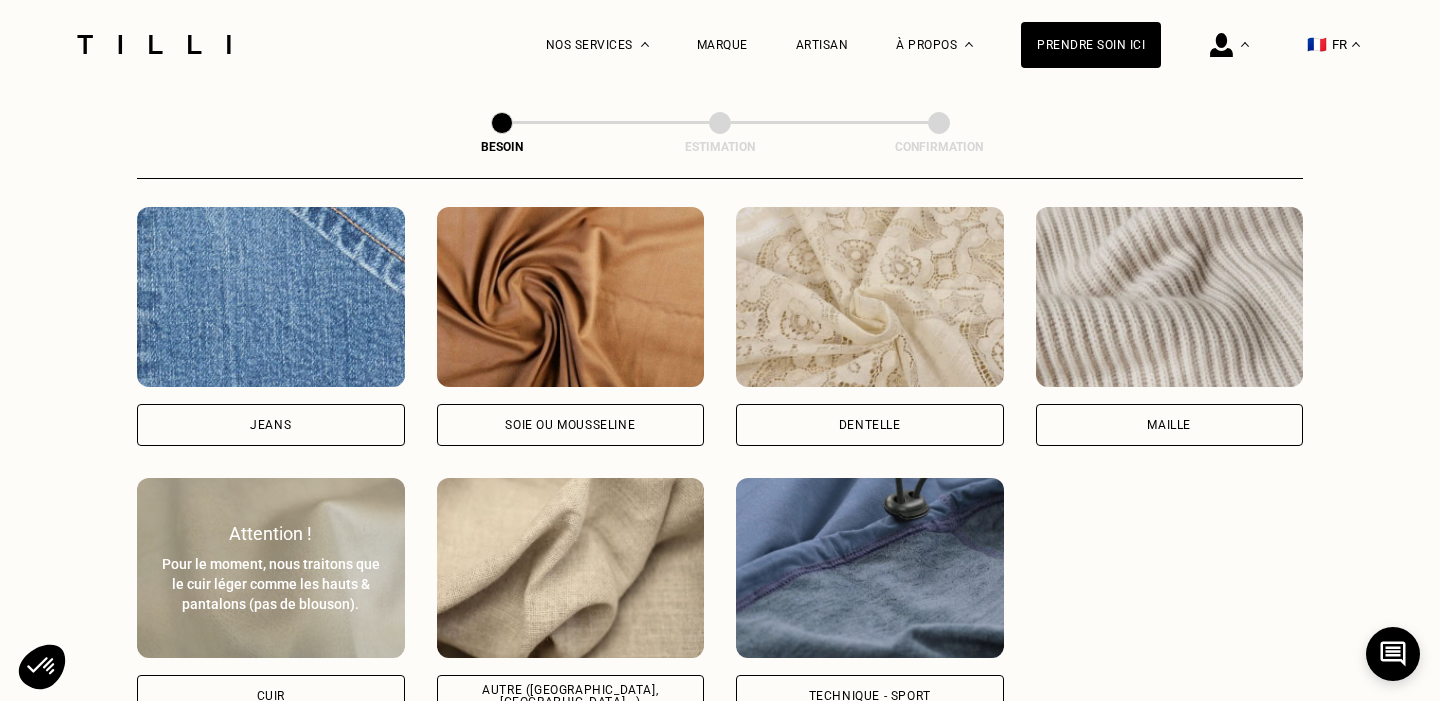 scroll, scrollTop: 2253, scrollLeft: 0, axis: vertical 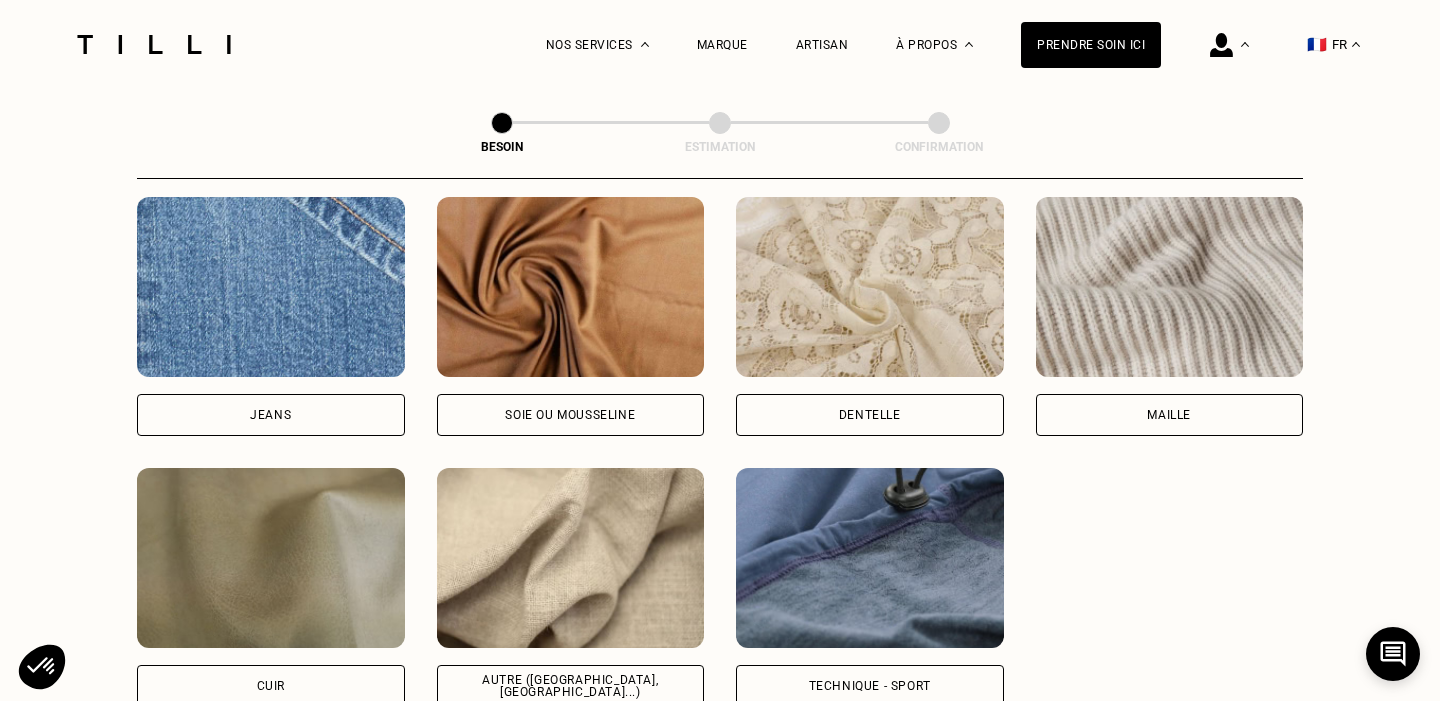 click at bounding box center (571, 558) 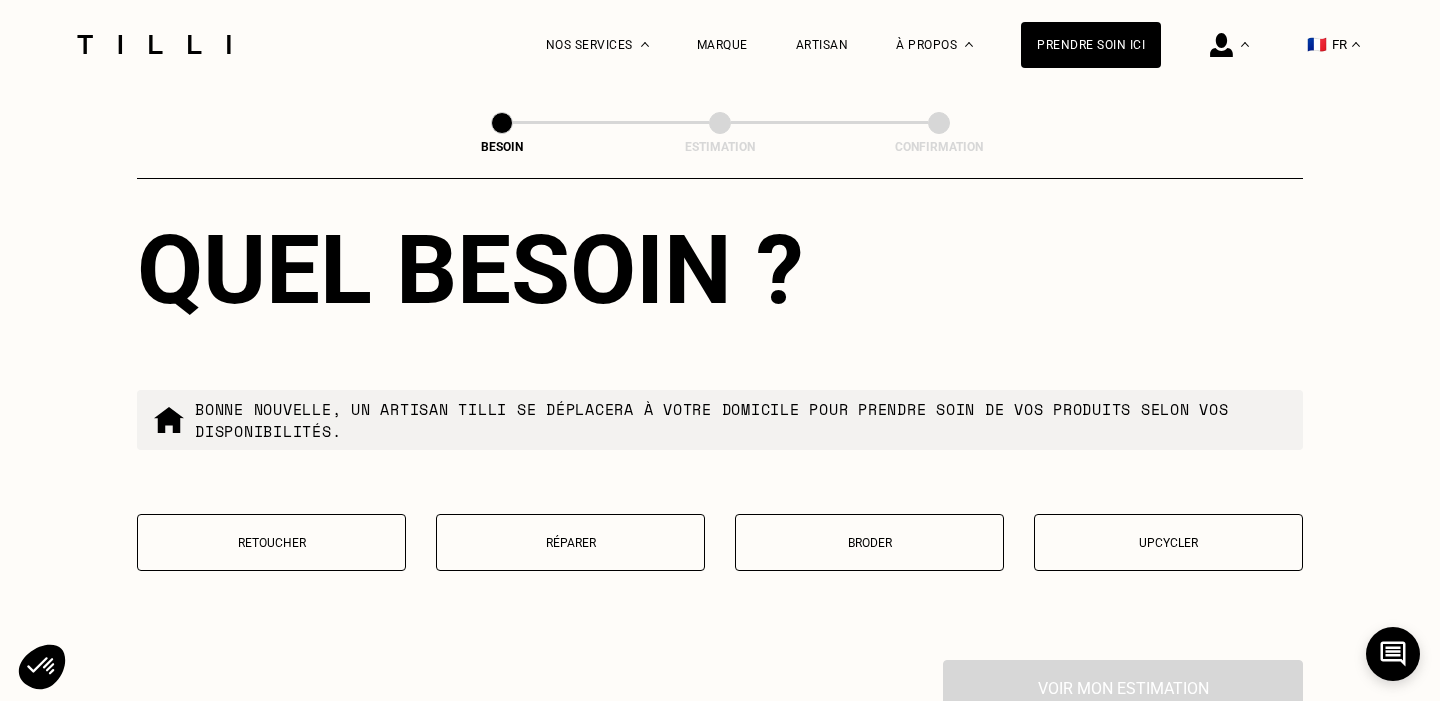 scroll, scrollTop: 3312, scrollLeft: 0, axis: vertical 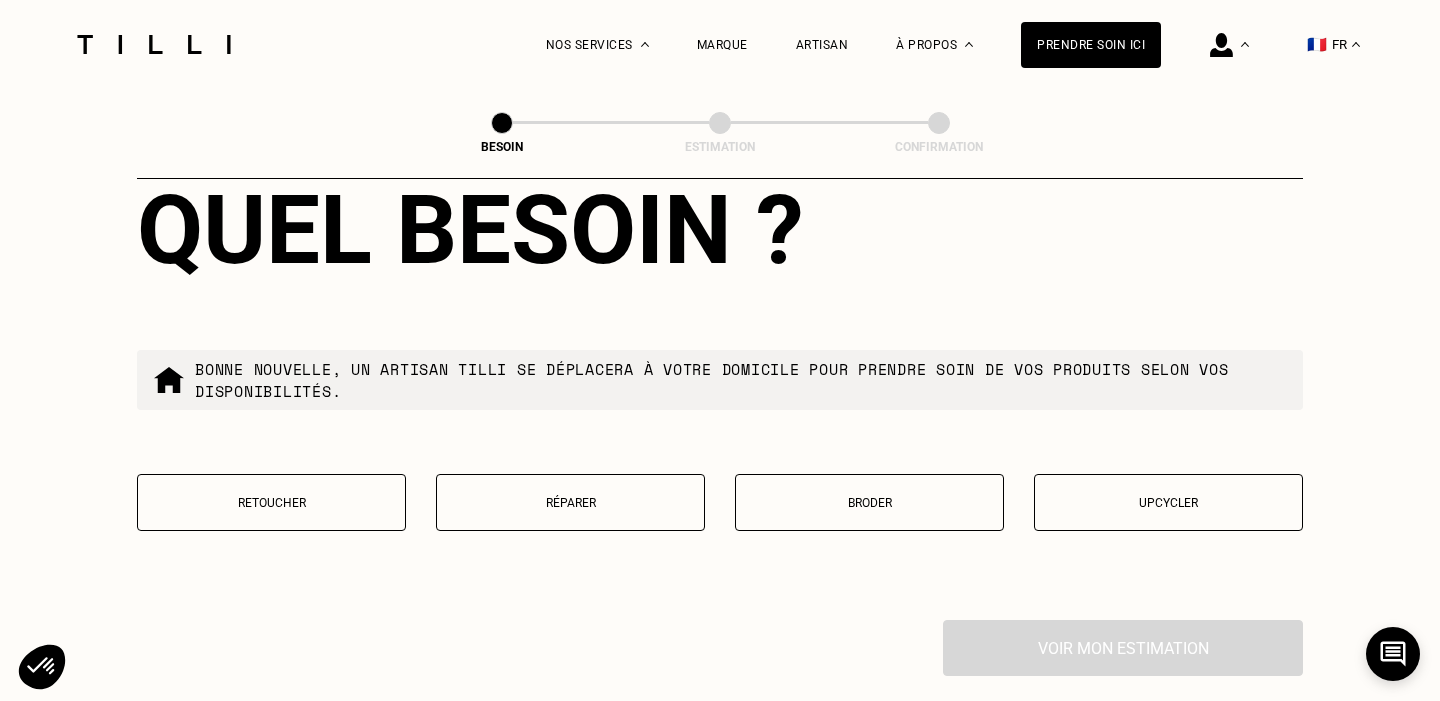 click on "Retoucher" at bounding box center [271, 503] 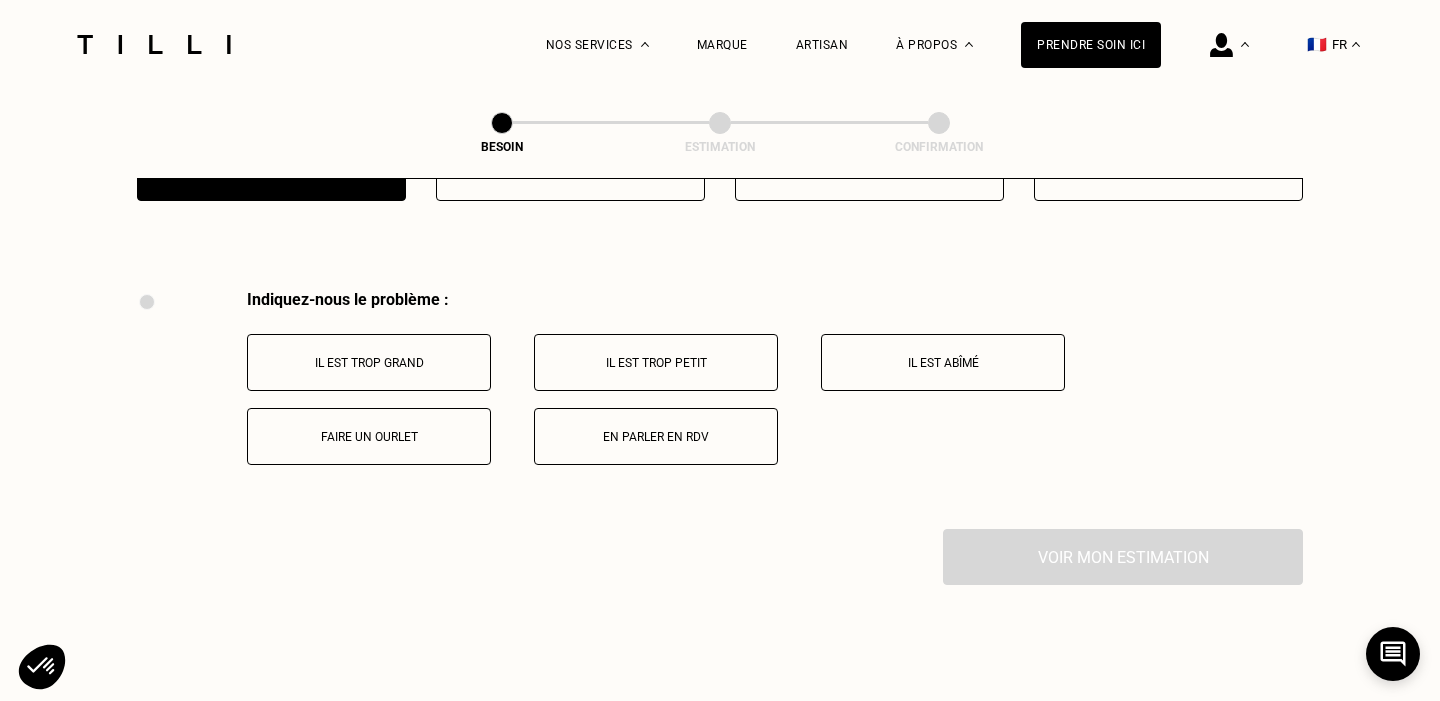 scroll, scrollTop: 3691, scrollLeft: 0, axis: vertical 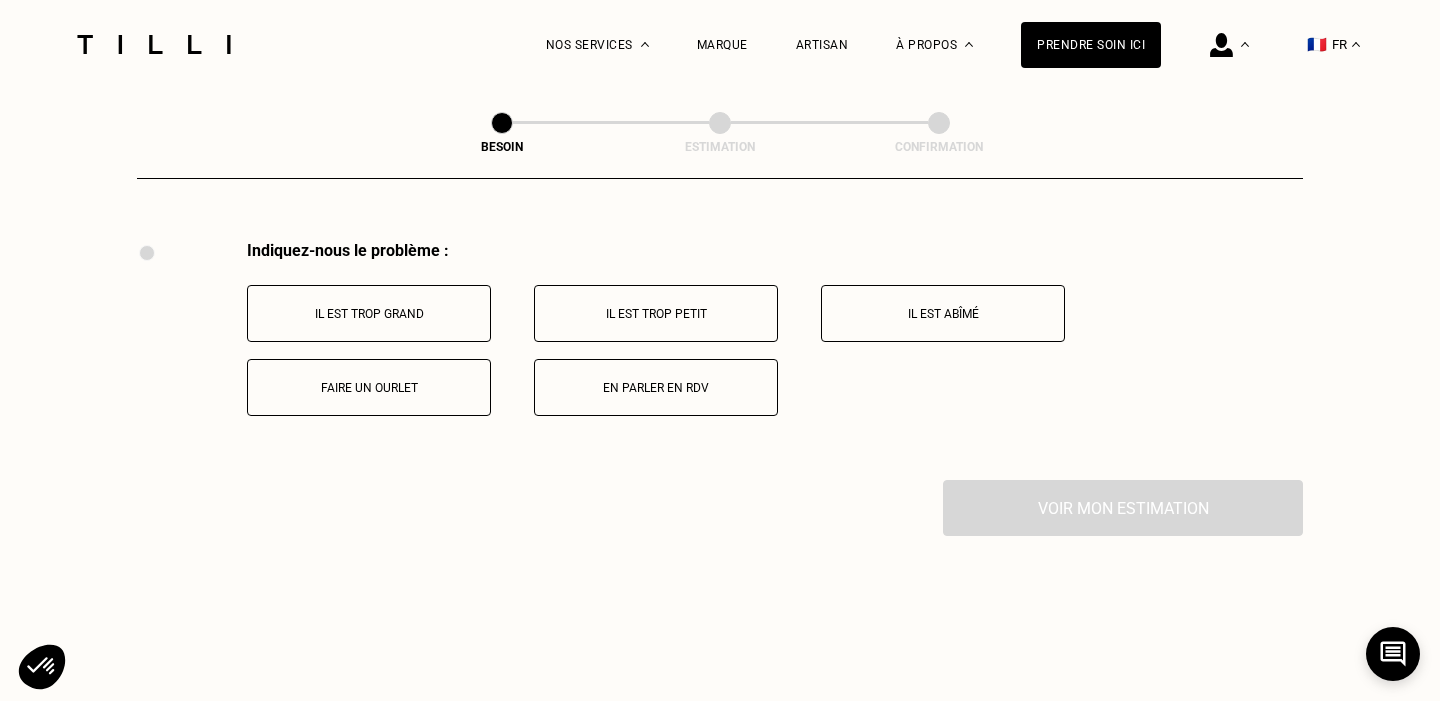 click on "Il est trop grand" at bounding box center (369, 313) 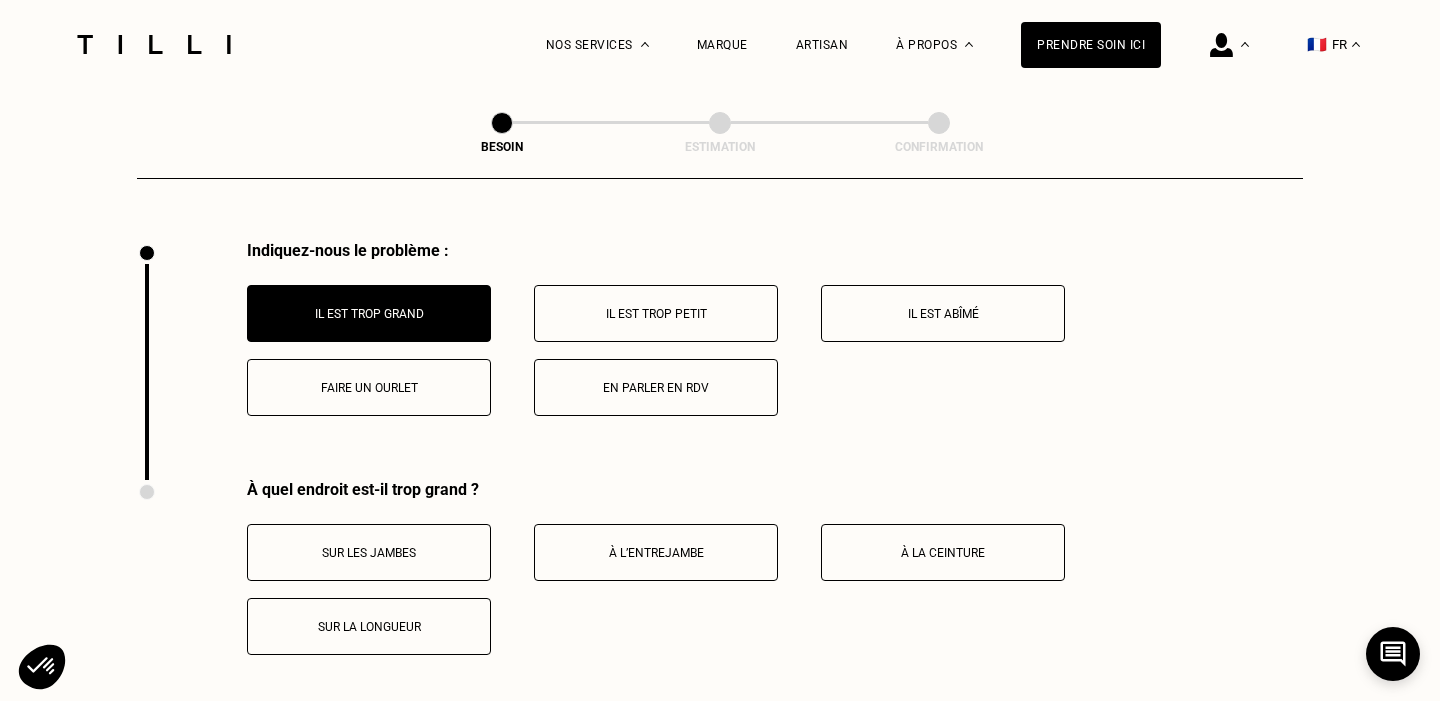 scroll, scrollTop: 3930, scrollLeft: 0, axis: vertical 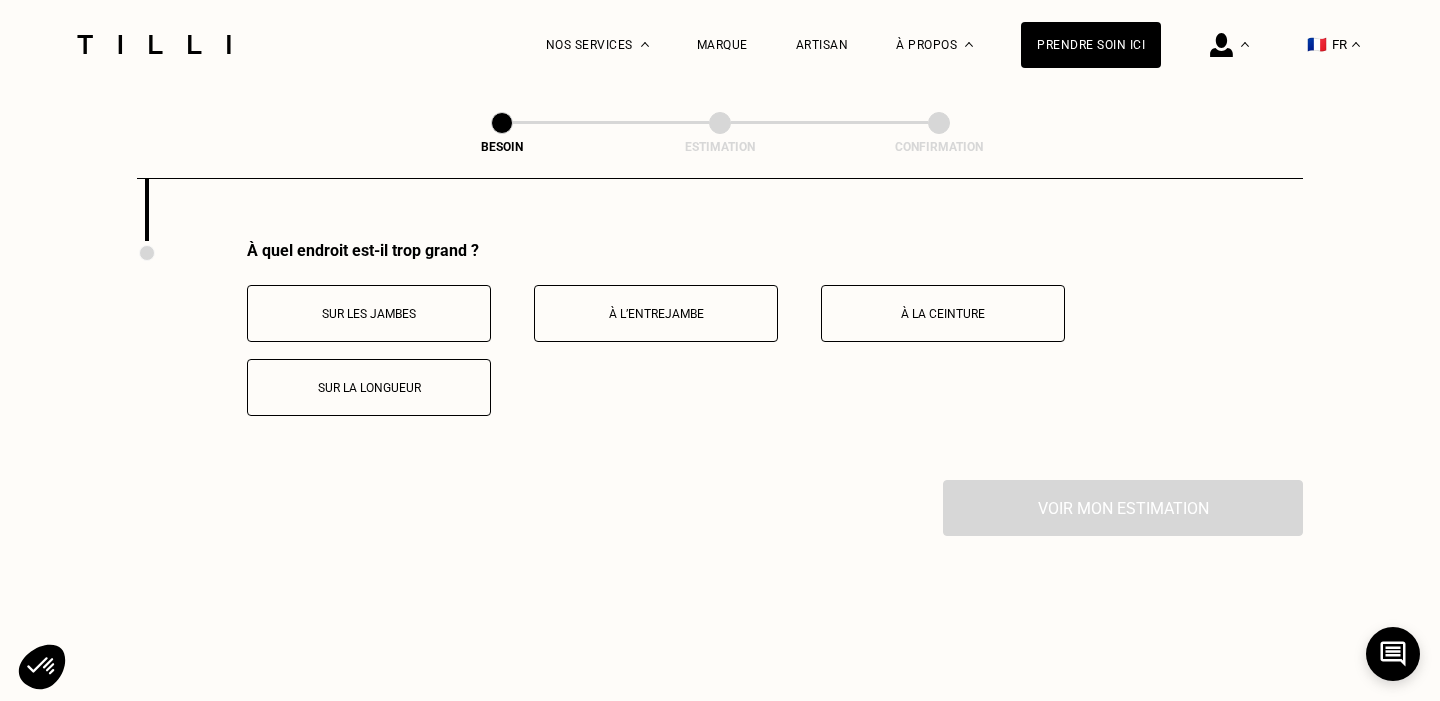 click on "Sur la longueur" at bounding box center (369, 388) 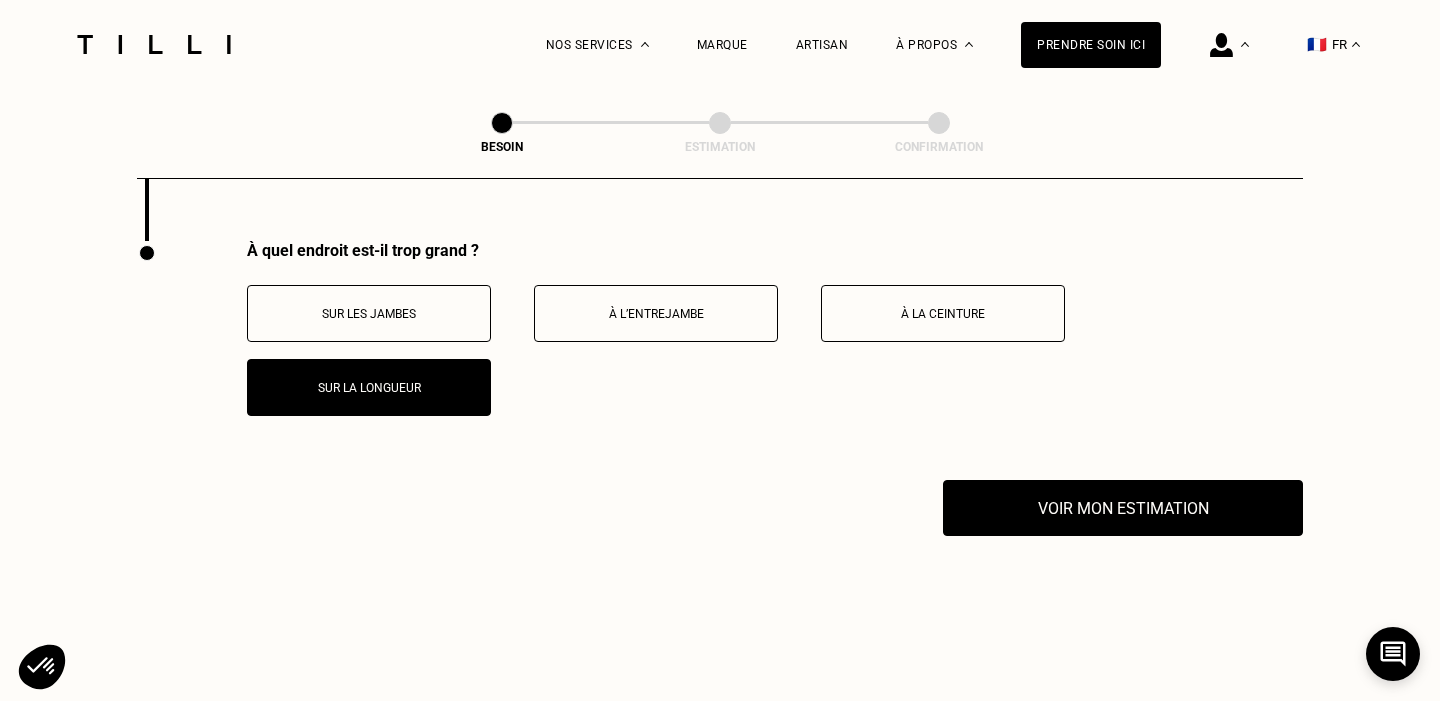 click on "Besoin Estimation Confirmation Dites nous de quoi vous avez besoin en 2 minutes top chrono Chez Tilli nous faisons appel aux meilleurs artisans couturiers , maroquiniers et cordonniers   français pour prendre soin de vos objets du quotidien. Catégorie Vêtements Intérieur Accessoires Chaussures Quelle pièce ? Pantalon Manteau & Veste Robe Haut Tailleur Pull & gilet Combinaison Jupe Robe de mariée Maillot de bain Lingerie Bonnet, écharpe, gants Accessoires Quelle matière ? Certaines matières nécessitent un savoir-faire et des outils spécifiques. Si besoin, nous mobiliserons un spécialiste pour prendre soin de vos pièces. Pas d’inquiétude, le prix reste le même. [PERSON_NAME] ou mousseline Dentelle Maille Attention ! Pour le moment, nous traitons que le cuir léger comme les hauts & pantalons (pas de blouson). Cuir Autre ([GEOGRAPHIC_DATA], [GEOGRAPHIC_DATA]...) Technique - Sport Localisation Quel est votre pays ? 🇩🇪   [GEOGRAPHIC_DATA] 🇦🇹   [GEOGRAPHIC_DATA] 🇧🇪   [GEOGRAPHIC_DATA] 🇧🇬   Bulgarie 🇨🇾   Chypre" at bounding box center (720, -1593) 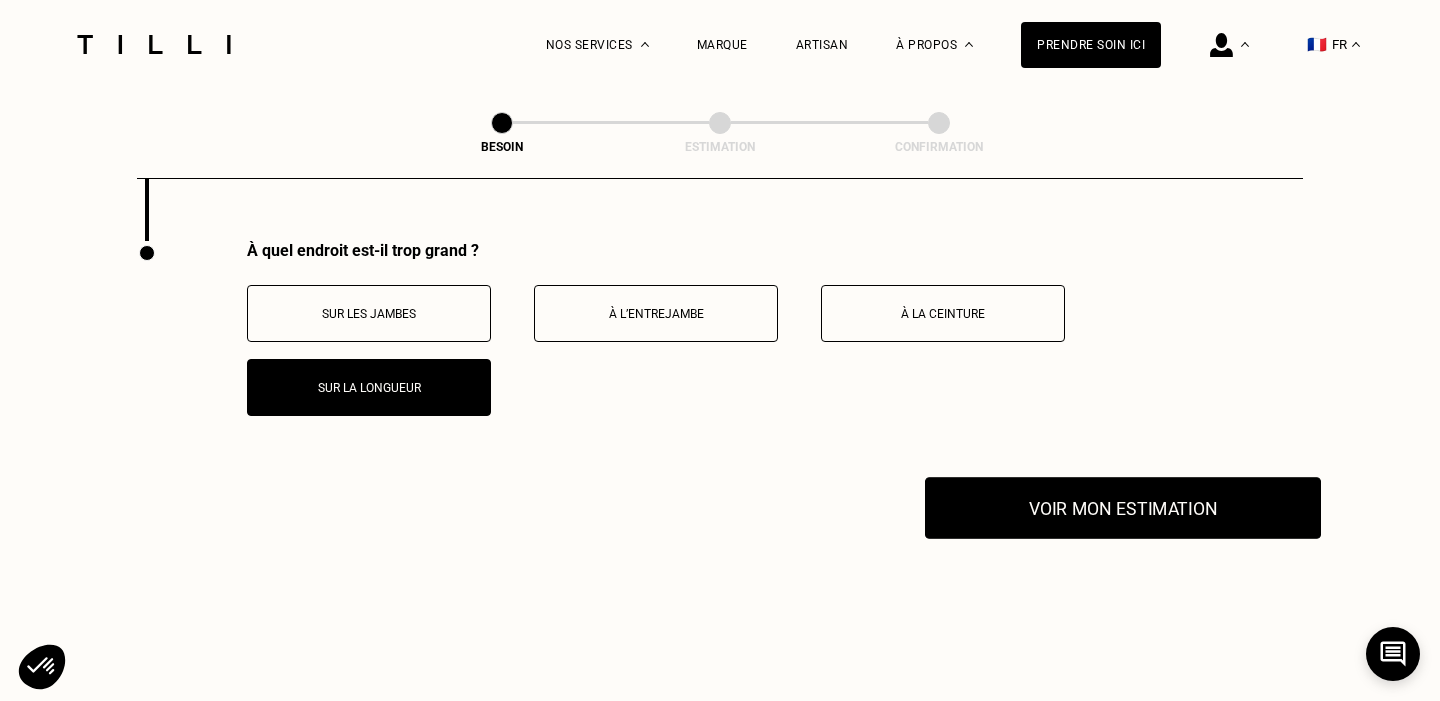 click on "Voir mon estimation" at bounding box center [1123, 508] 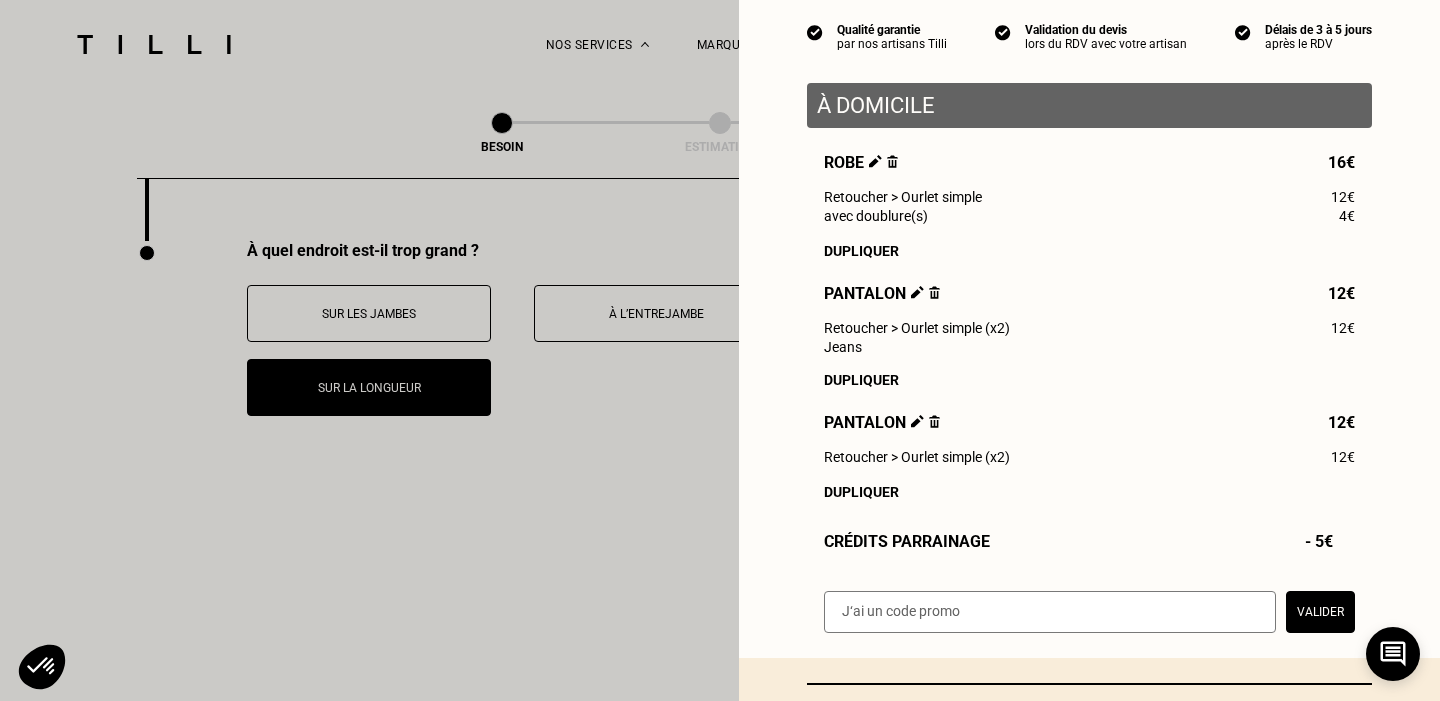 scroll, scrollTop: 201, scrollLeft: 0, axis: vertical 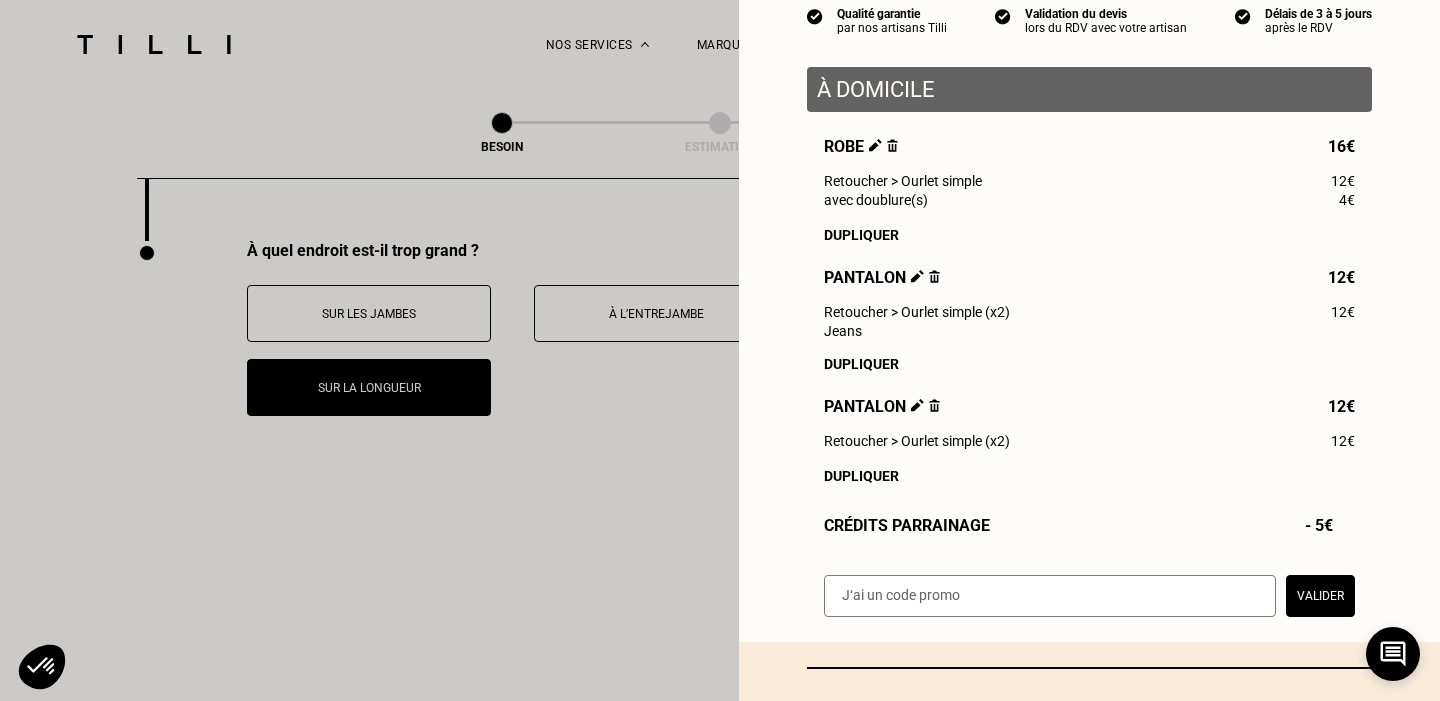 click on "Dupliquer" at bounding box center (1089, 476) 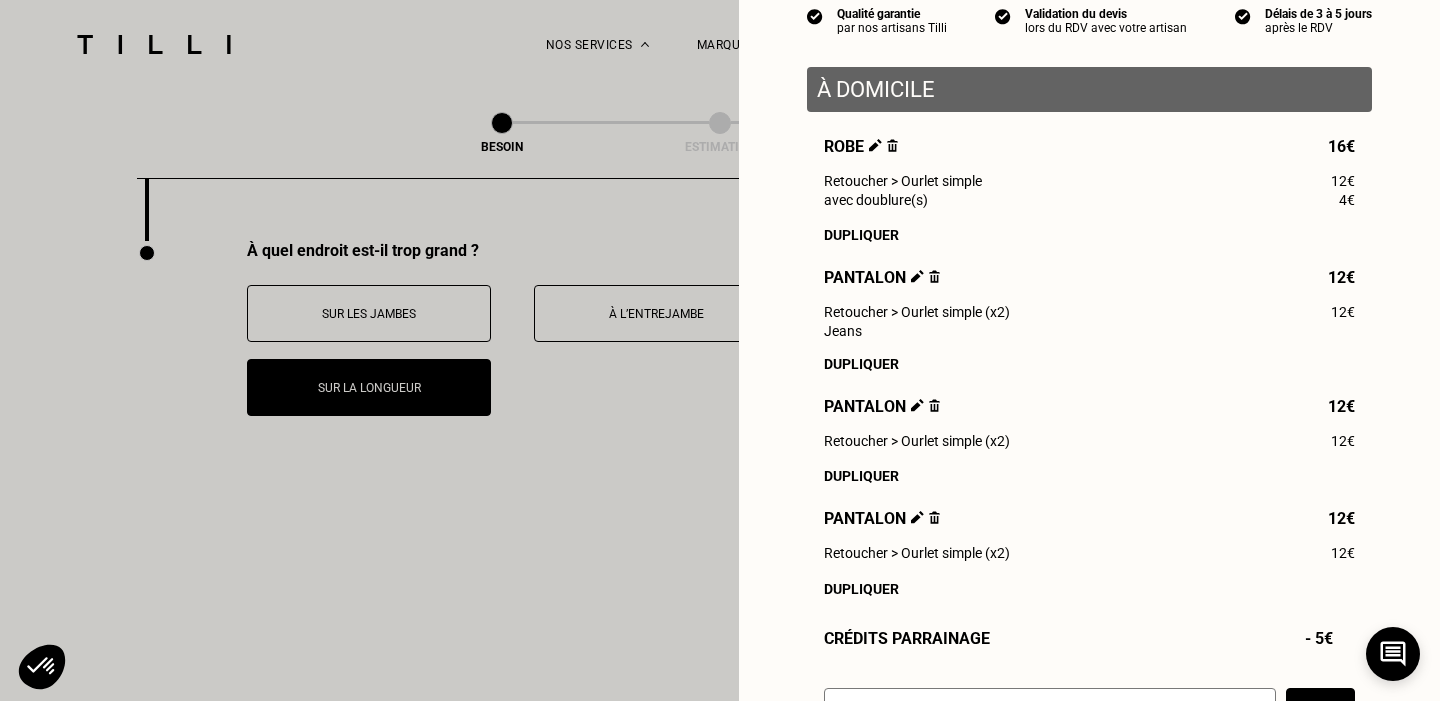 scroll, scrollTop: 4138, scrollLeft: 0, axis: vertical 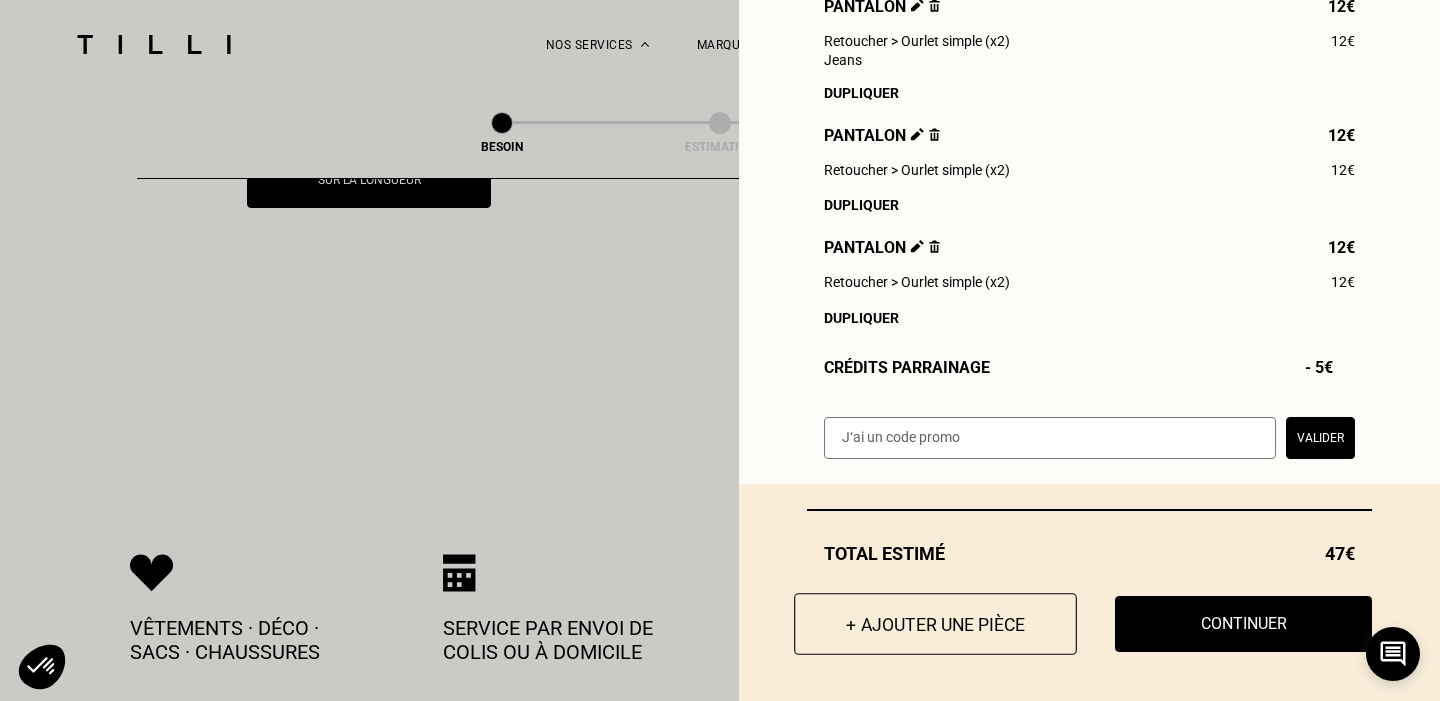 click on "+ Ajouter une pièce" at bounding box center [935, 624] 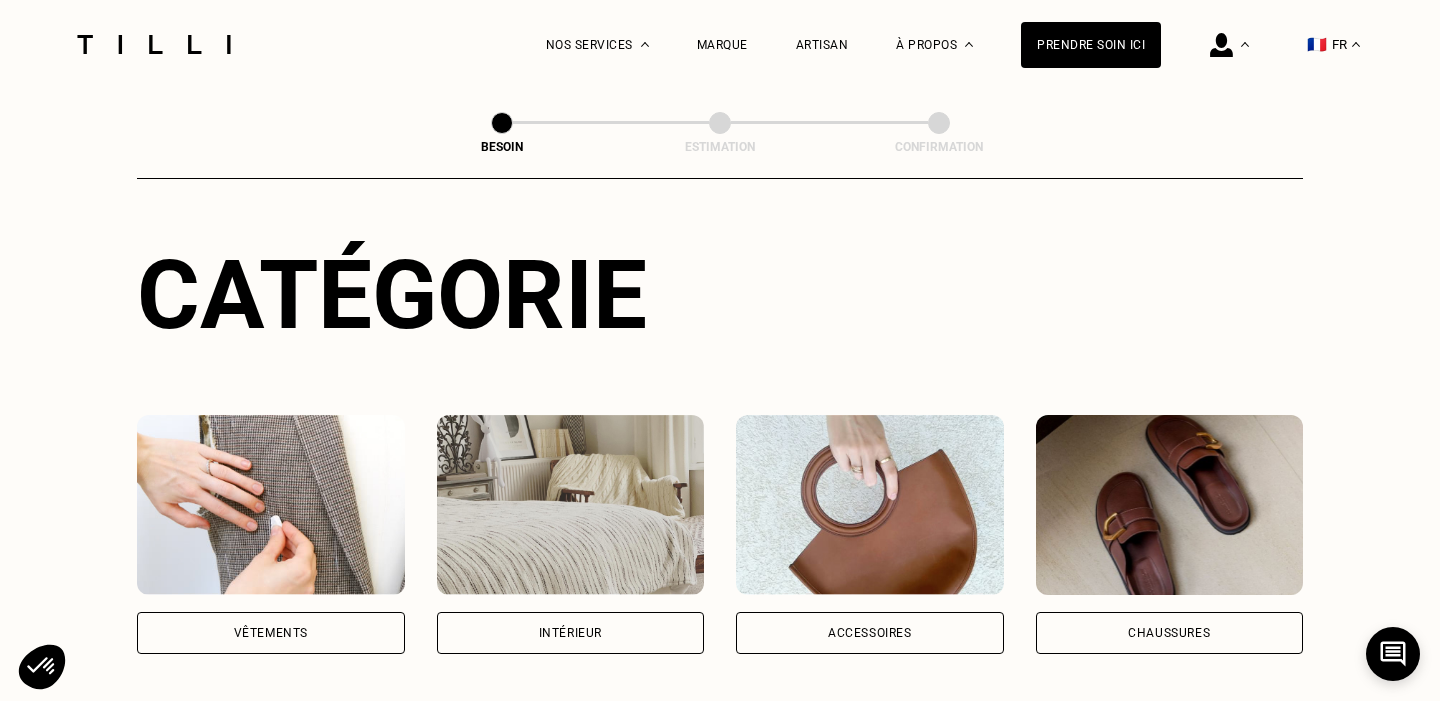 scroll, scrollTop: 417, scrollLeft: 0, axis: vertical 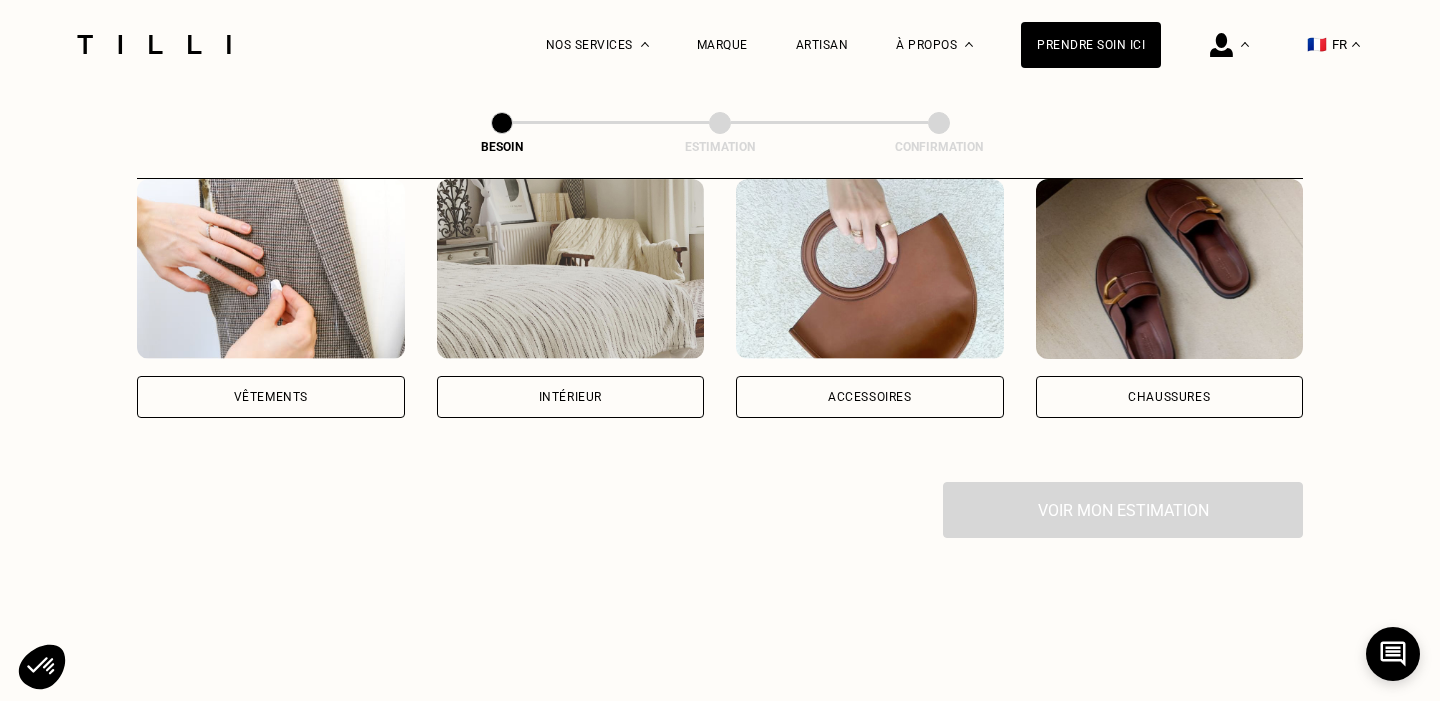 click on "Vêtements" at bounding box center (271, 397) 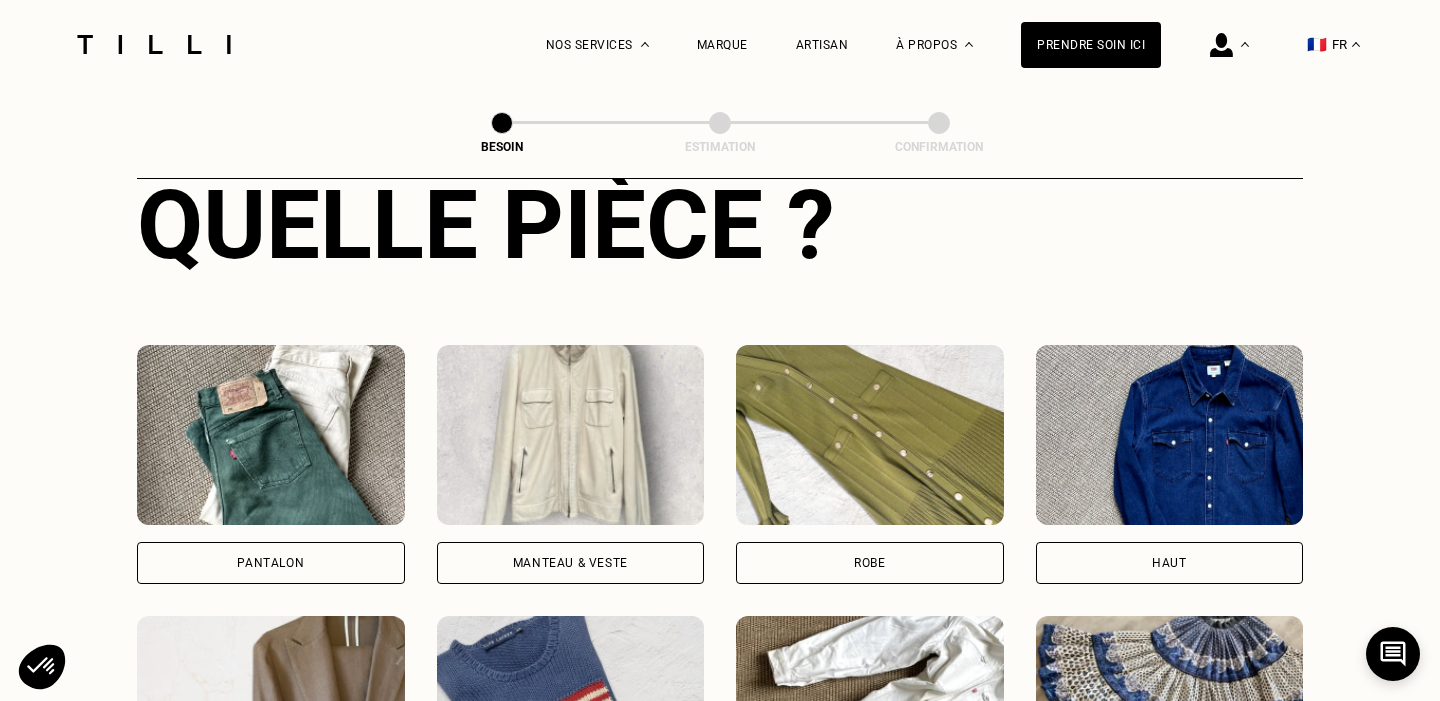 scroll, scrollTop: 754, scrollLeft: 0, axis: vertical 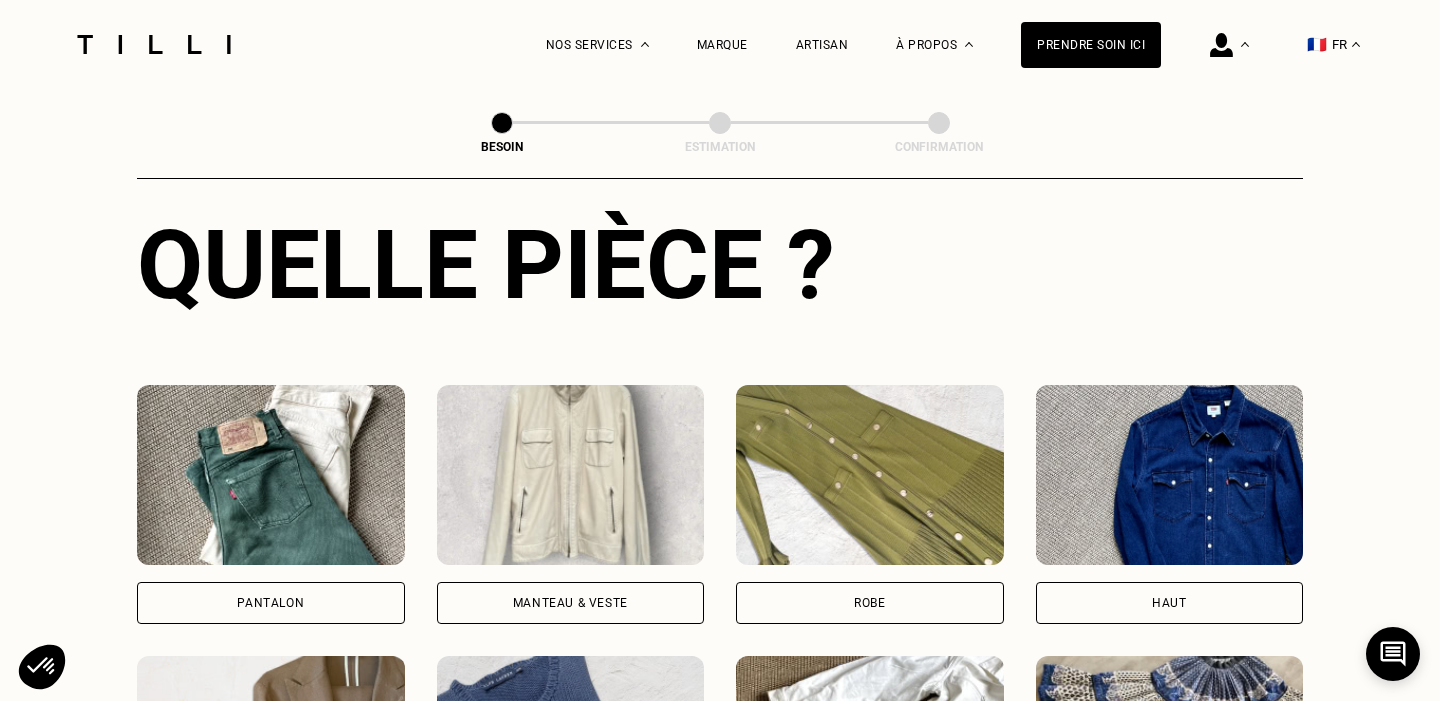 click at bounding box center (870, 475) 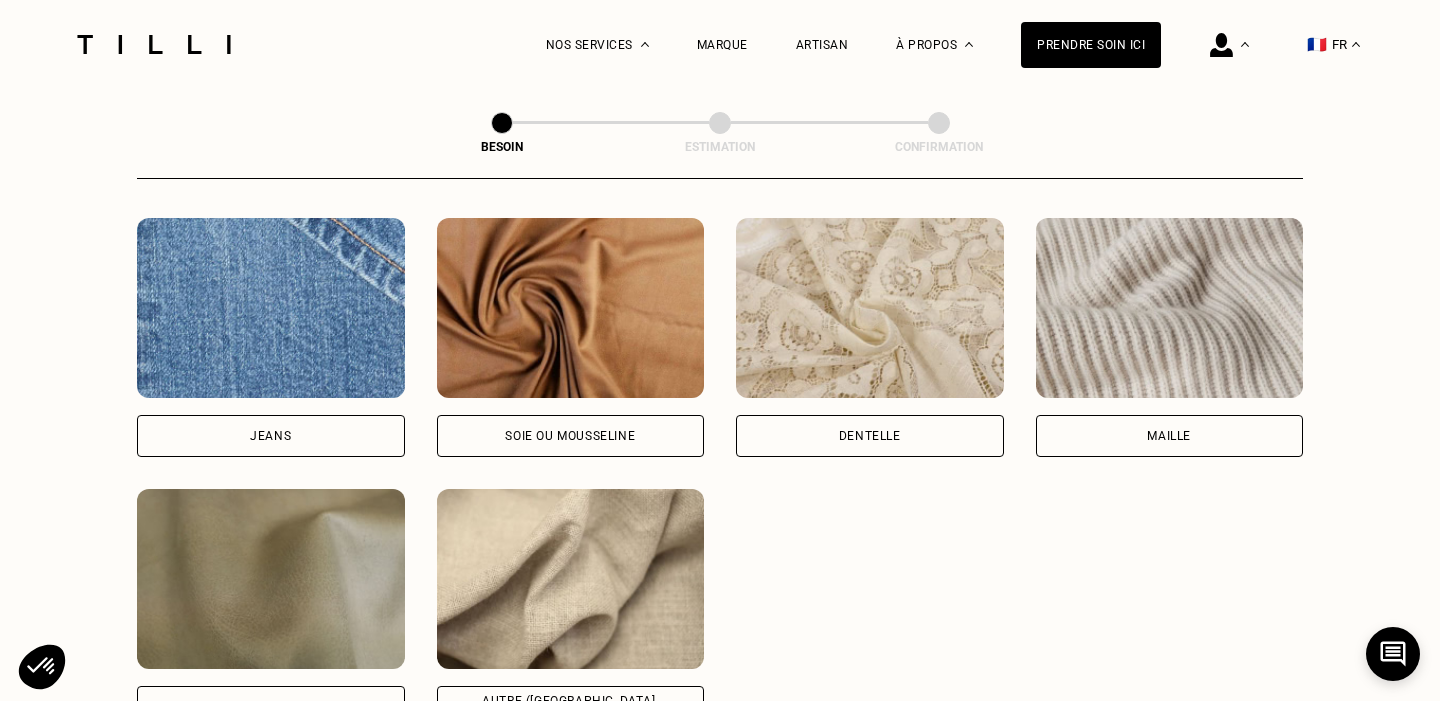 scroll, scrollTop: 2206, scrollLeft: 0, axis: vertical 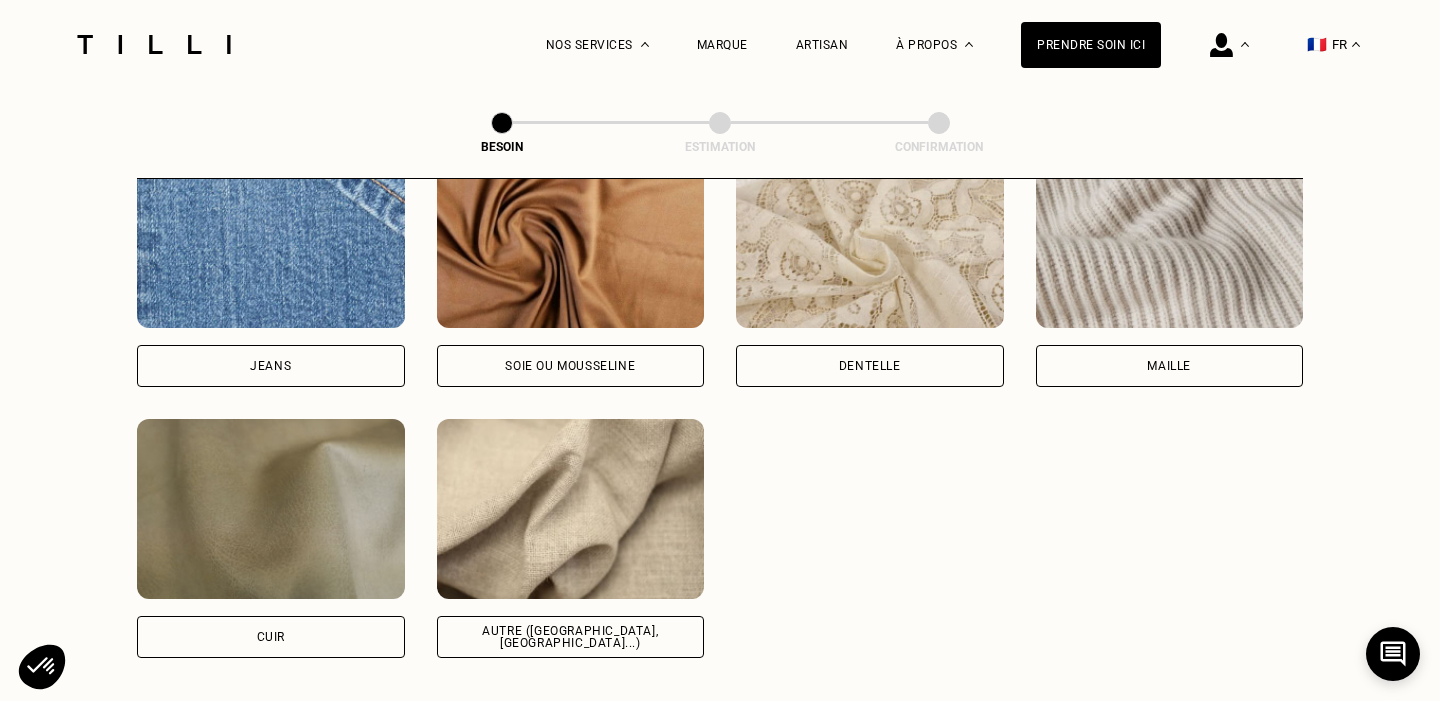 click on "Autre ([GEOGRAPHIC_DATA], [GEOGRAPHIC_DATA]...)" at bounding box center [571, 637] 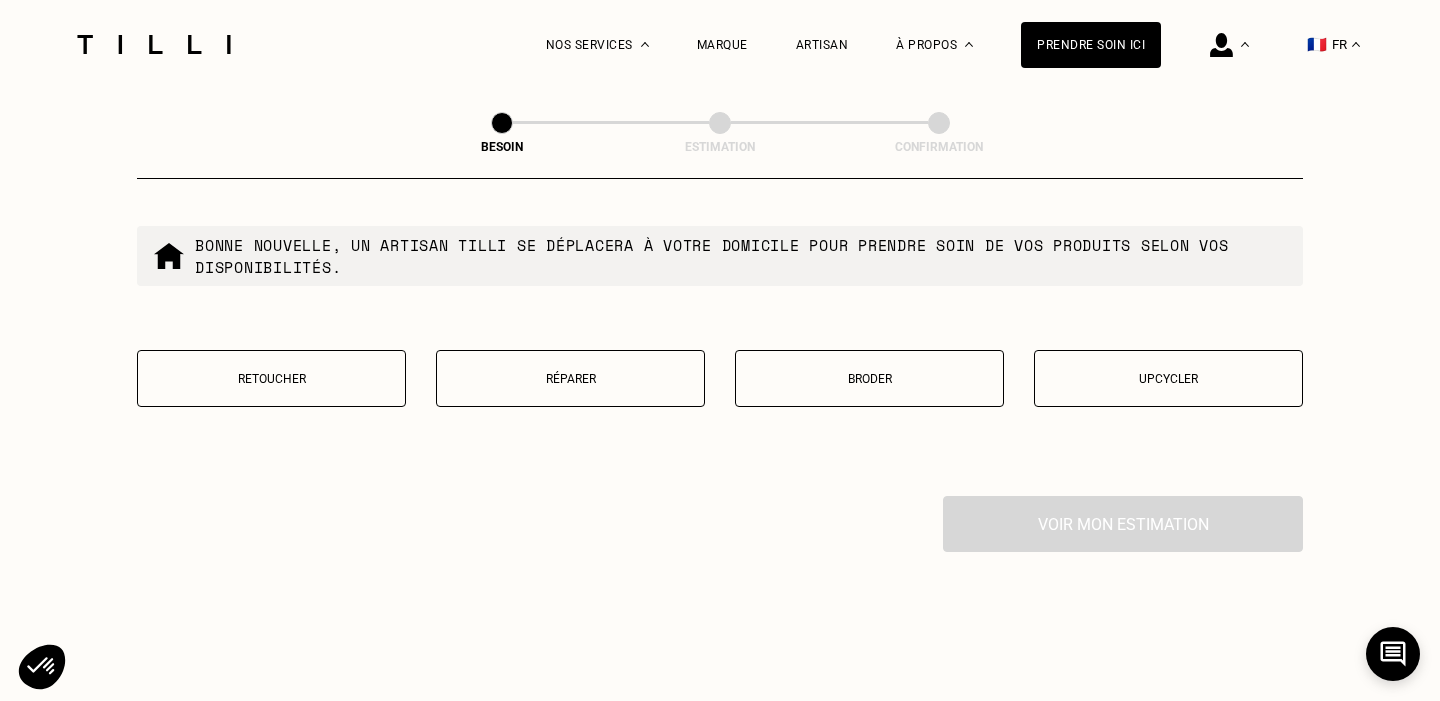 scroll, scrollTop: 3474, scrollLeft: 0, axis: vertical 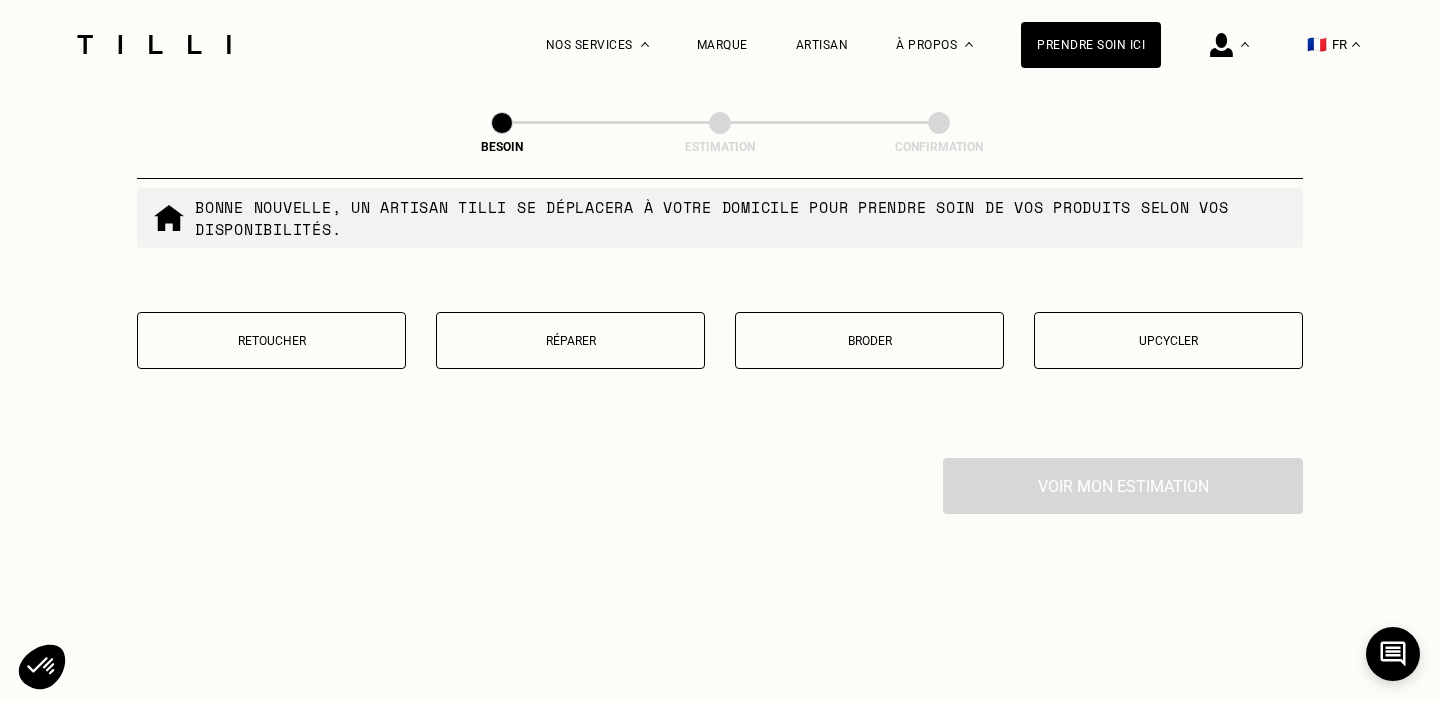 click on "Retoucher" at bounding box center [271, 340] 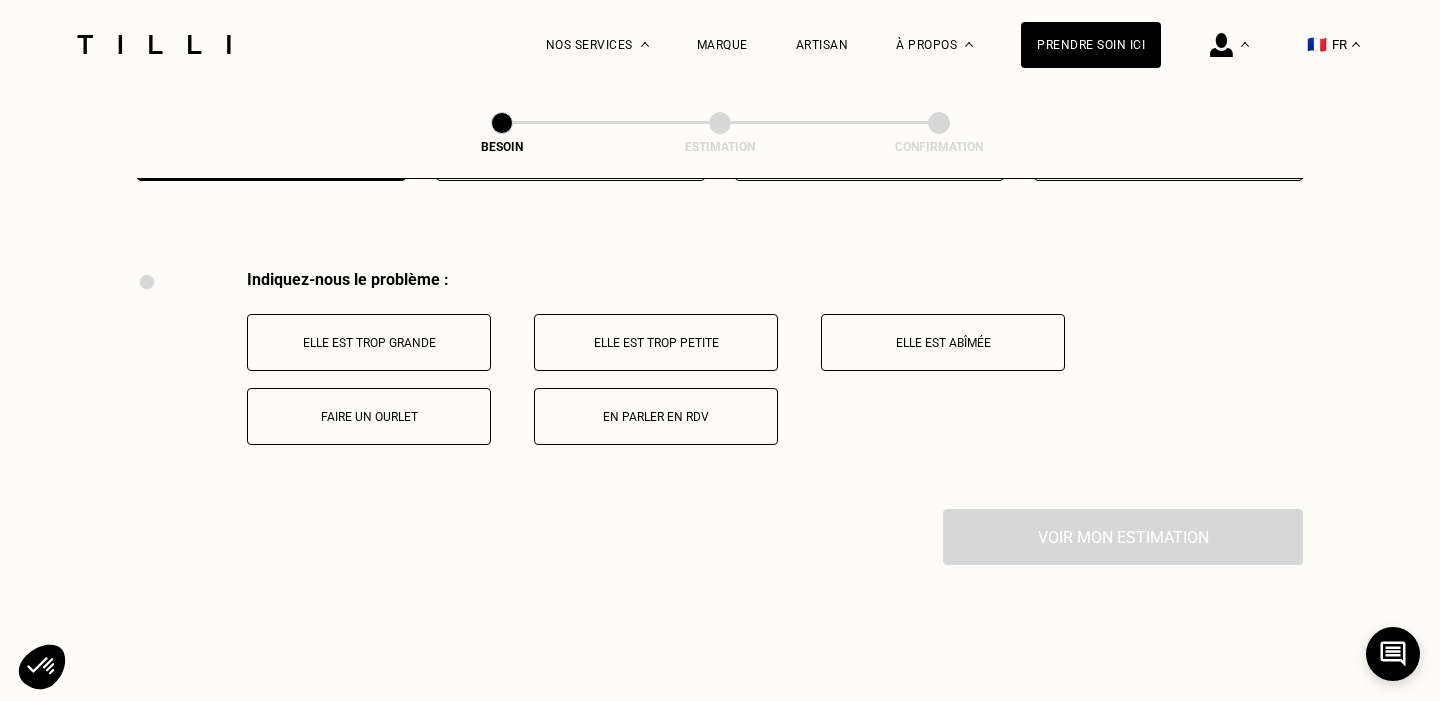 scroll, scrollTop: 3691, scrollLeft: 0, axis: vertical 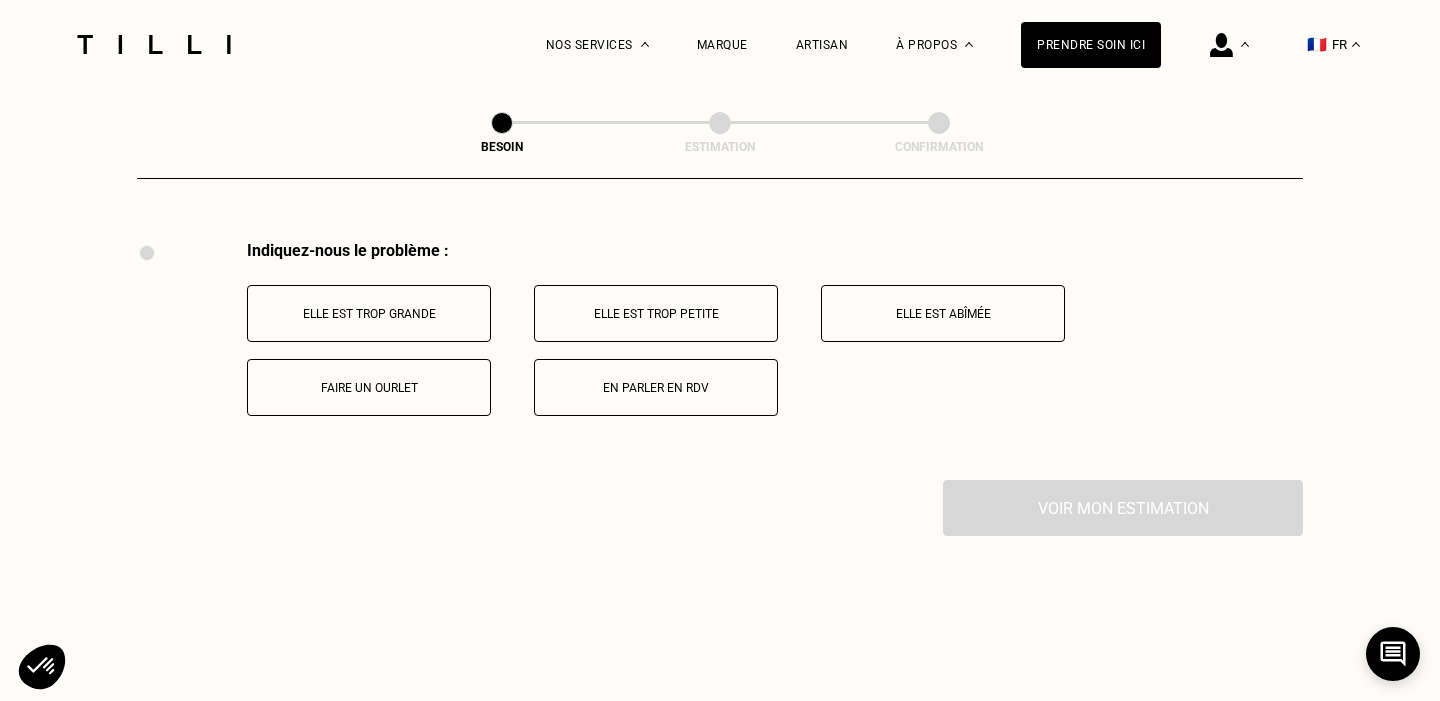 click on "Elle est trop grande" at bounding box center [369, 313] 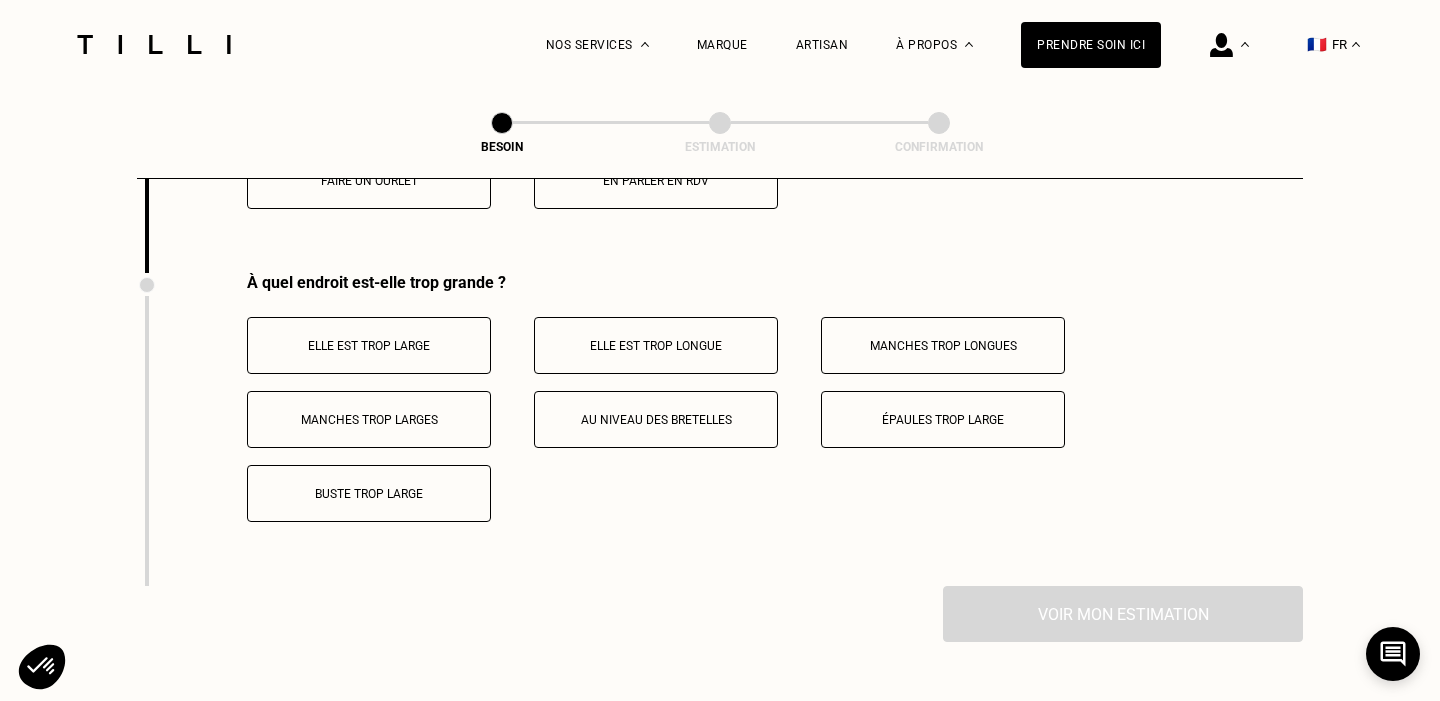 scroll, scrollTop: 3930, scrollLeft: 0, axis: vertical 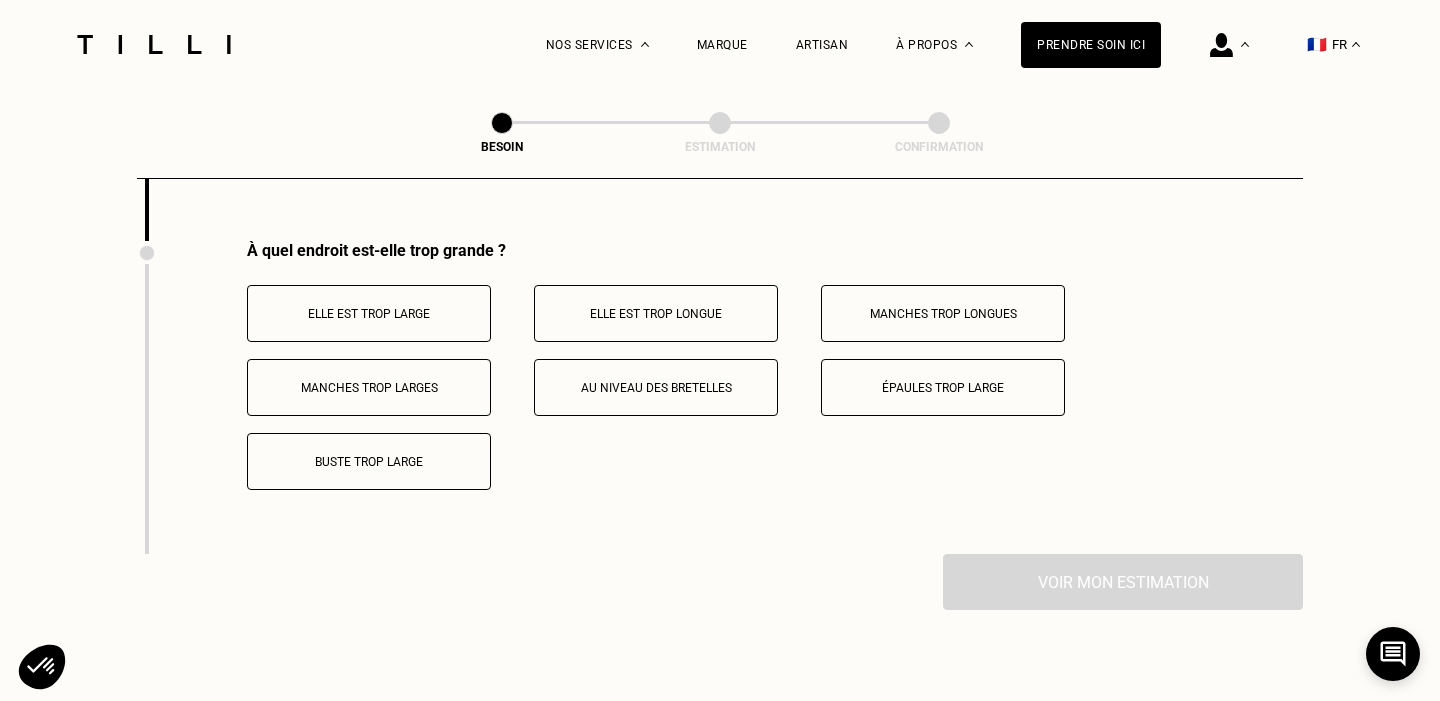 click on "Buste trop large" at bounding box center [369, 462] 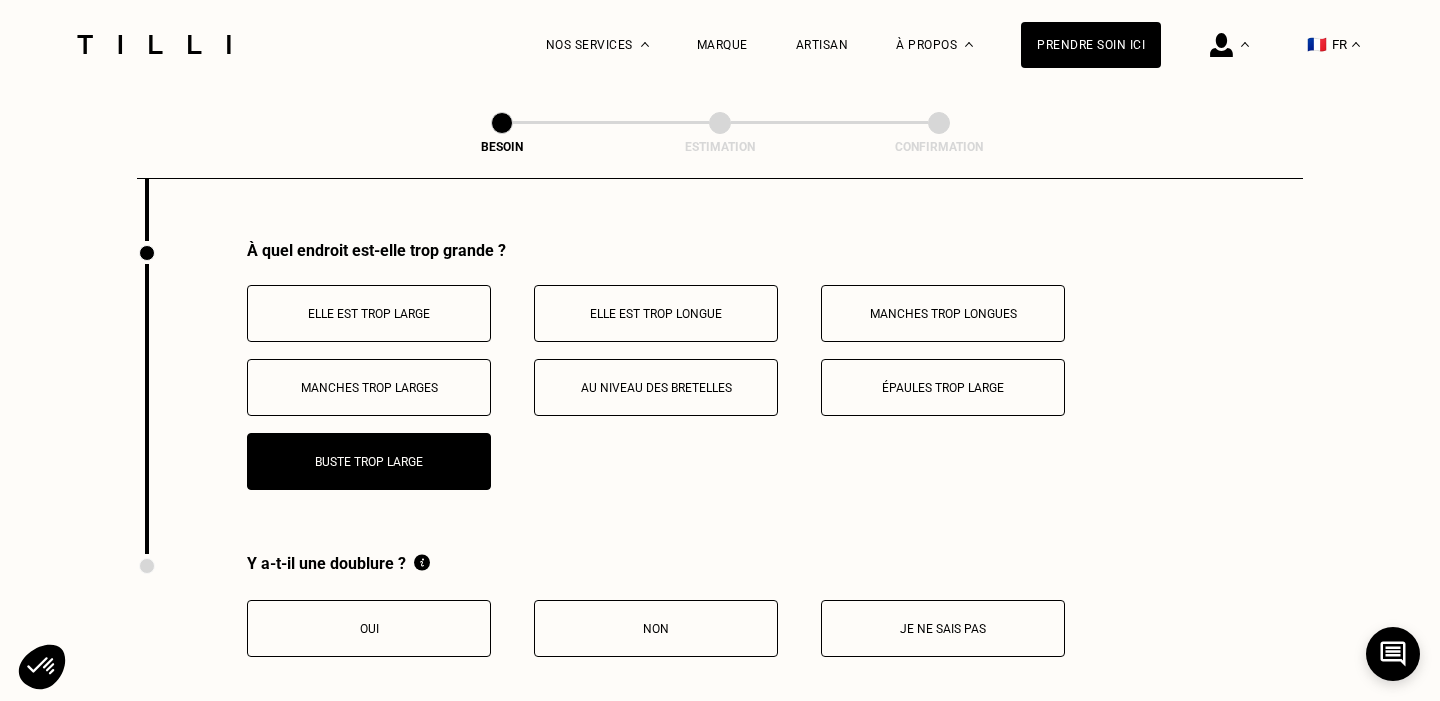 click on "Non" at bounding box center (656, 628) 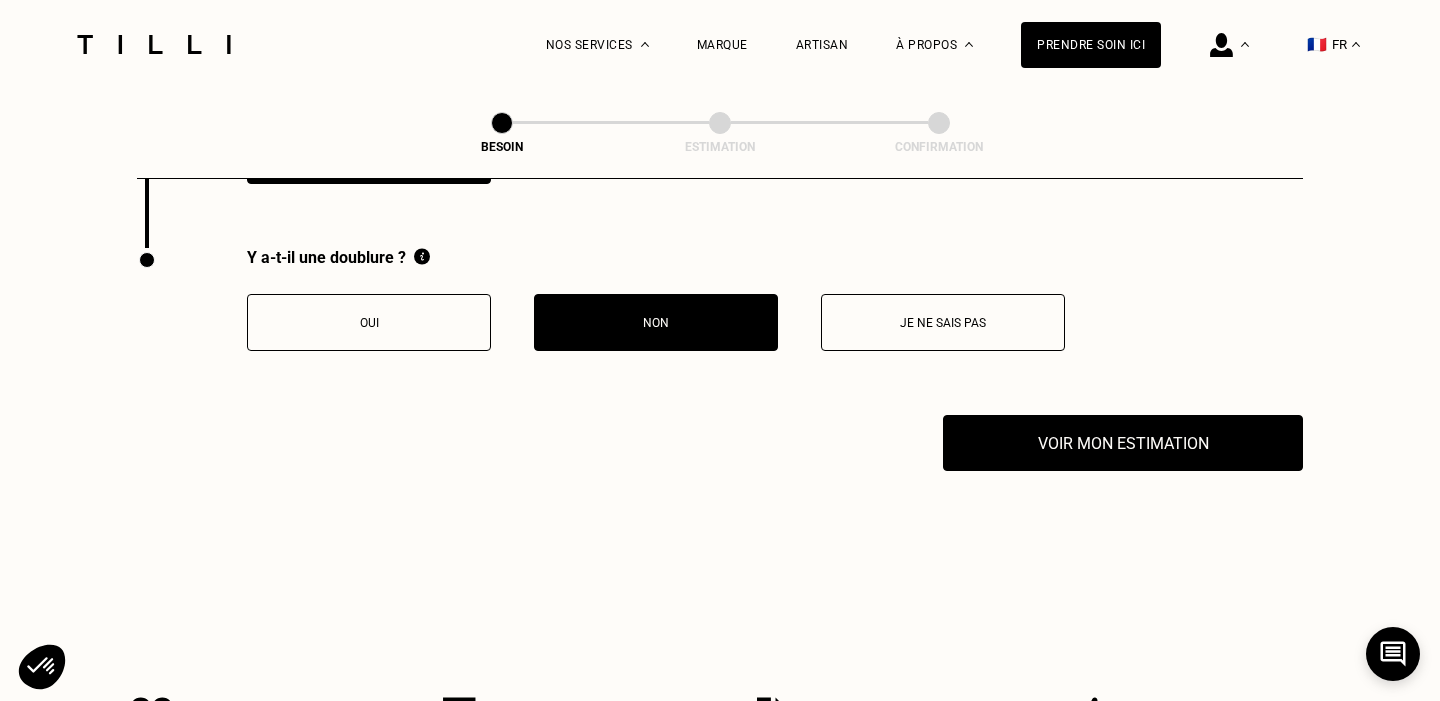 scroll, scrollTop: 4301, scrollLeft: 0, axis: vertical 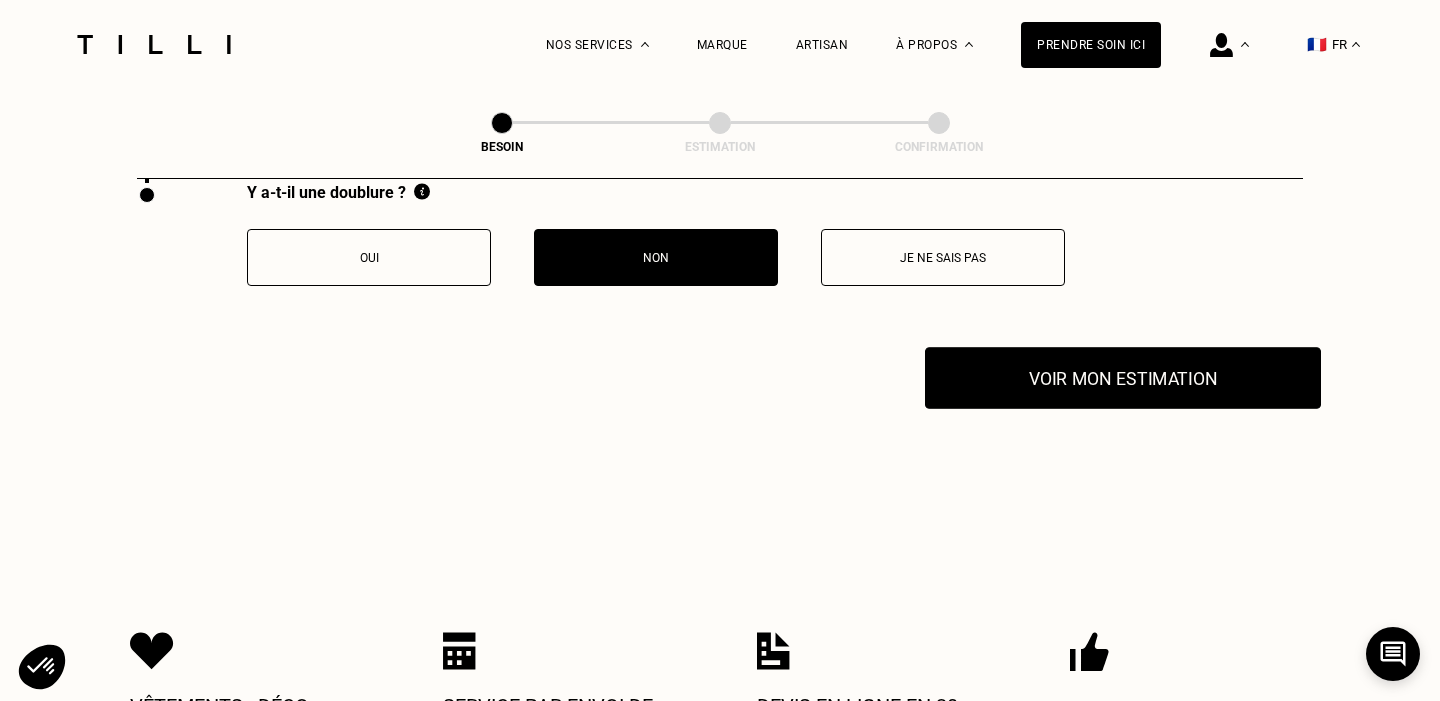 click on "Voir mon estimation" at bounding box center (1123, 378) 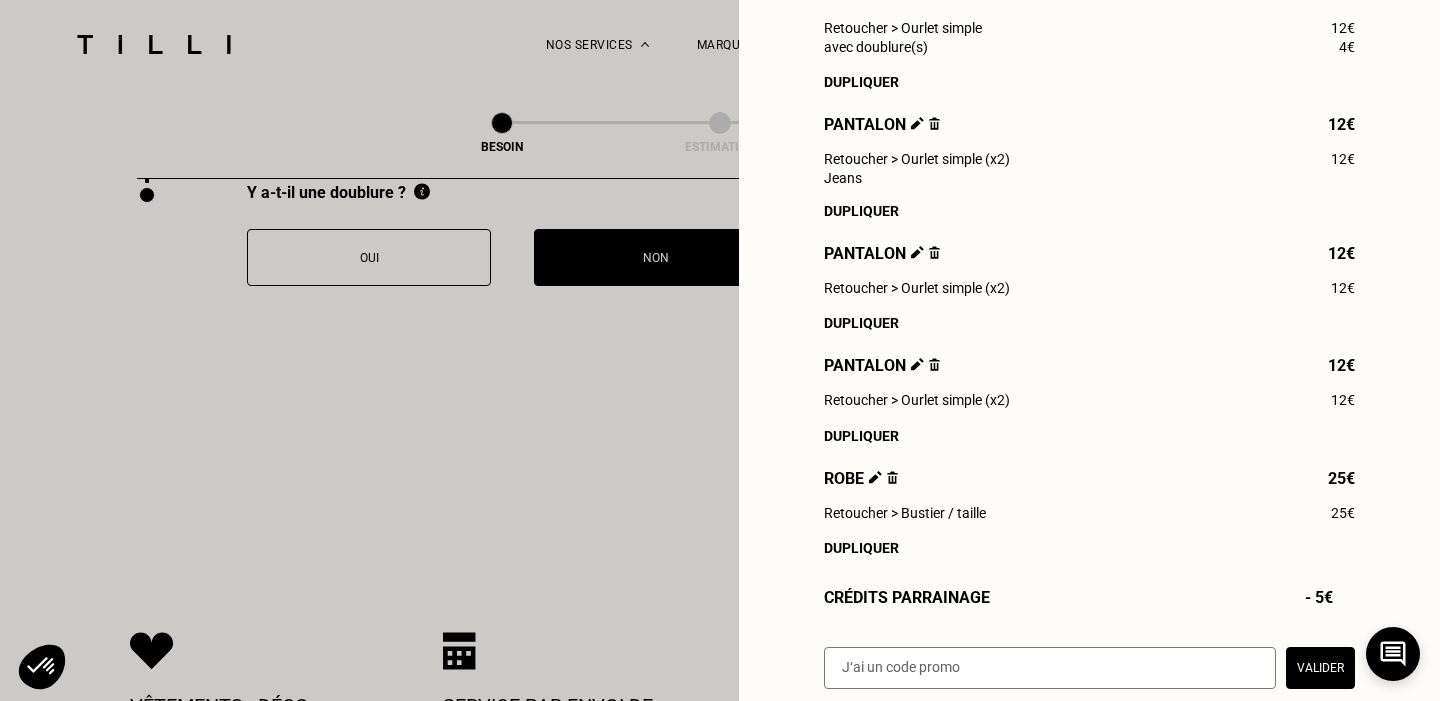 scroll, scrollTop: 357, scrollLeft: 0, axis: vertical 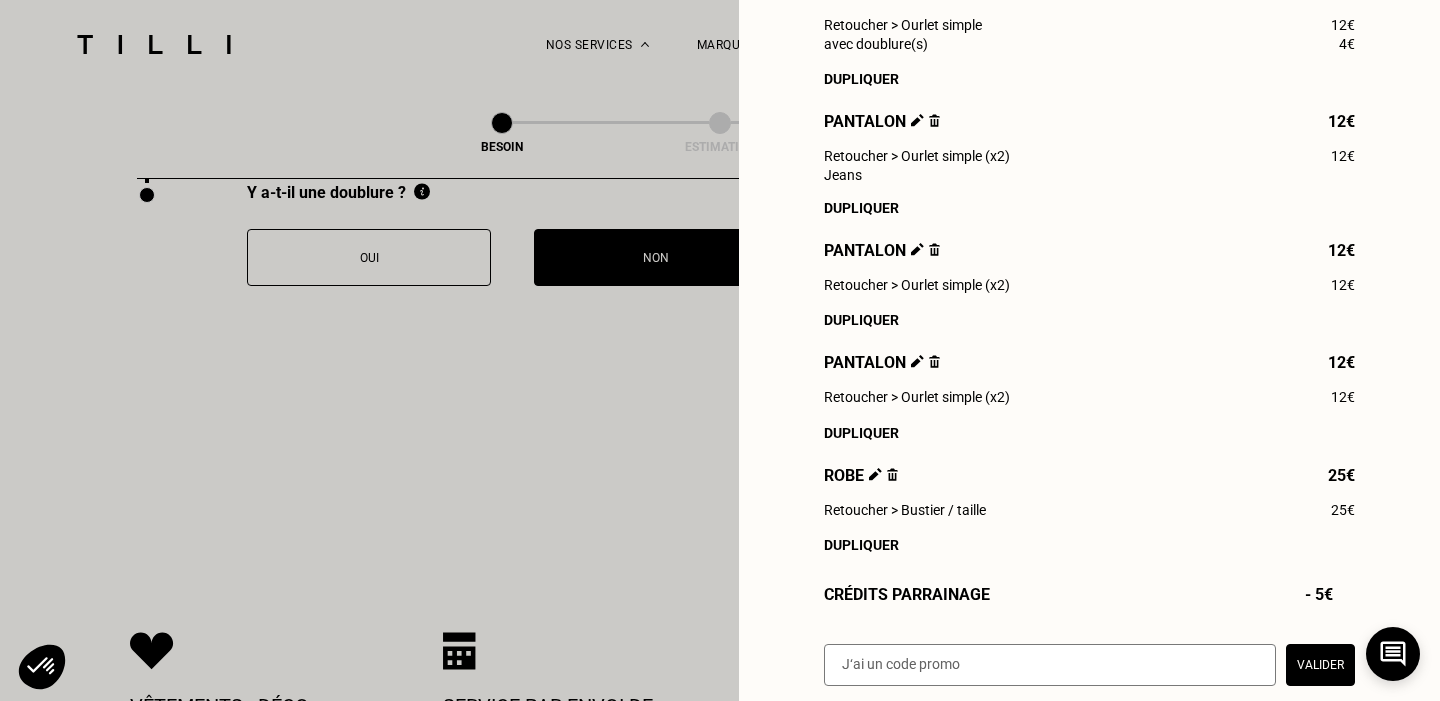 click at bounding box center [892, 474] 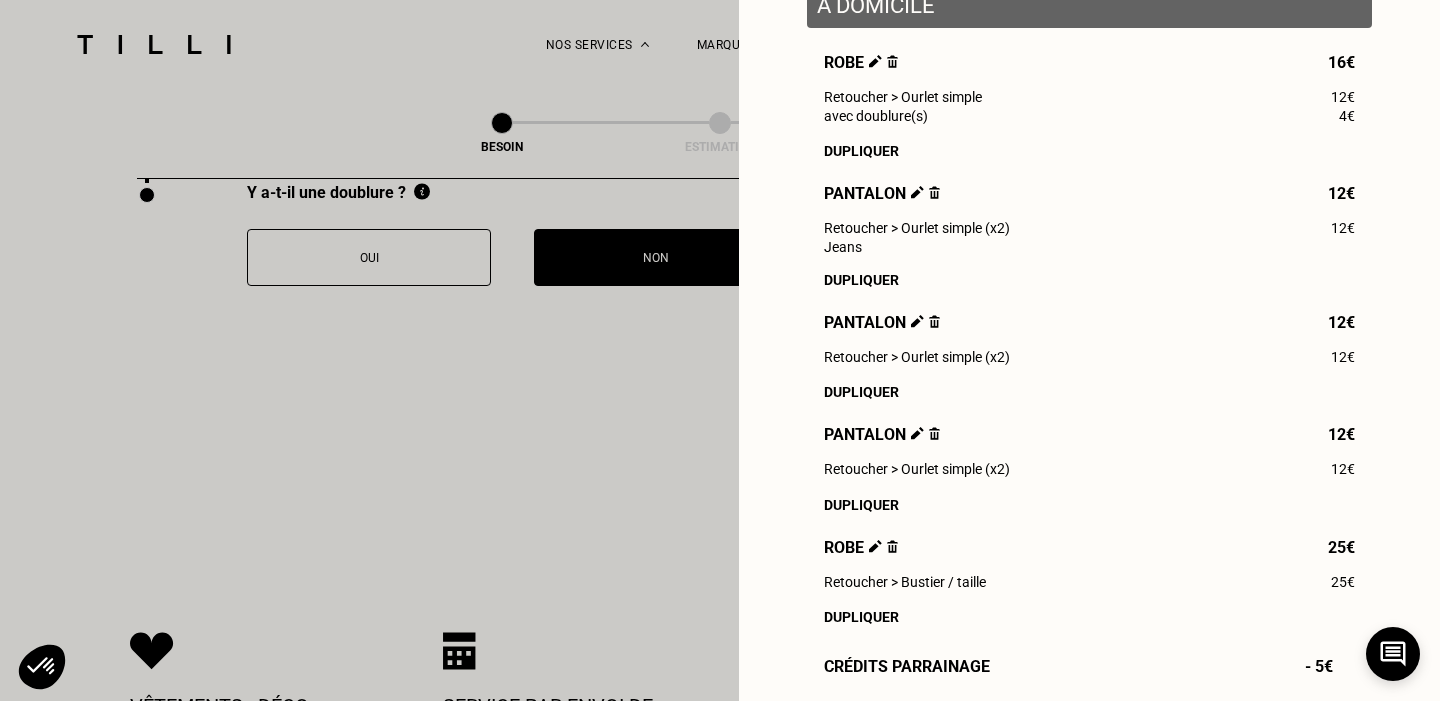 scroll, scrollTop: 272, scrollLeft: 0, axis: vertical 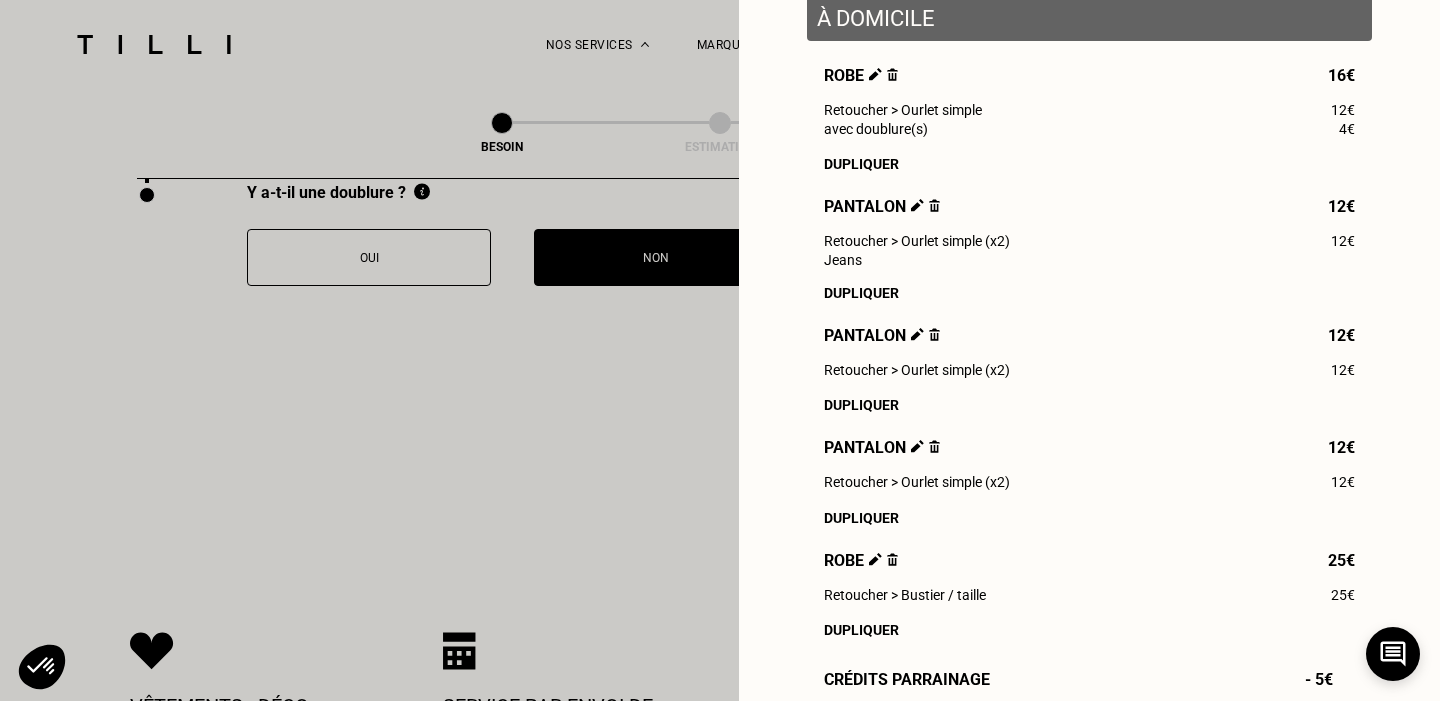 click at bounding box center [892, 559] 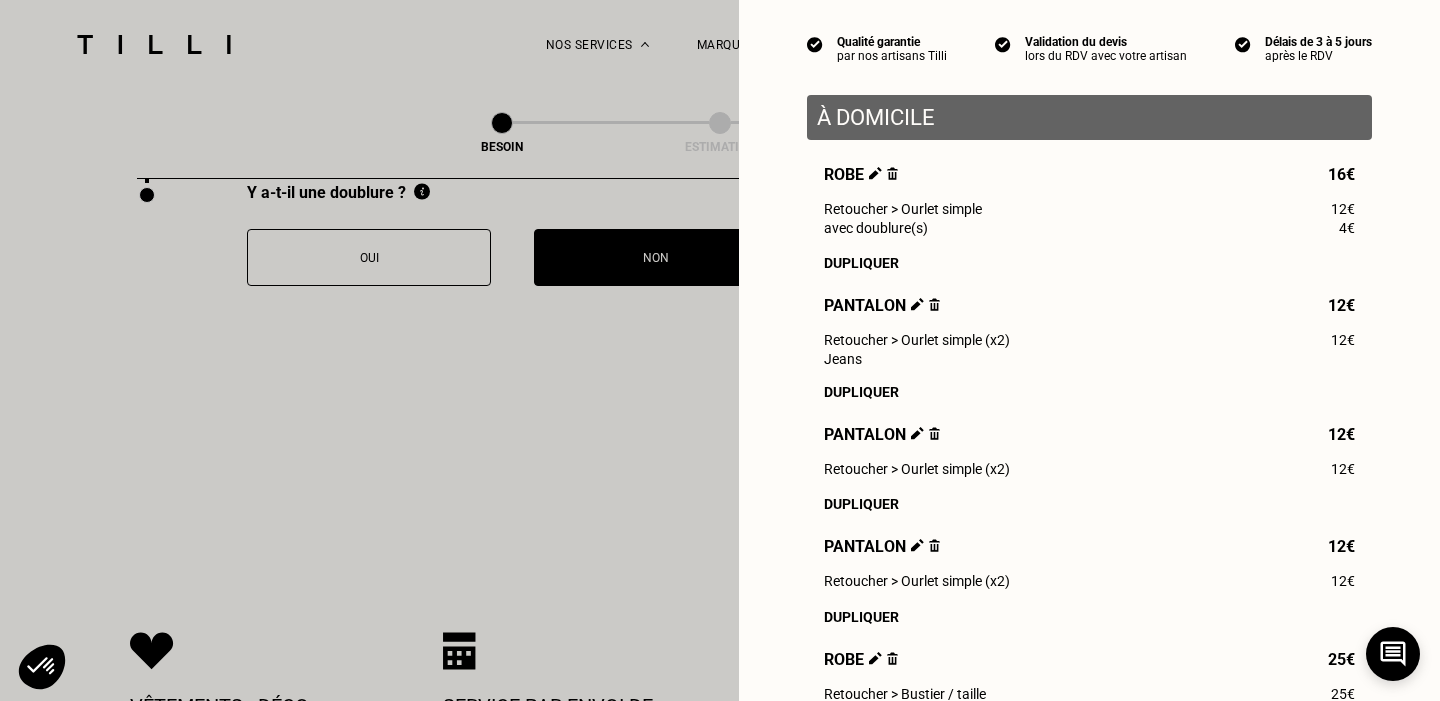 scroll, scrollTop: 164, scrollLeft: 0, axis: vertical 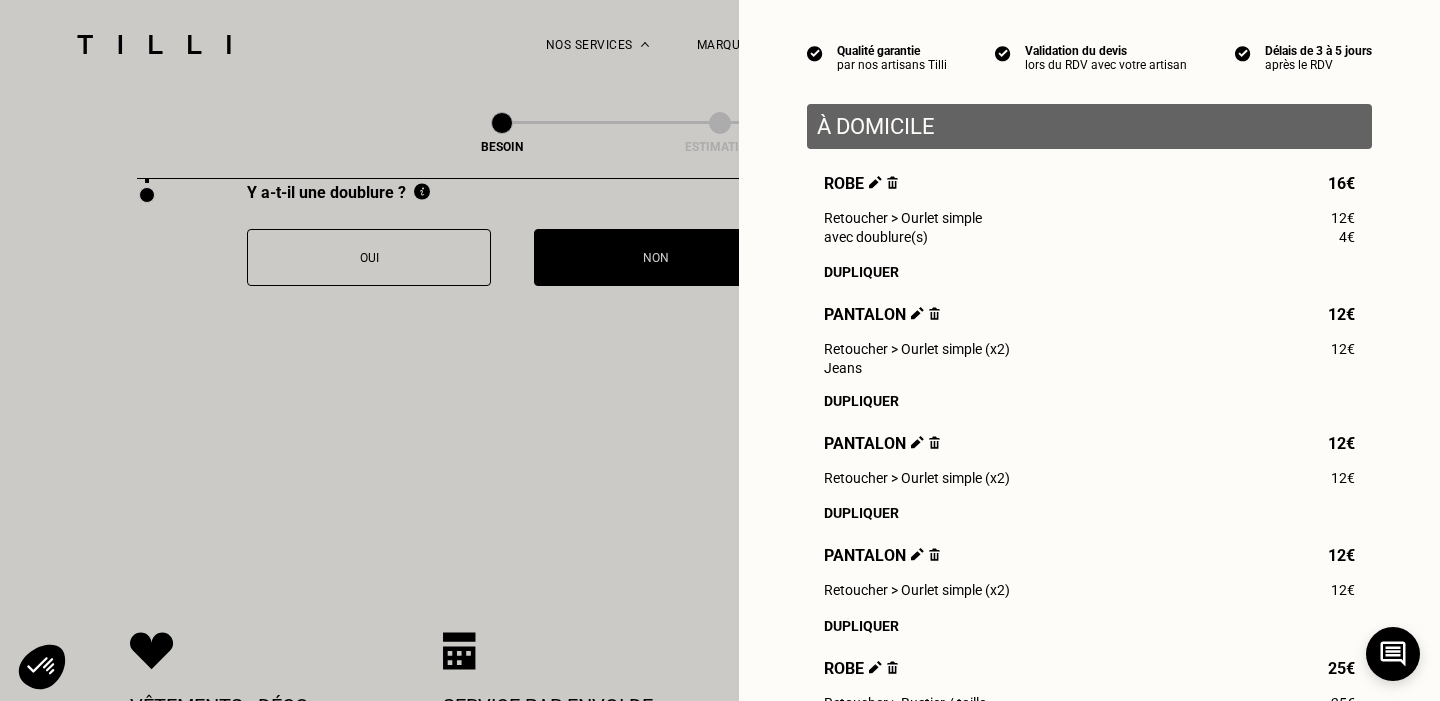 click on "Robe" at bounding box center (861, 668) 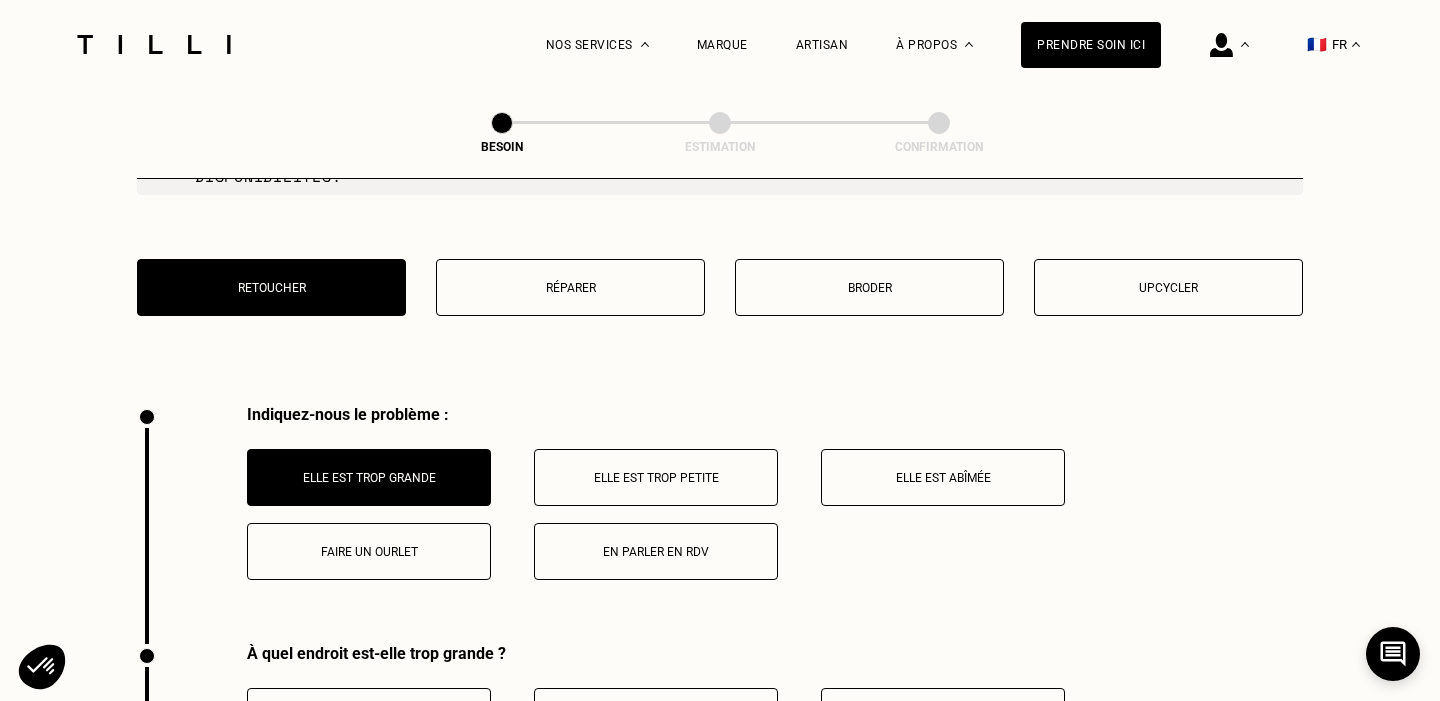 scroll, scrollTop: 3510, scrollLeft: 0, axis: vertical 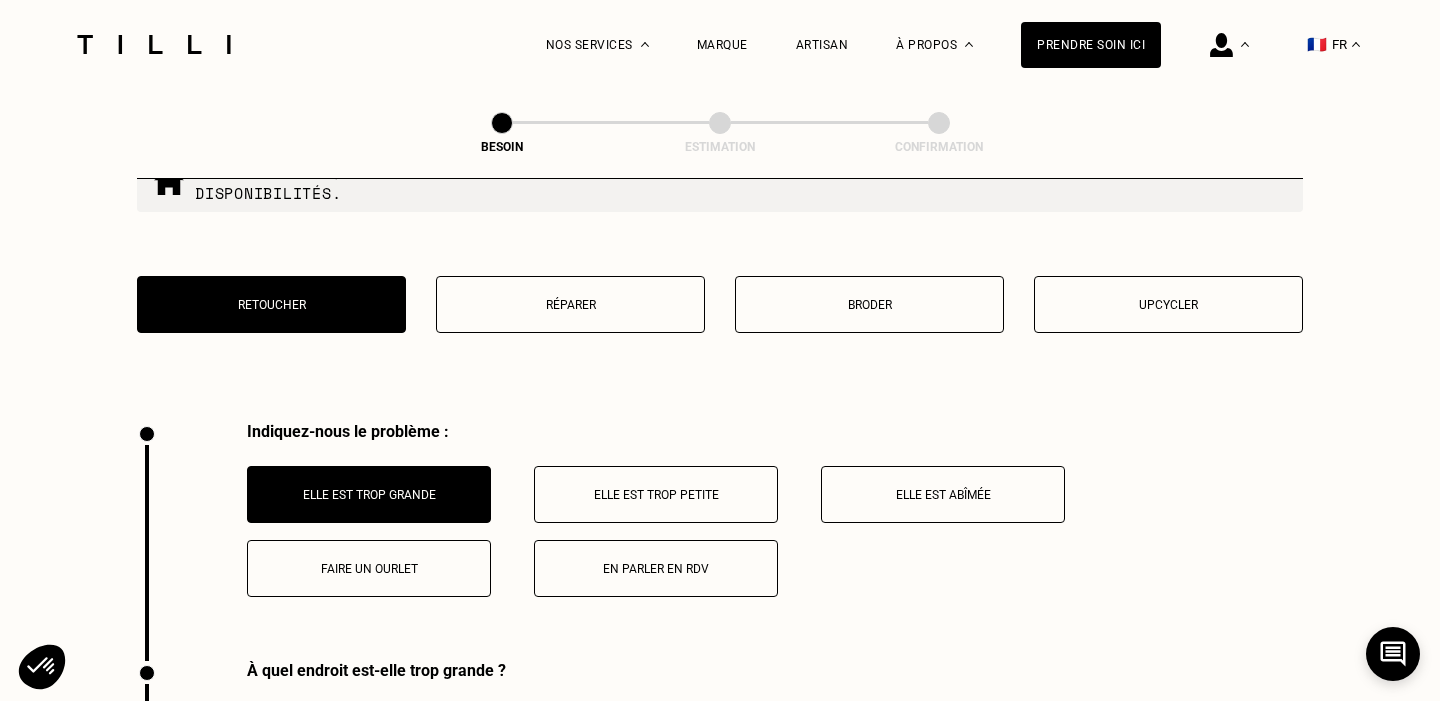 click on "En parler en RDV" at bounding box center [656, 568] 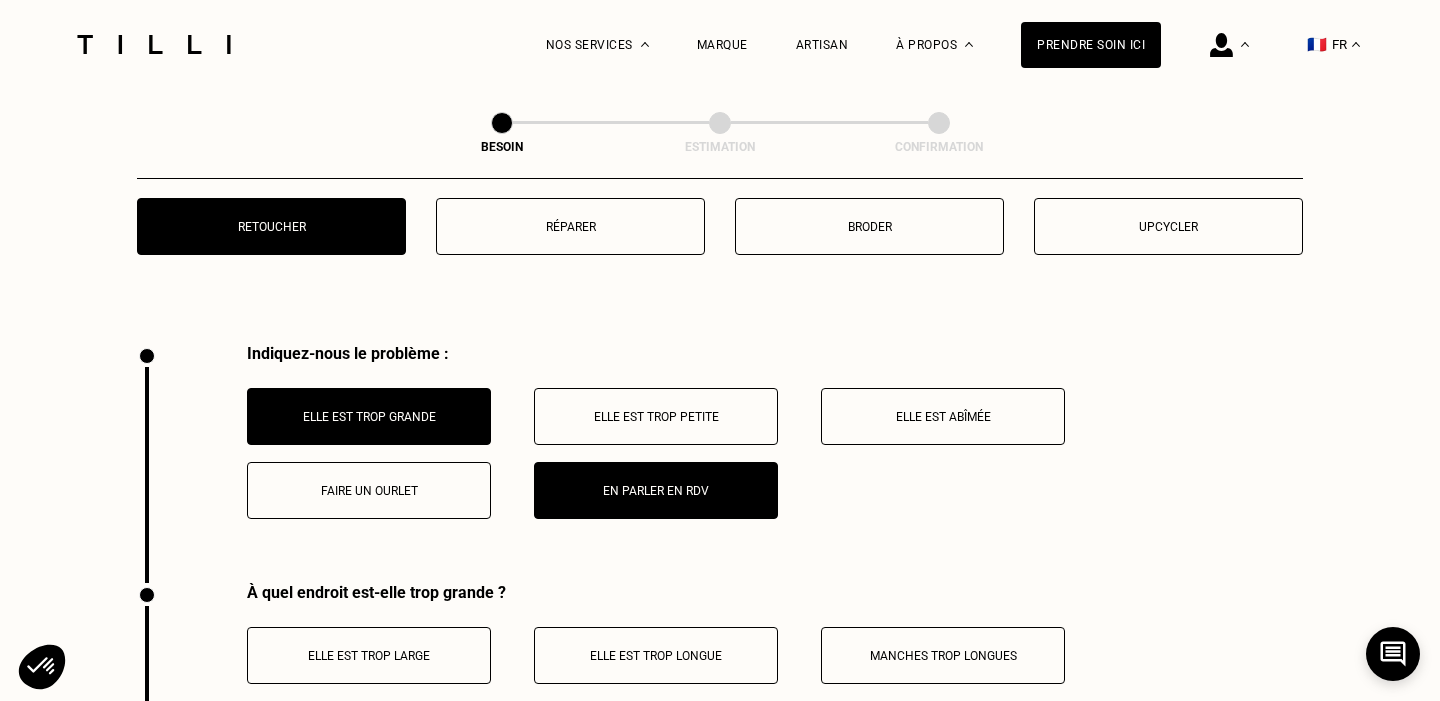 click on "Elle est trop grande" at bounding box center (369, 417) 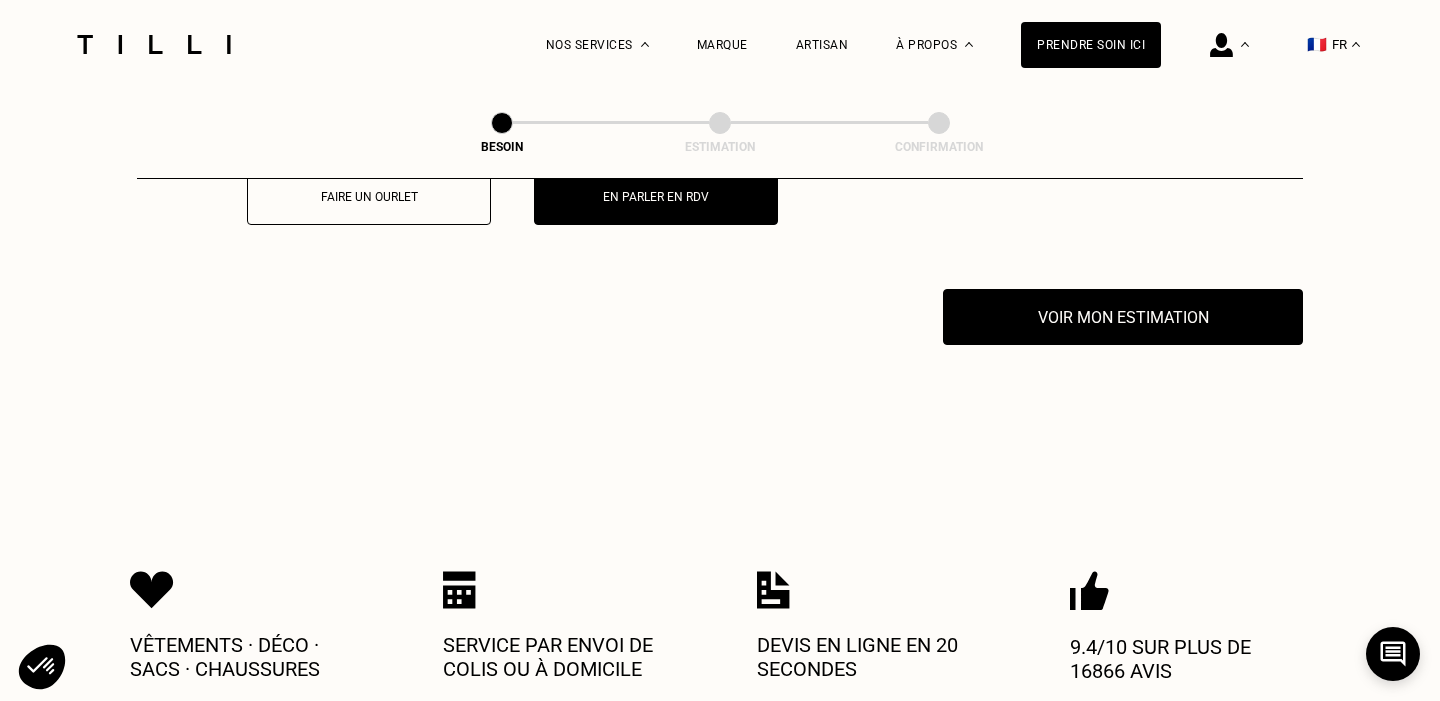 scroll, scrollTop: 3780, scrollLeft: 0, axis: vertical 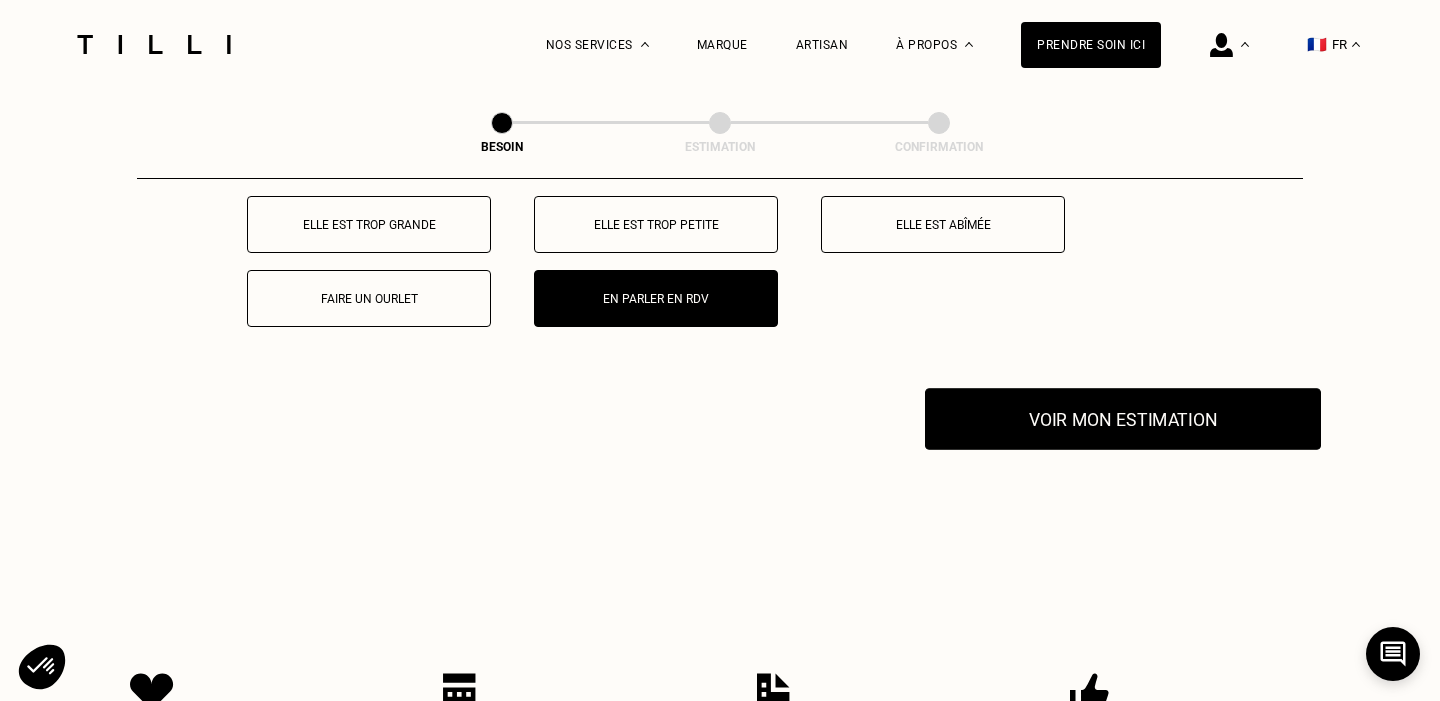 click on "Voir mon estimation" at bounding box center (1123, 419) 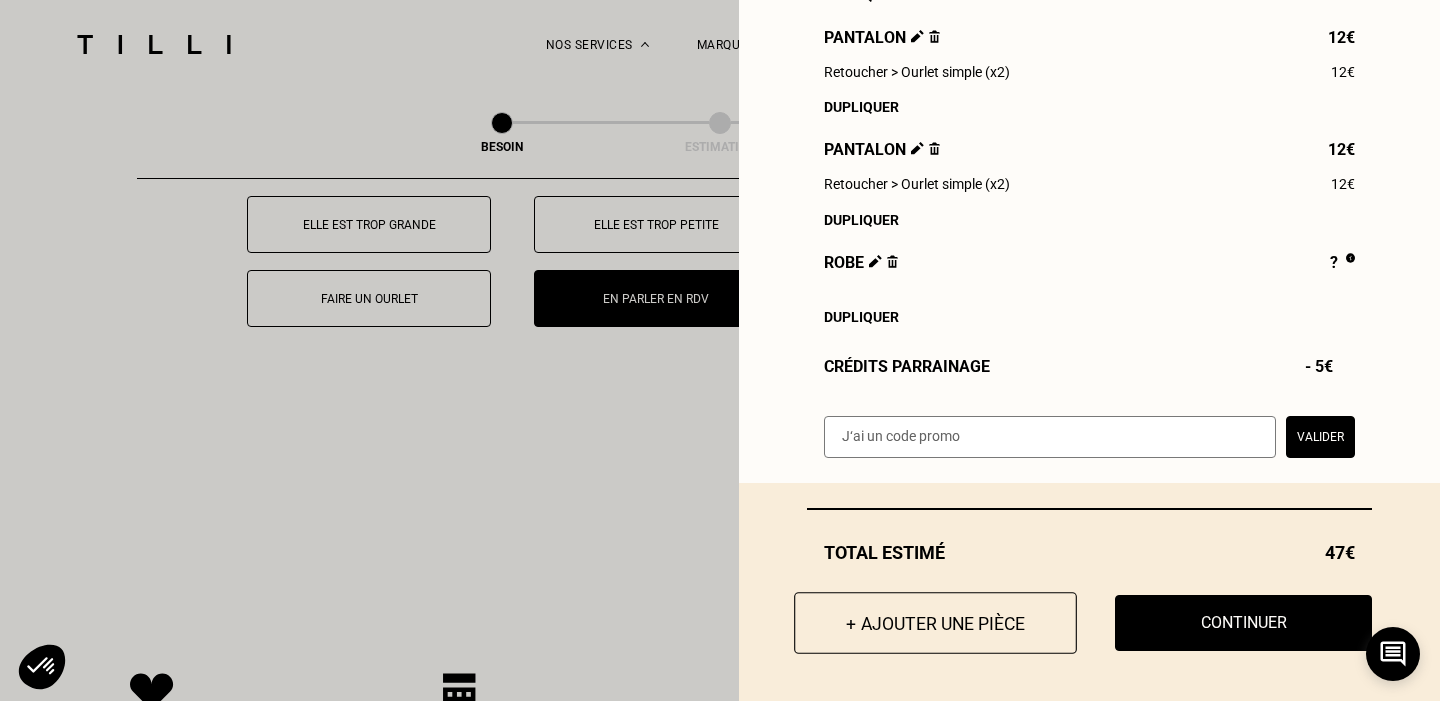 scroll, scrollTop: 569, scrollLeft: 0, axis: vertical 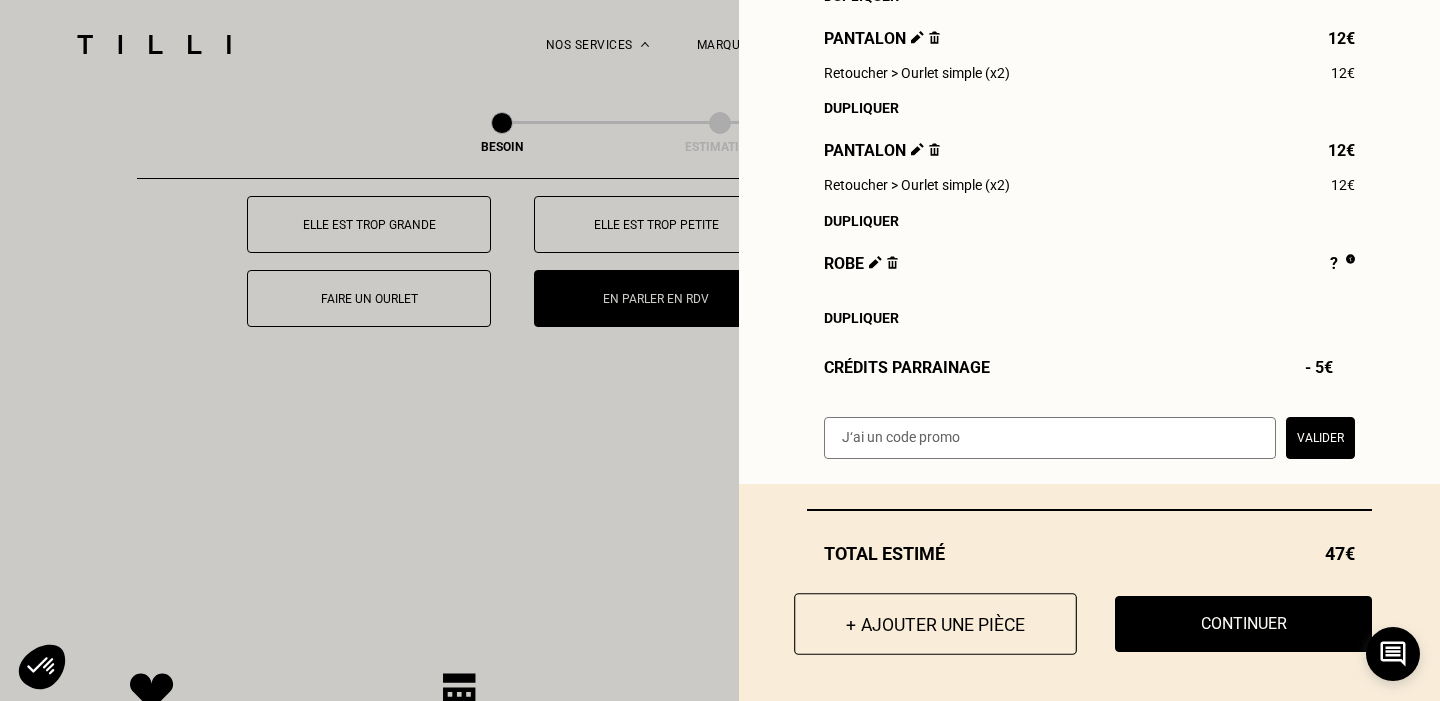 click on "+ Ajouter une pièce" at bounding box center [935, 624] 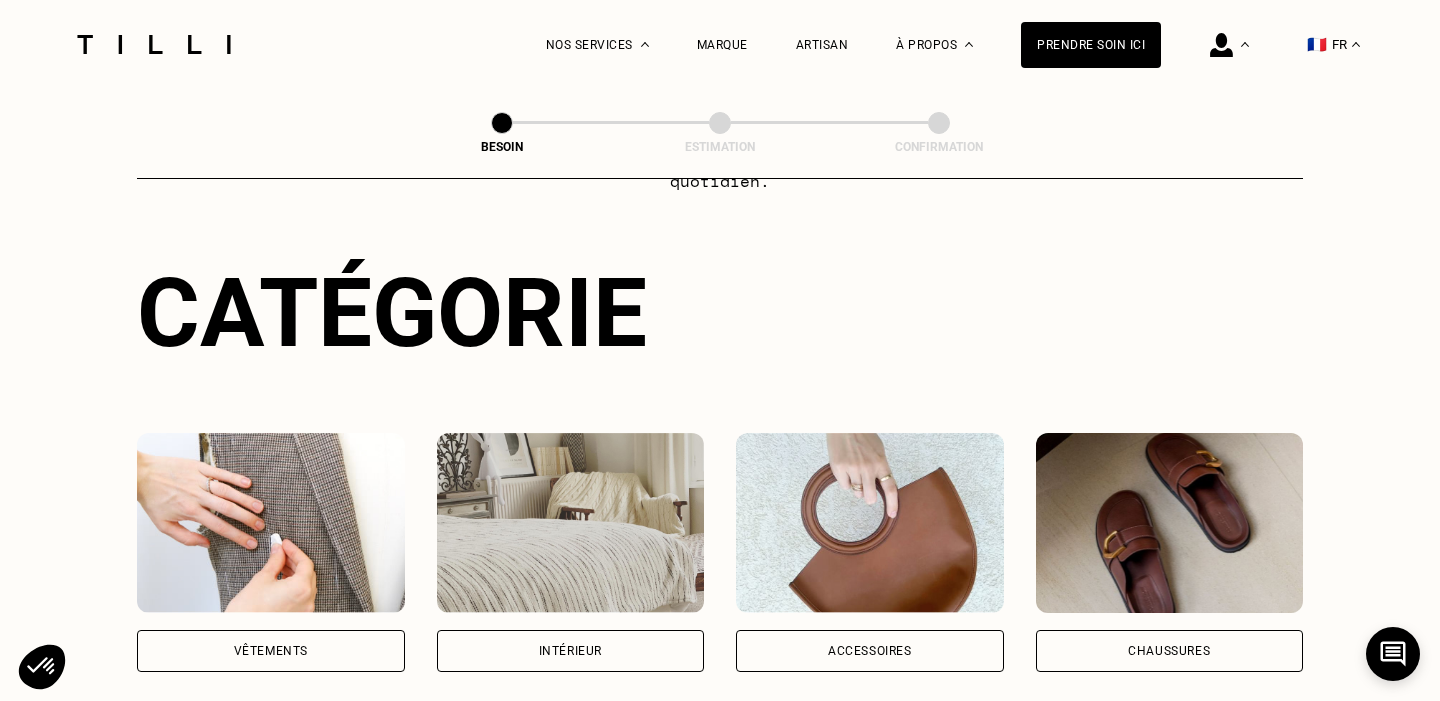 scroll, scrollTop: 420, scrollLeft: 0, axis: vertical 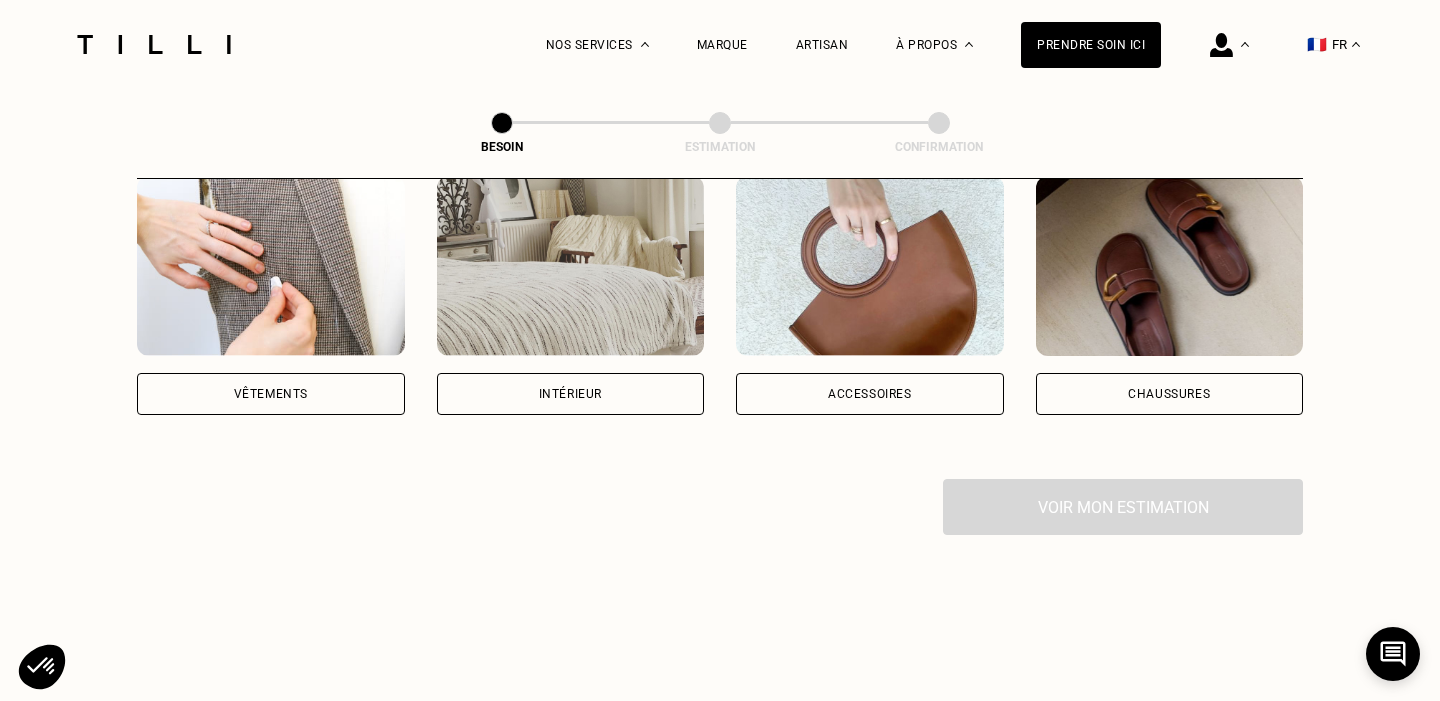 click on "Chaussures" at bounding box center [1169, 394] 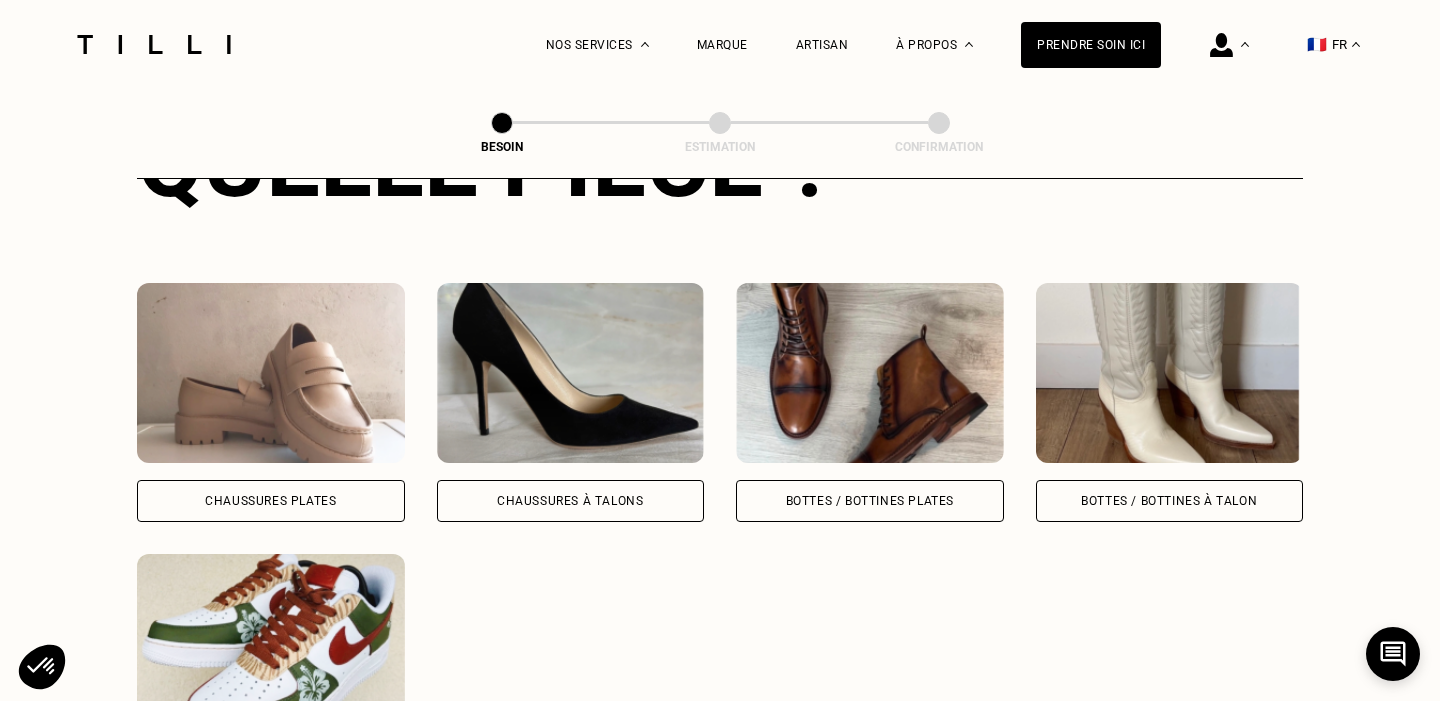 scroll, scrollTop: 968, scrollLeft: 0, axis: vertical 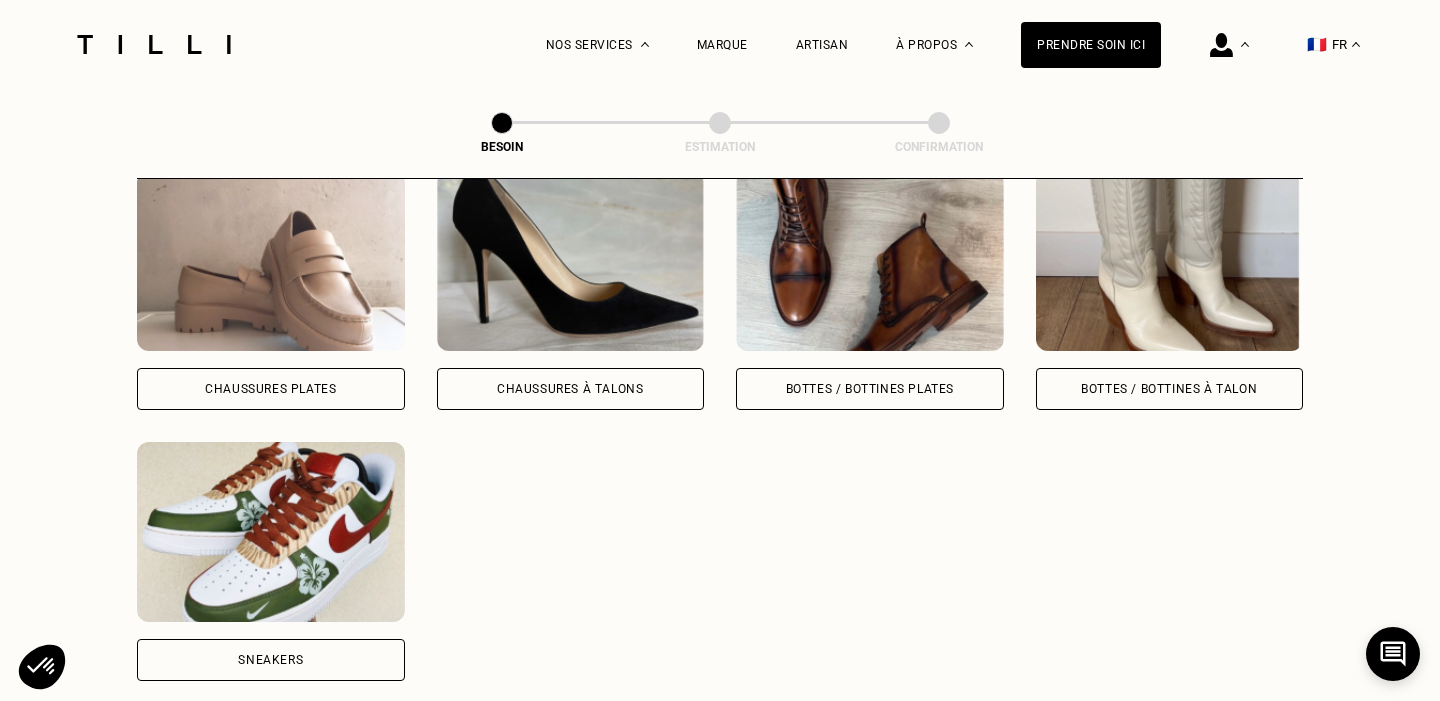 click on "Chaussures à Talons" at bounding box center (570, 389) 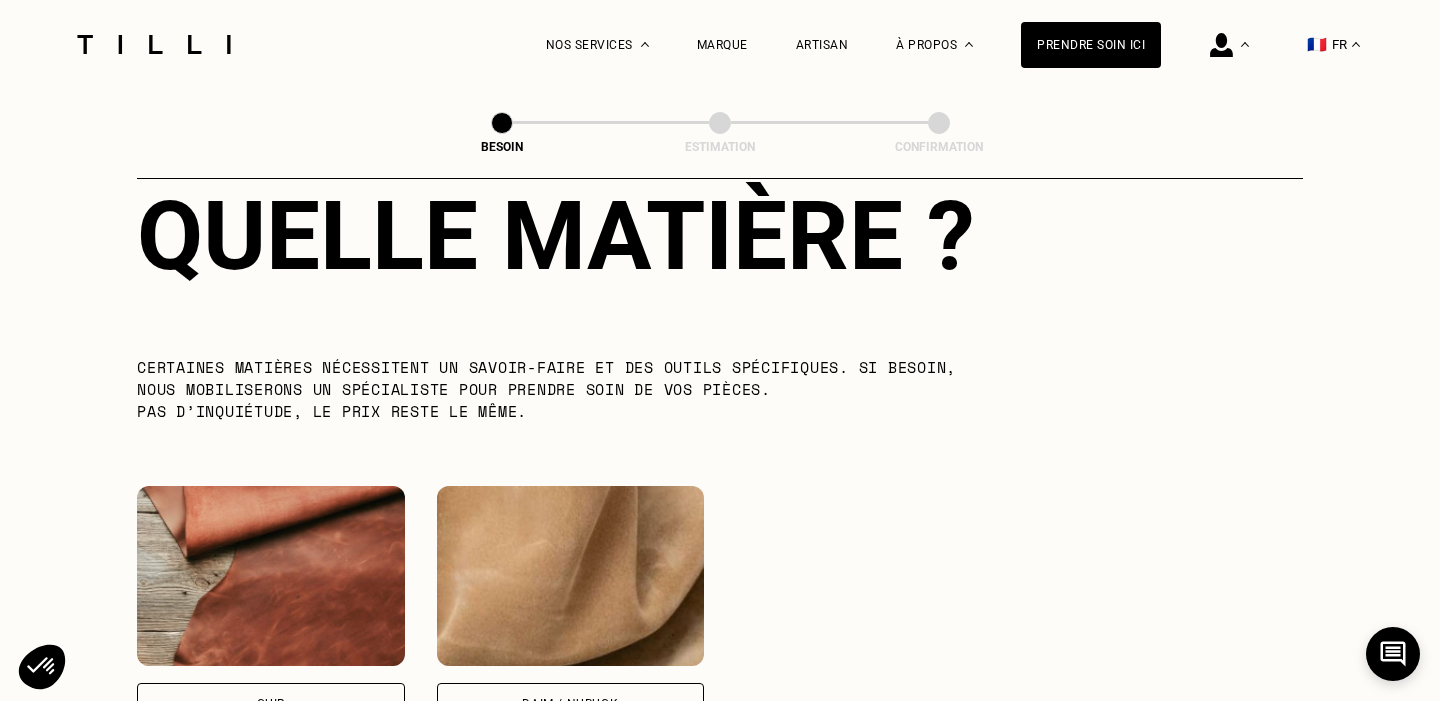 scroll, scrollTop: 1926, scrollLeft: 0, axis: vertical 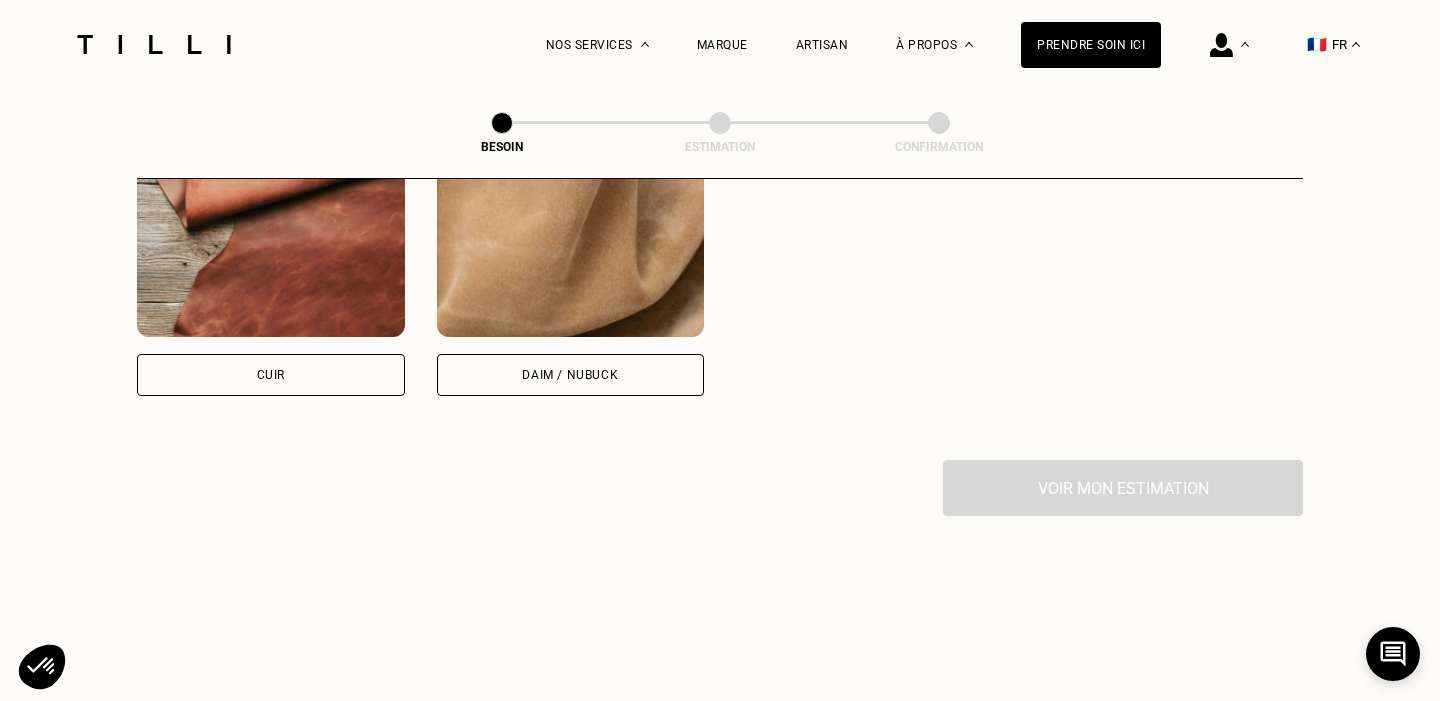 click on "Cuir" at bounding box center [271, 375] 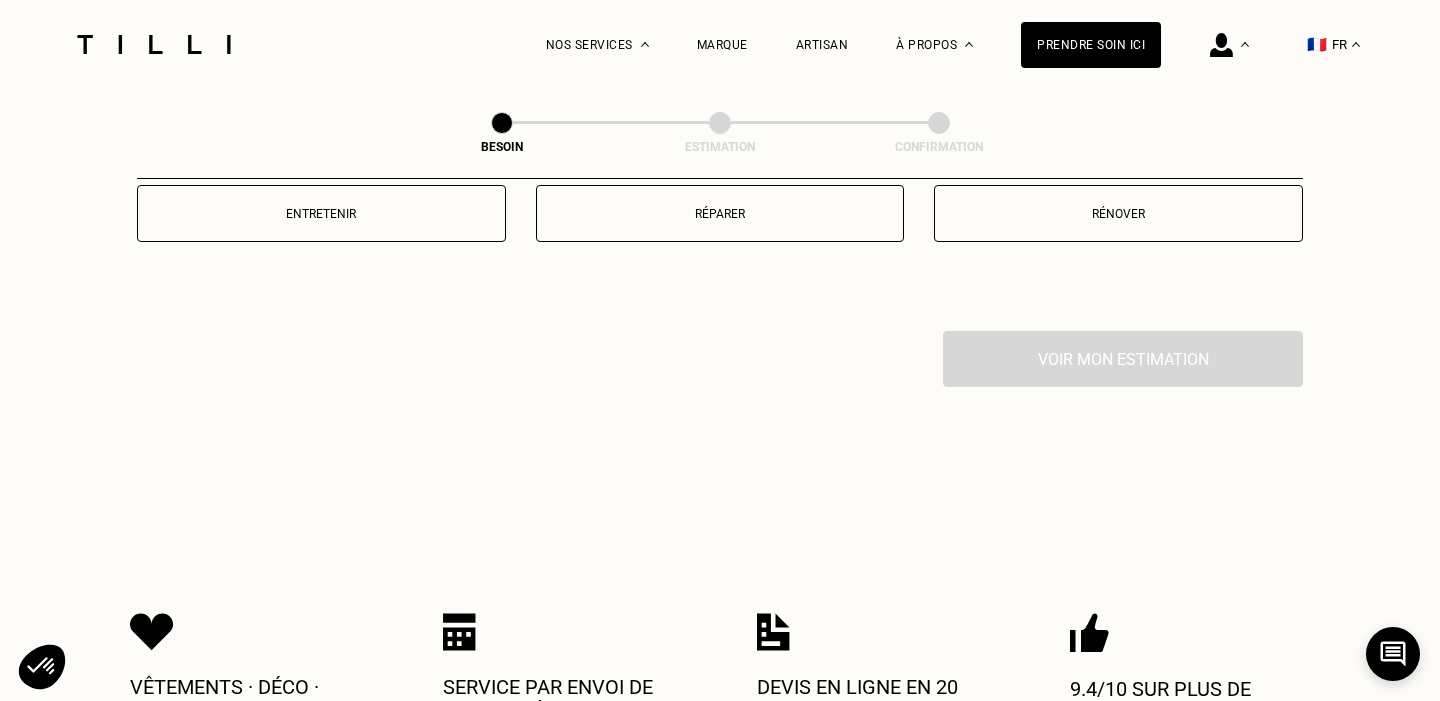 scroll, scrollTop: 1394, scrollLeft: 0, axis: vertical 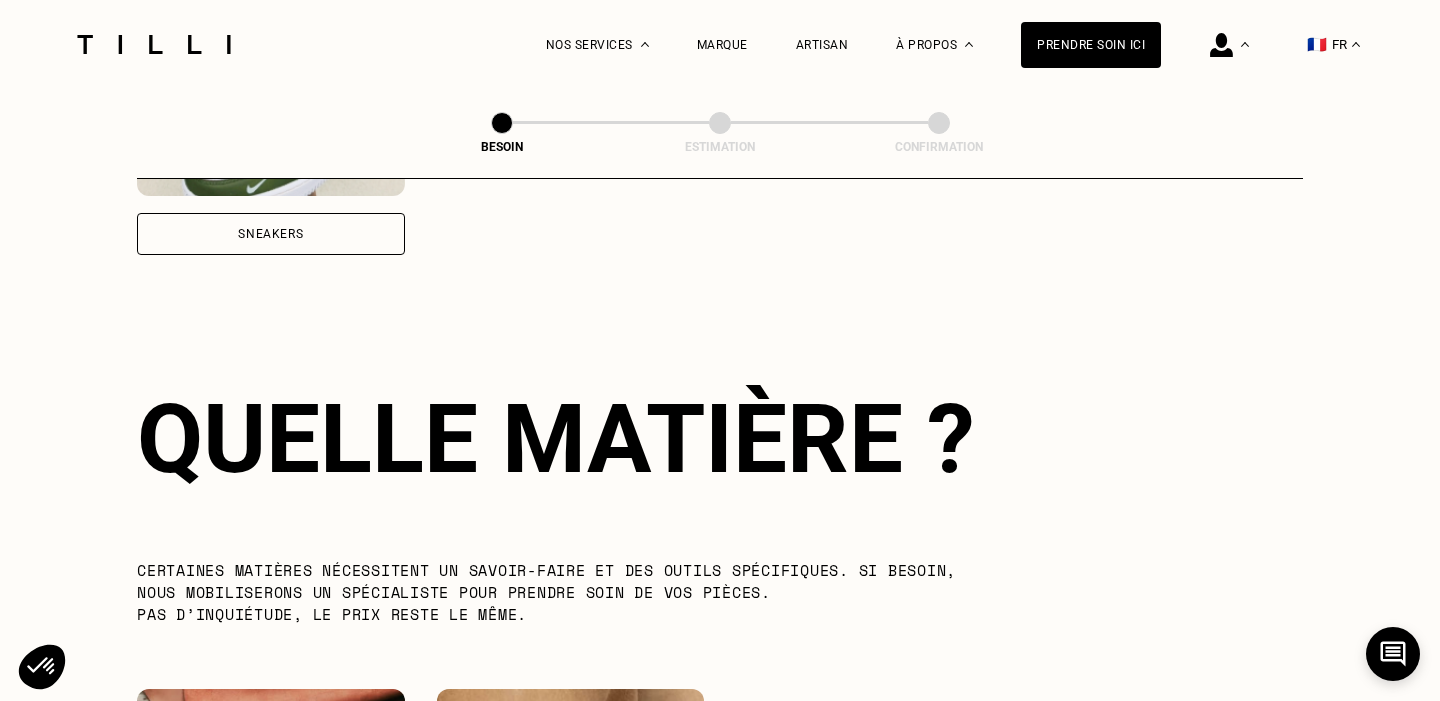 click on "Besoin Estimation Confirmation" at bounding box center (720, 133) 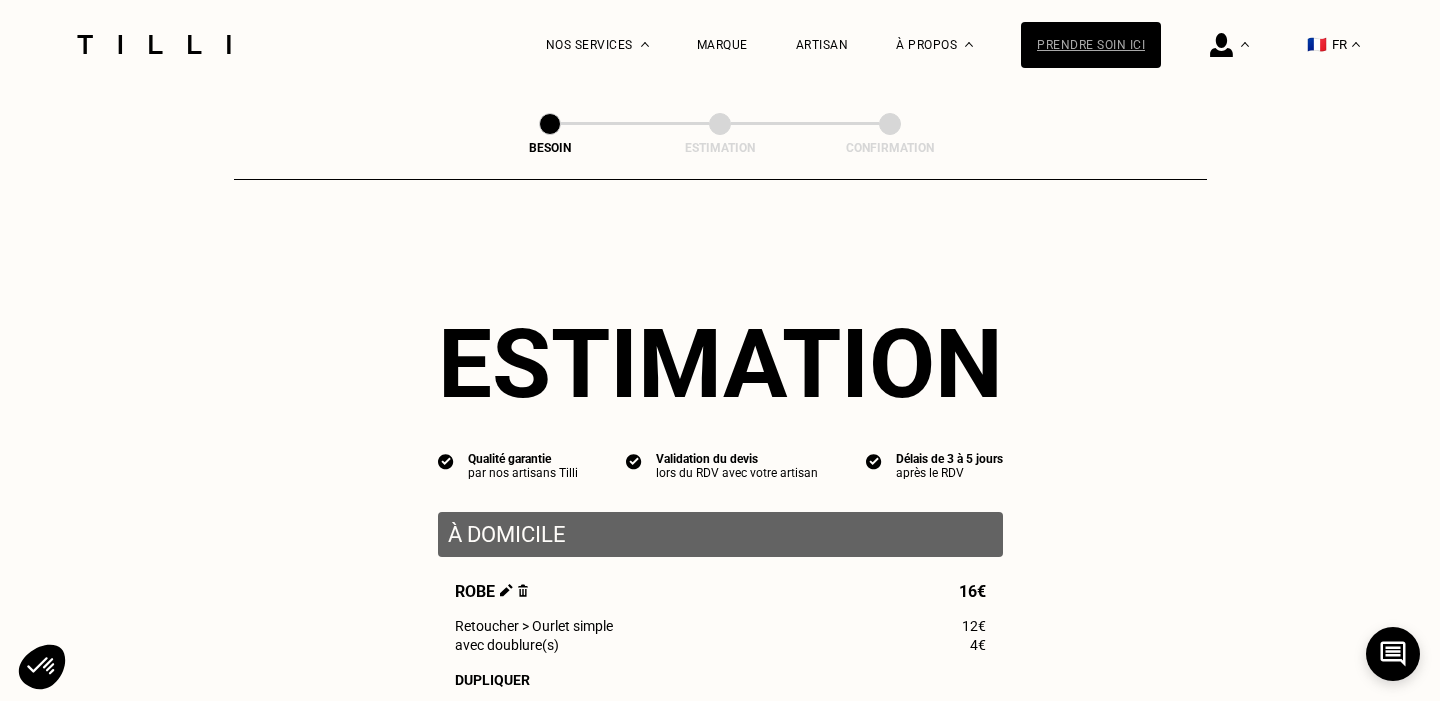 scroll, scrollTop: -1, scrollLeft: 0, axis: vertical 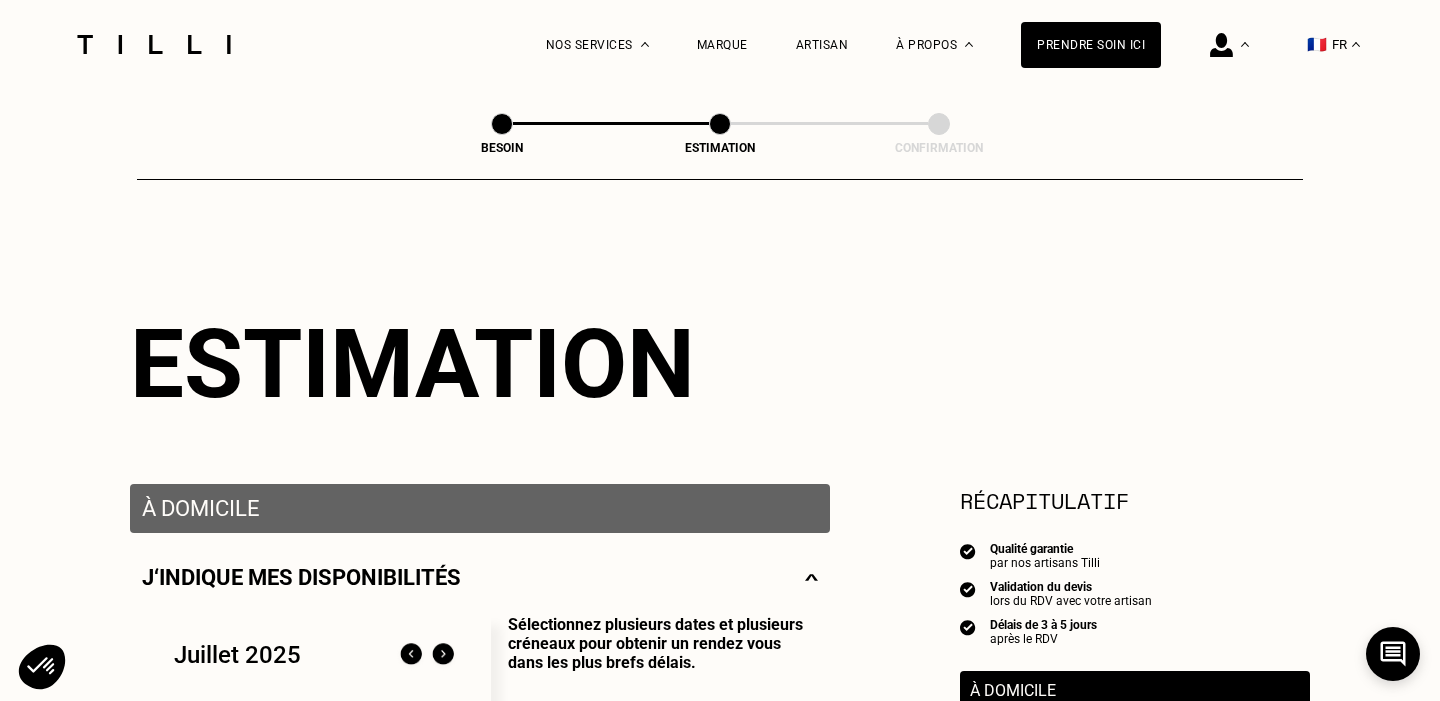 type on "06 43 47 66 28" 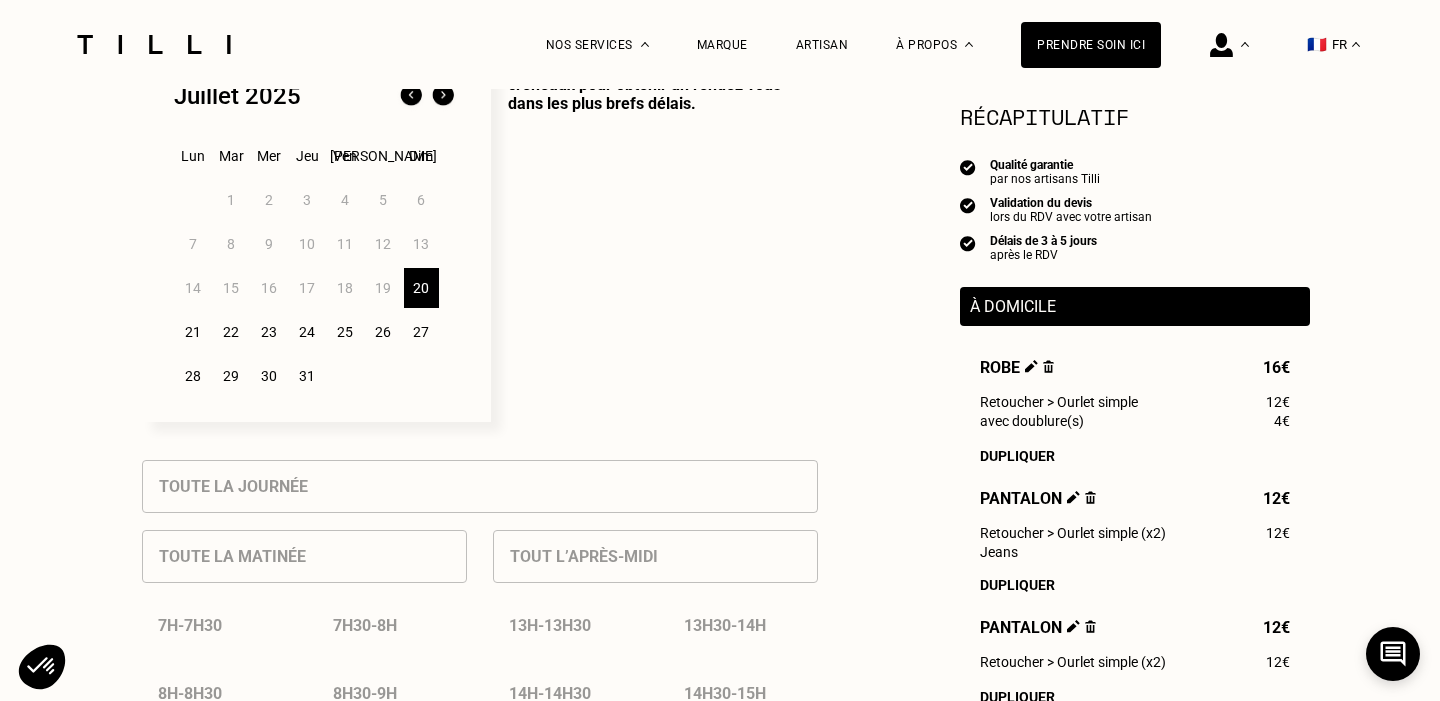 scroll, scrollTop: 449, scrollLeft: 0, axis: vertical 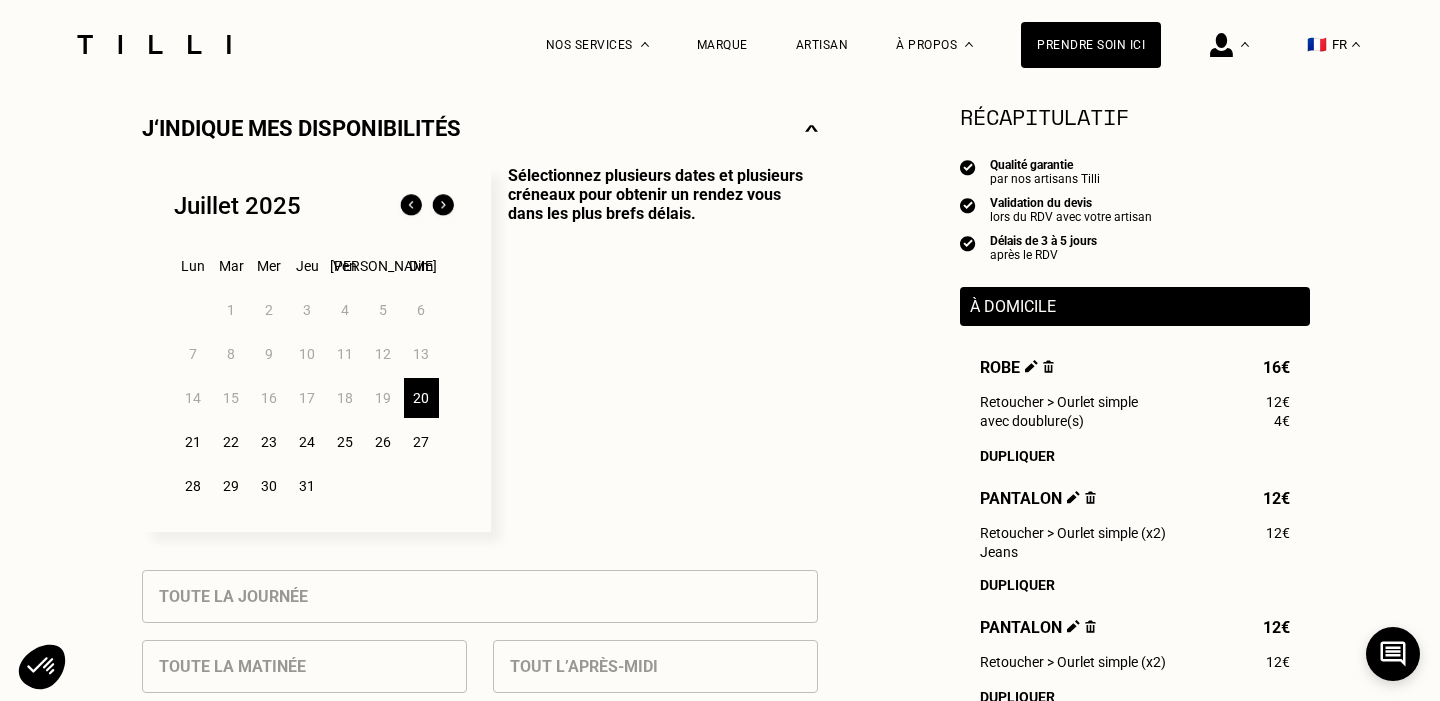 click on "23" at bounding box center (269, 442) 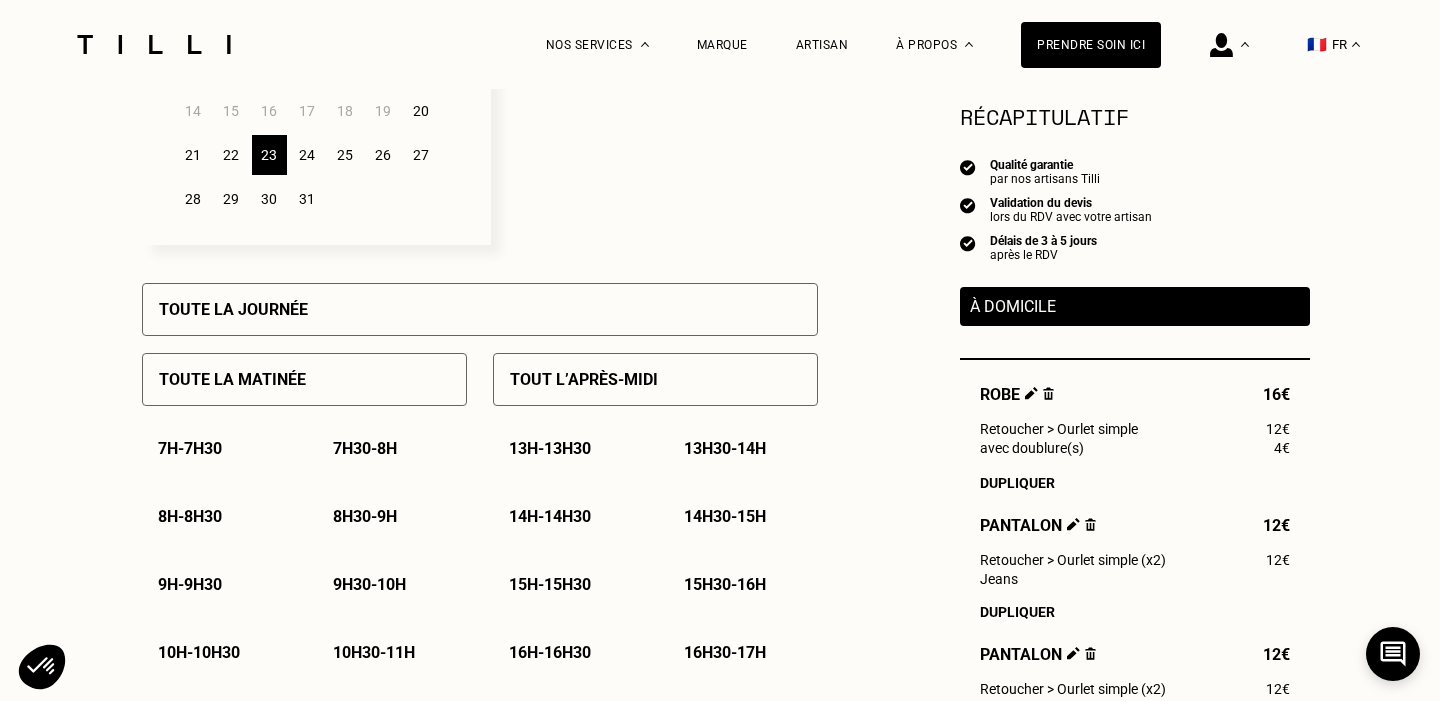 scroll, scrollTop: 744, scrollLeft: 0, axis: vertical 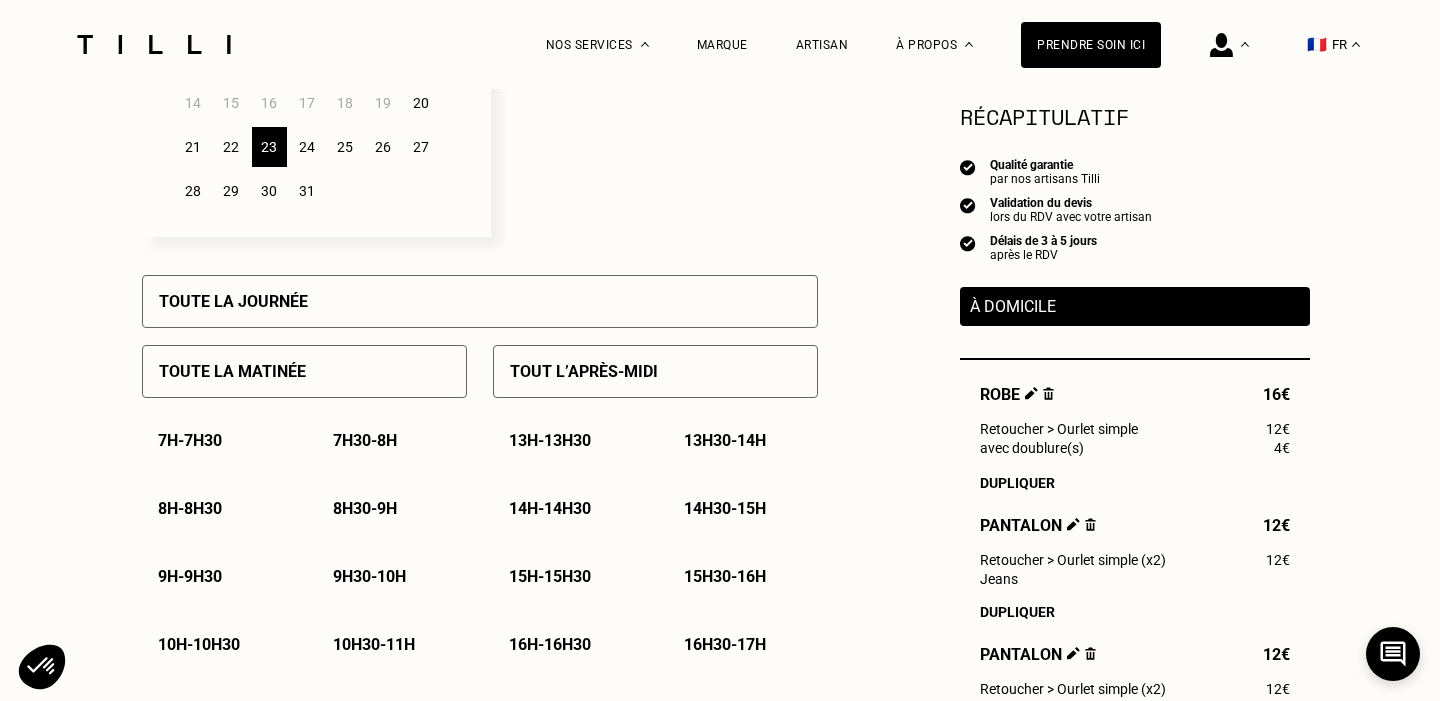 click on "Toute la journée" at bounding box center (480, 301) 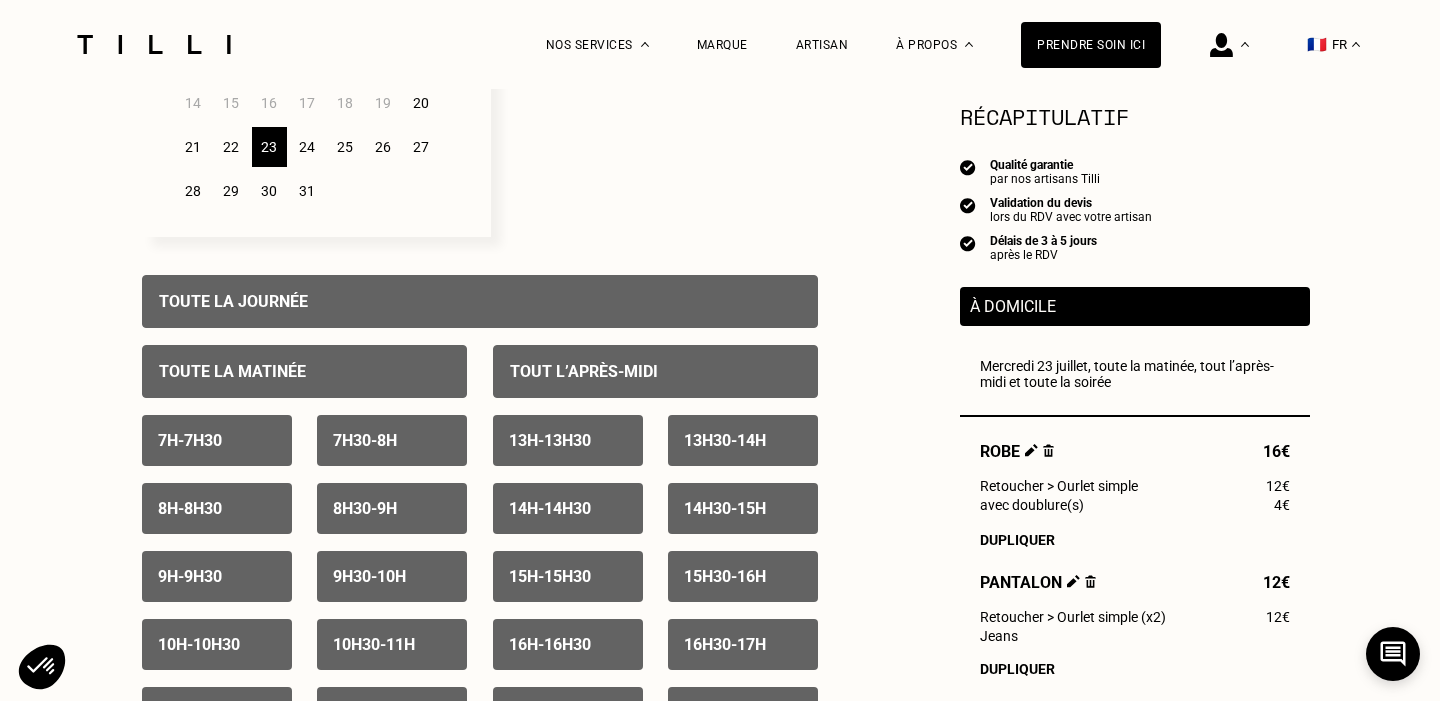 click on "7h  -  7h30" at bounding box center (190, 440) 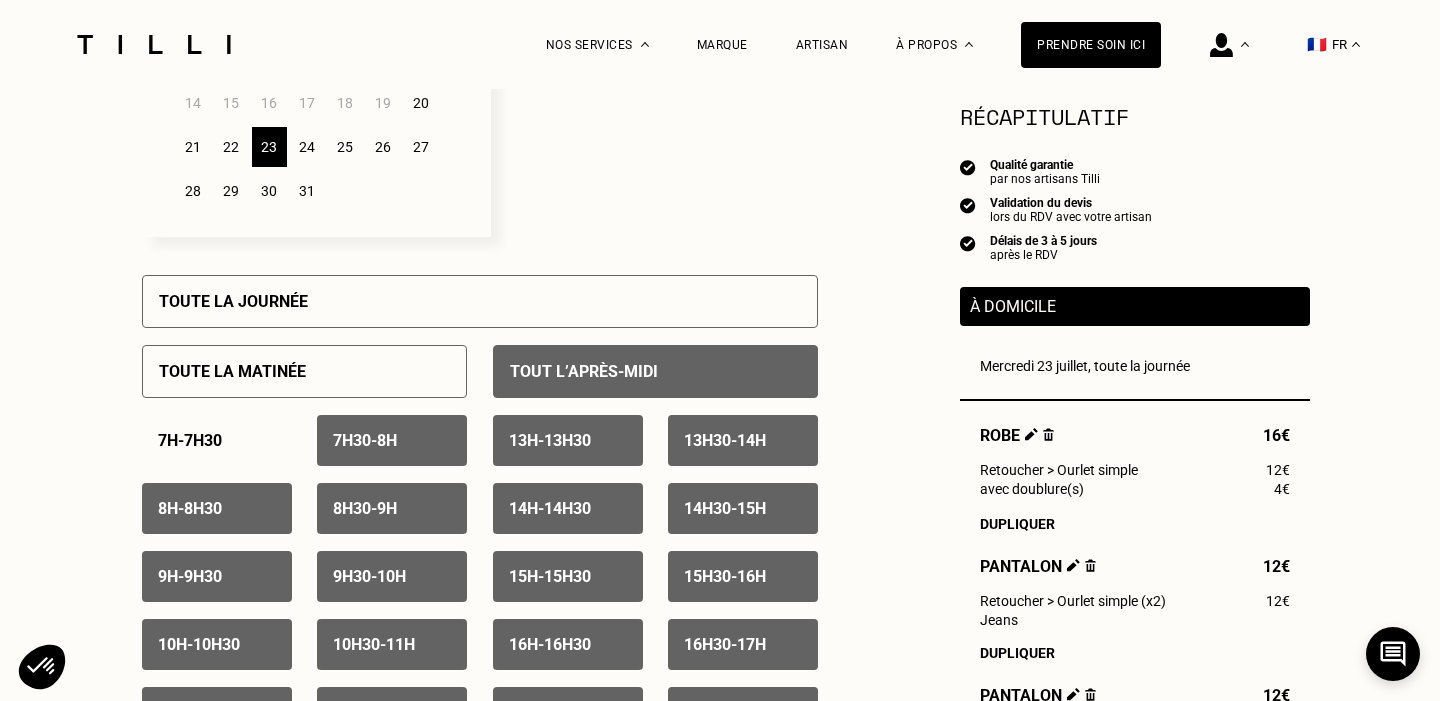 click on "7h30  -  8h" at bounding box center (392, 440) 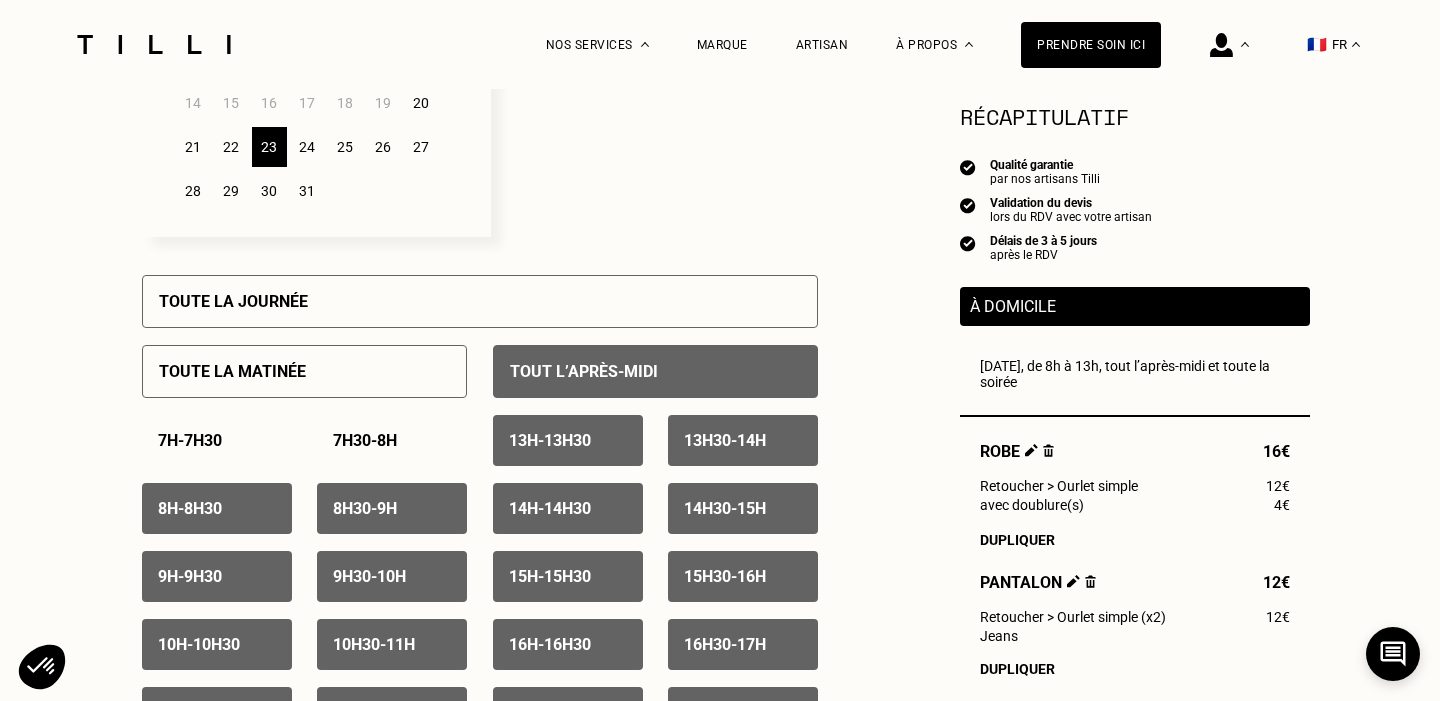 scroll, scrollTop: 957, scrollLeft: 0, axis: vertical 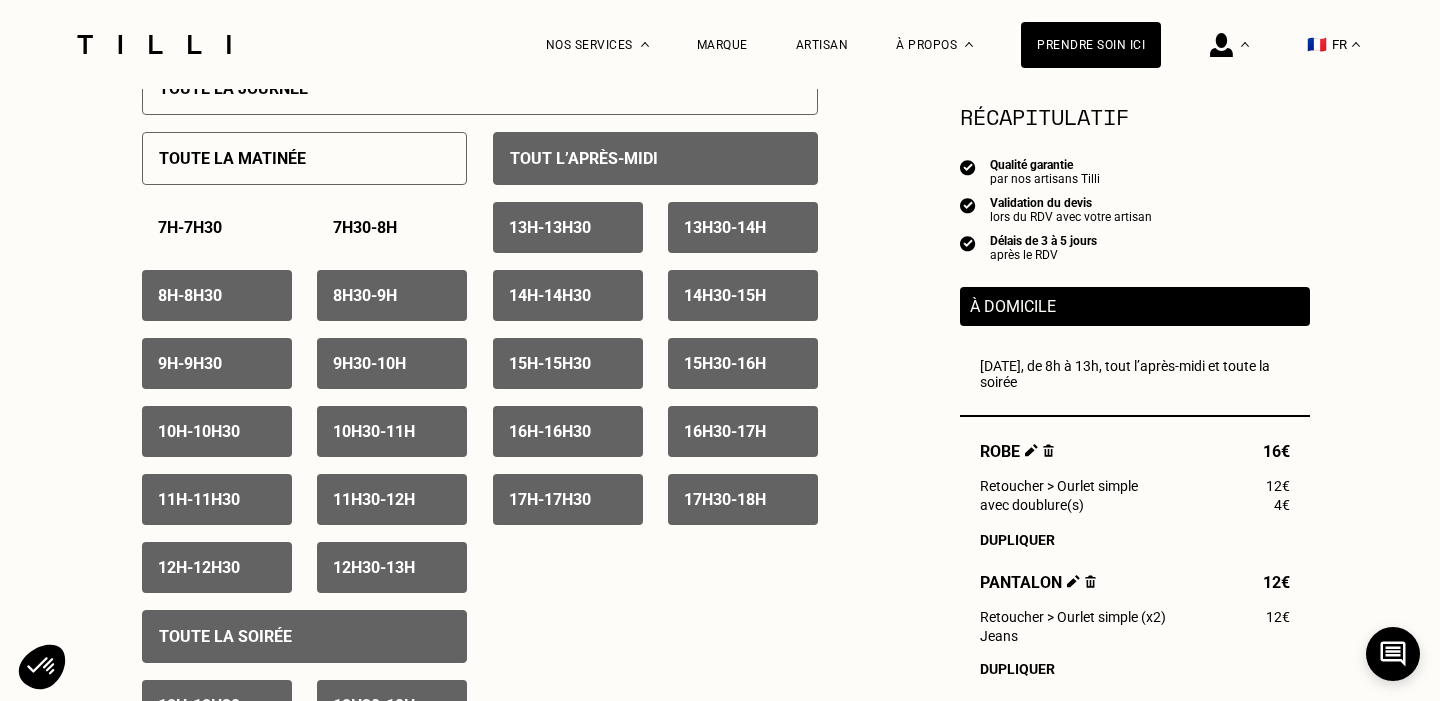 click on "8h  -  8h30" at bounding box center [217, 295] 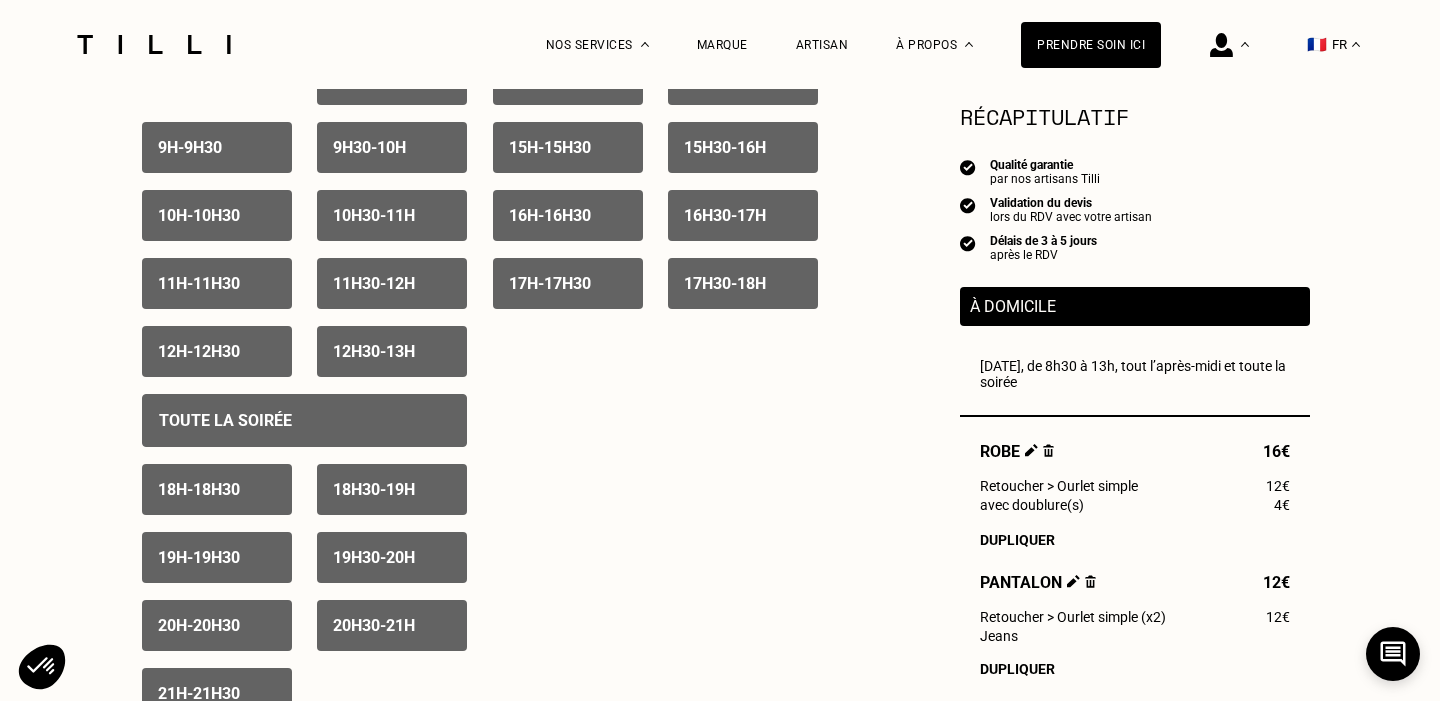scroll, scrollTop: 1190, scrollLeft: 0, axis: vertical 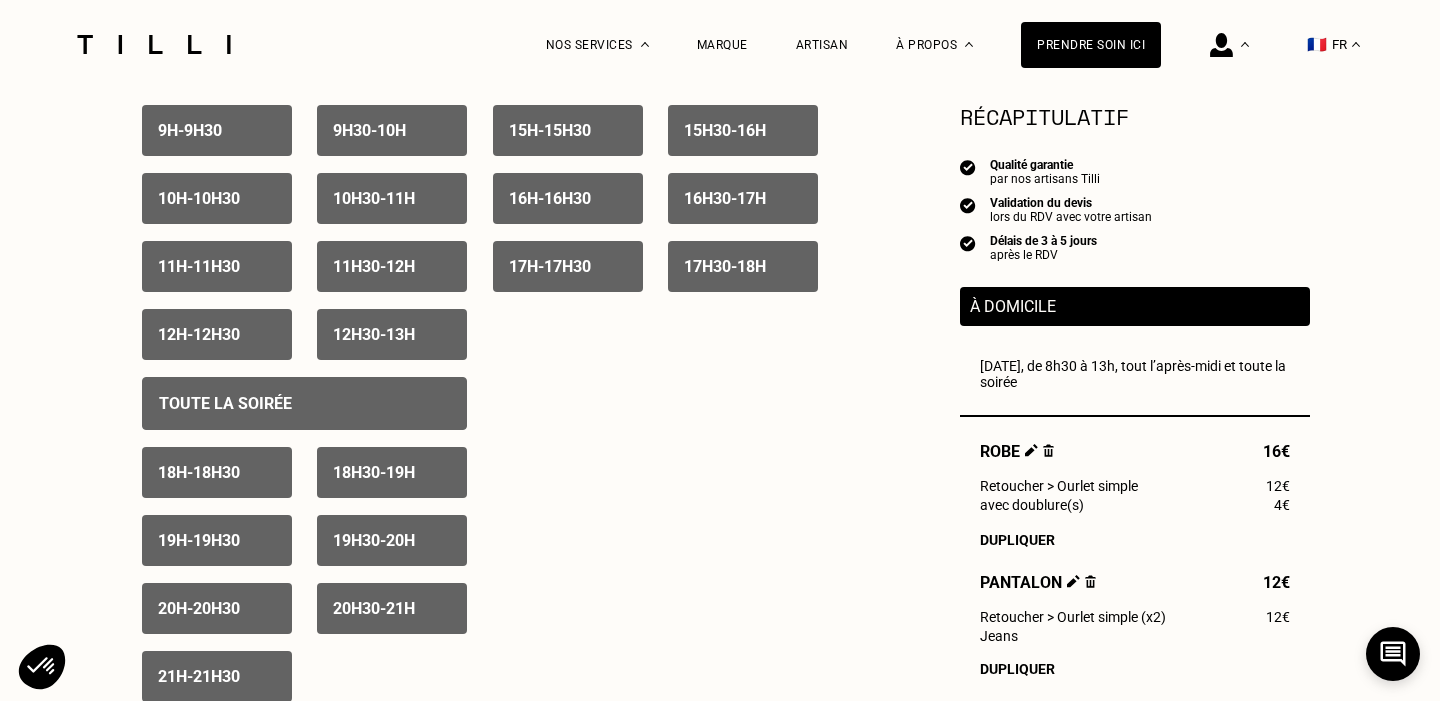 click on "Toute la soirée" at bounding box center [304, 403] 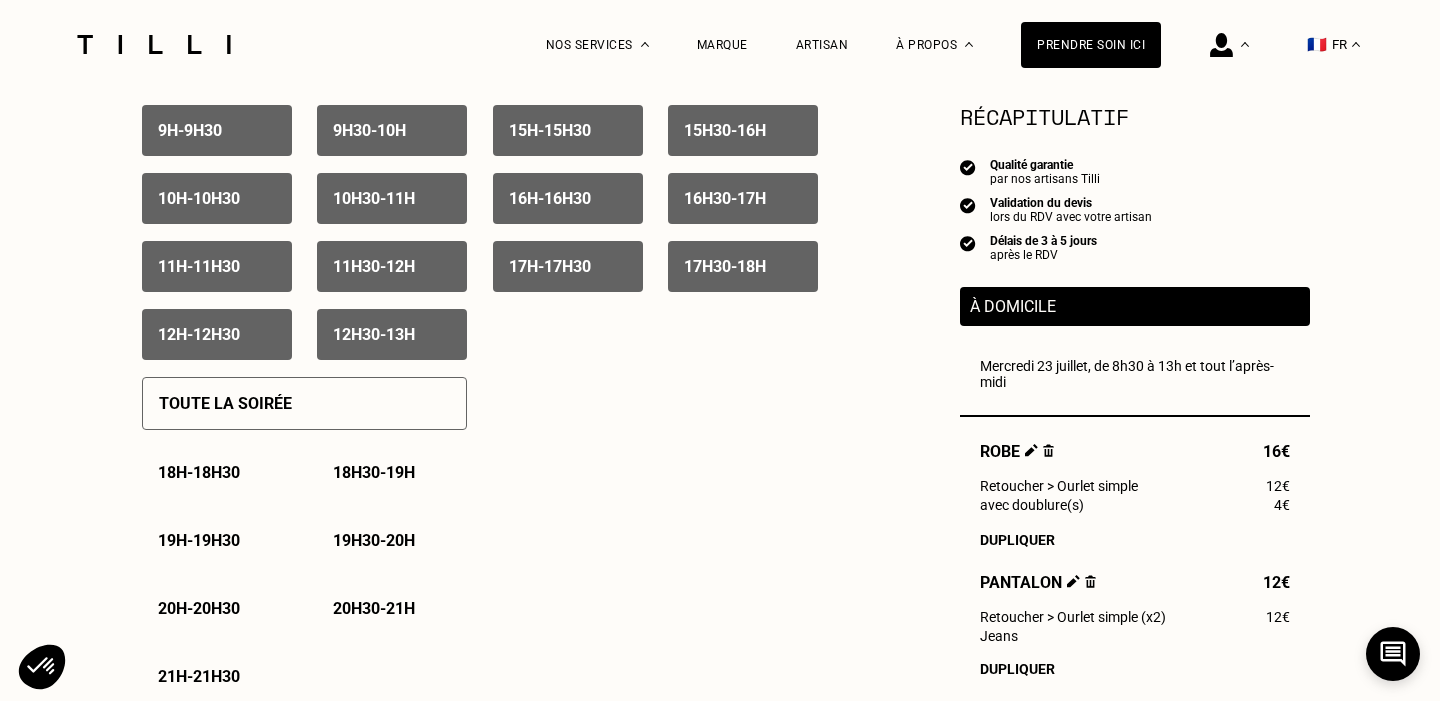 click on "18h  -  18h30" at bounding box center (199, 472) 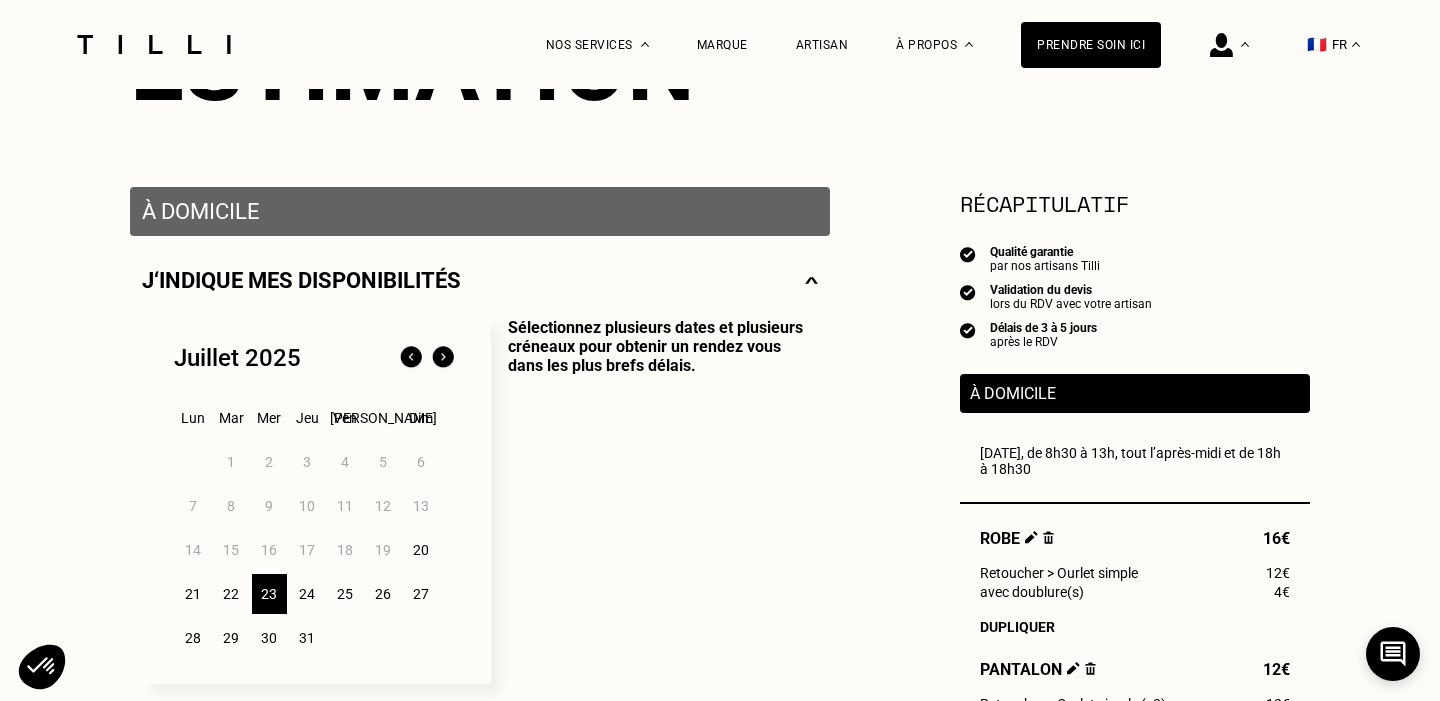 scroll, scrollTop: 226, scrollLeft: 0, axis: vertical 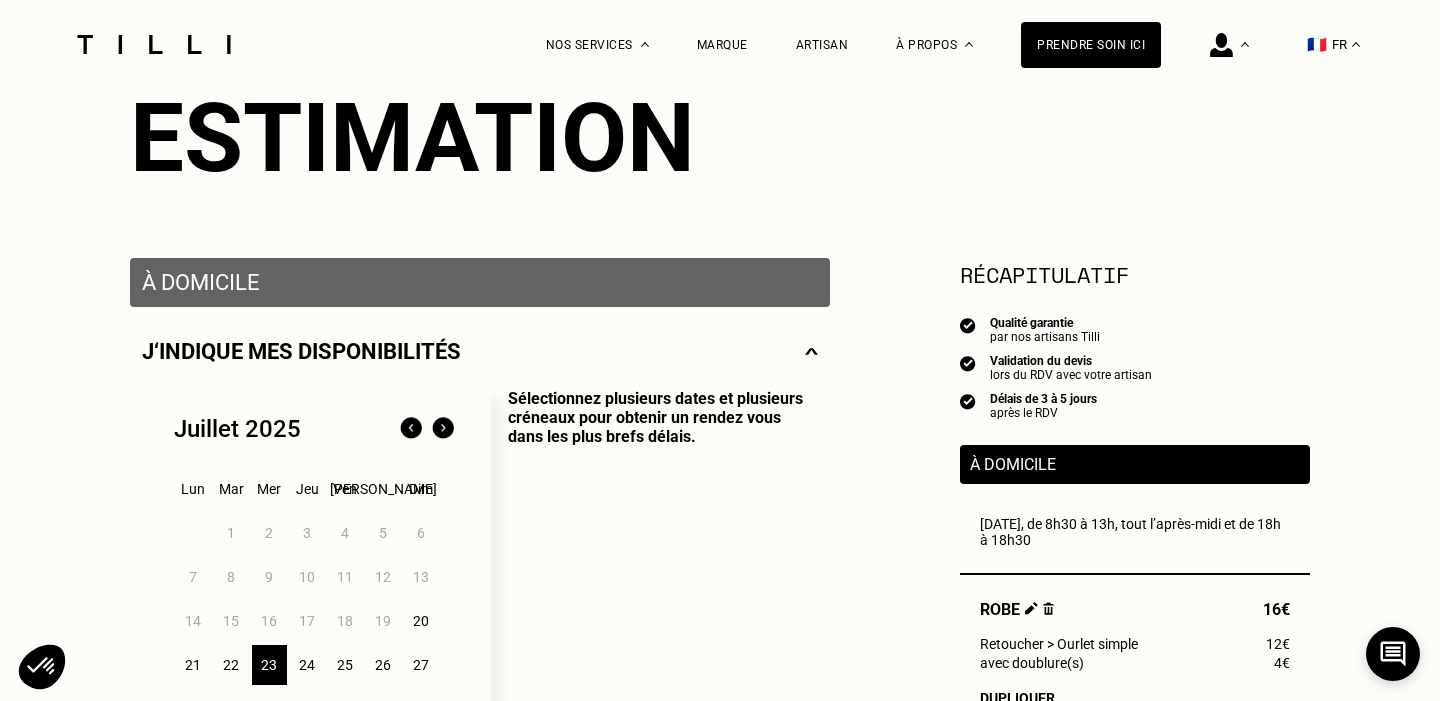 click on "1 2 3 4 5 6 7 8 9 10 11 12 13 14 15 16 17 18 19 20 21 22 23 24 25 26 27 28 29 30 31" at bounding box center [316, 621] 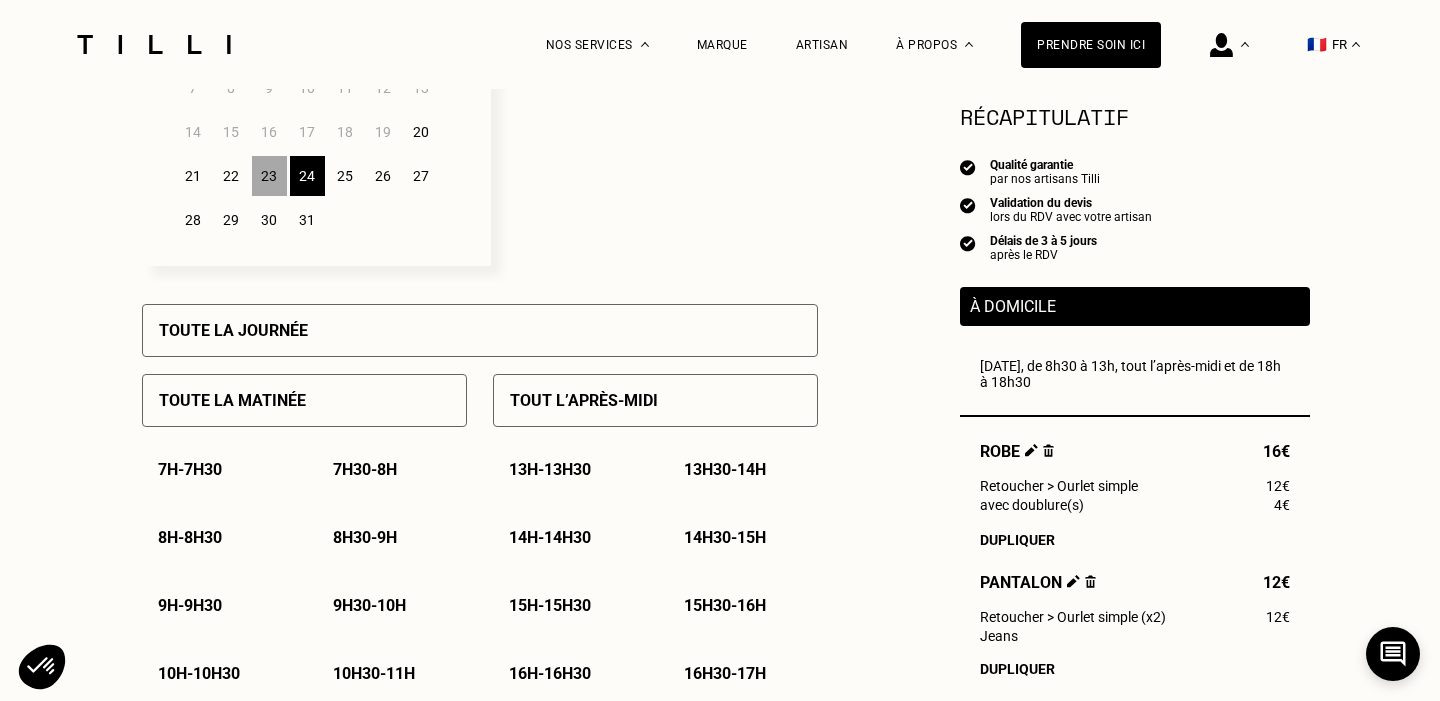 scroll, scrollTop: 847, scrollLeft: 0, axis: vertical 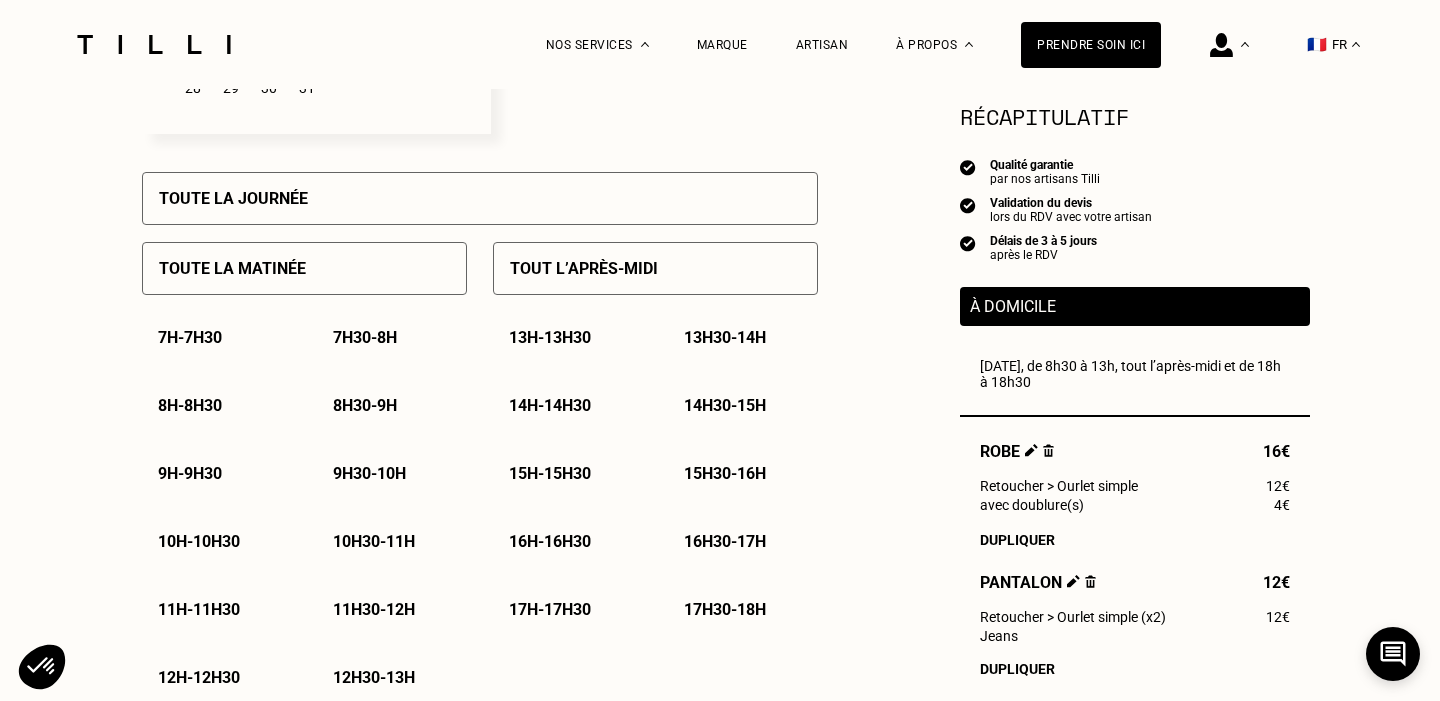 click on "8h30  -  9h" at bounding box center [392, 405] 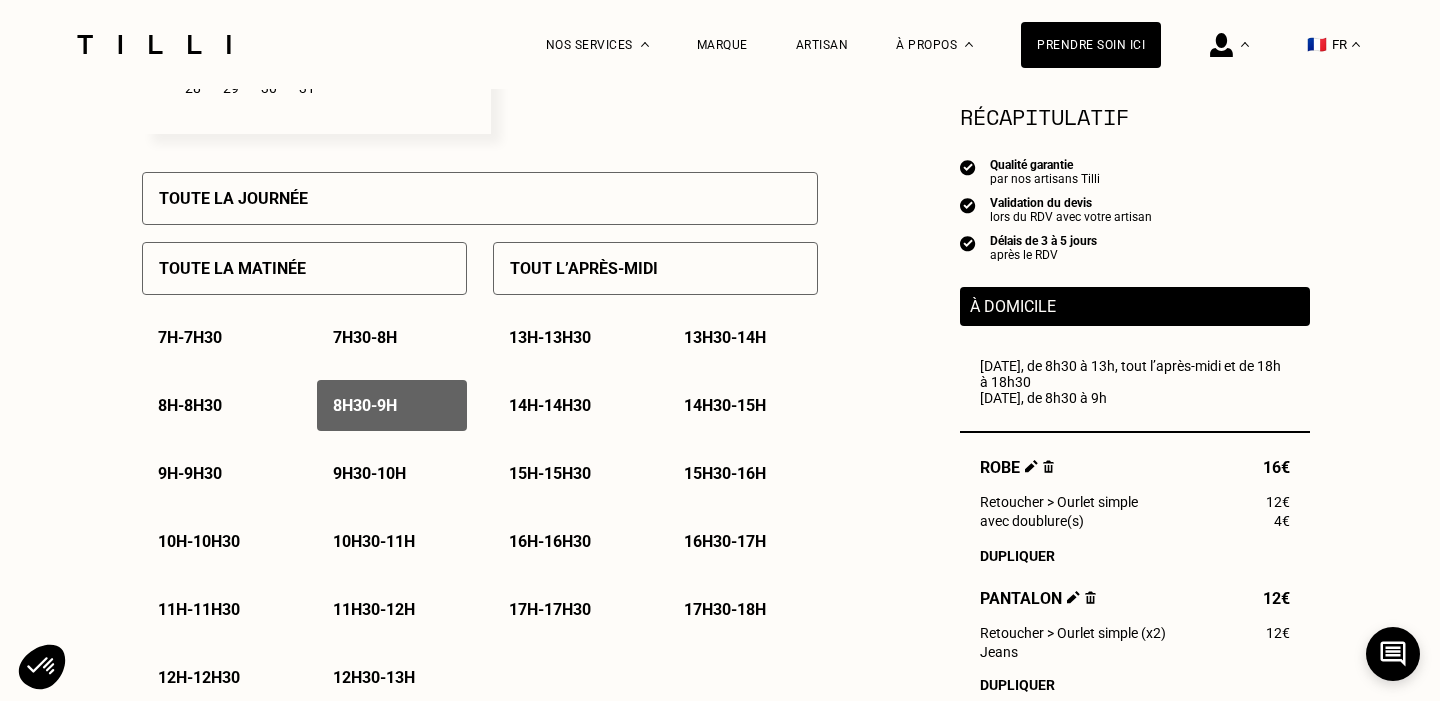 click on "9h  -  9h30" at bounding box center (217, 473) 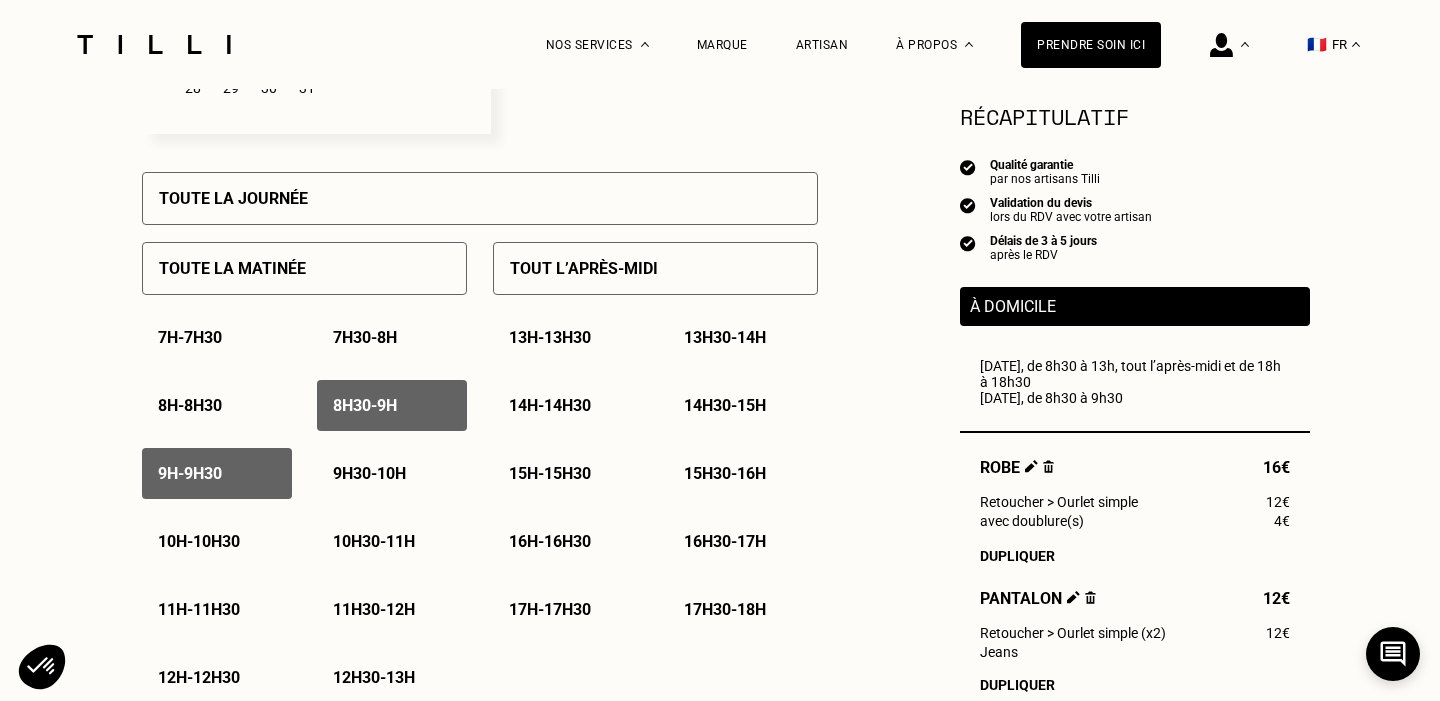 click on "9h  -  9h30" at bounding box center [190, 473] 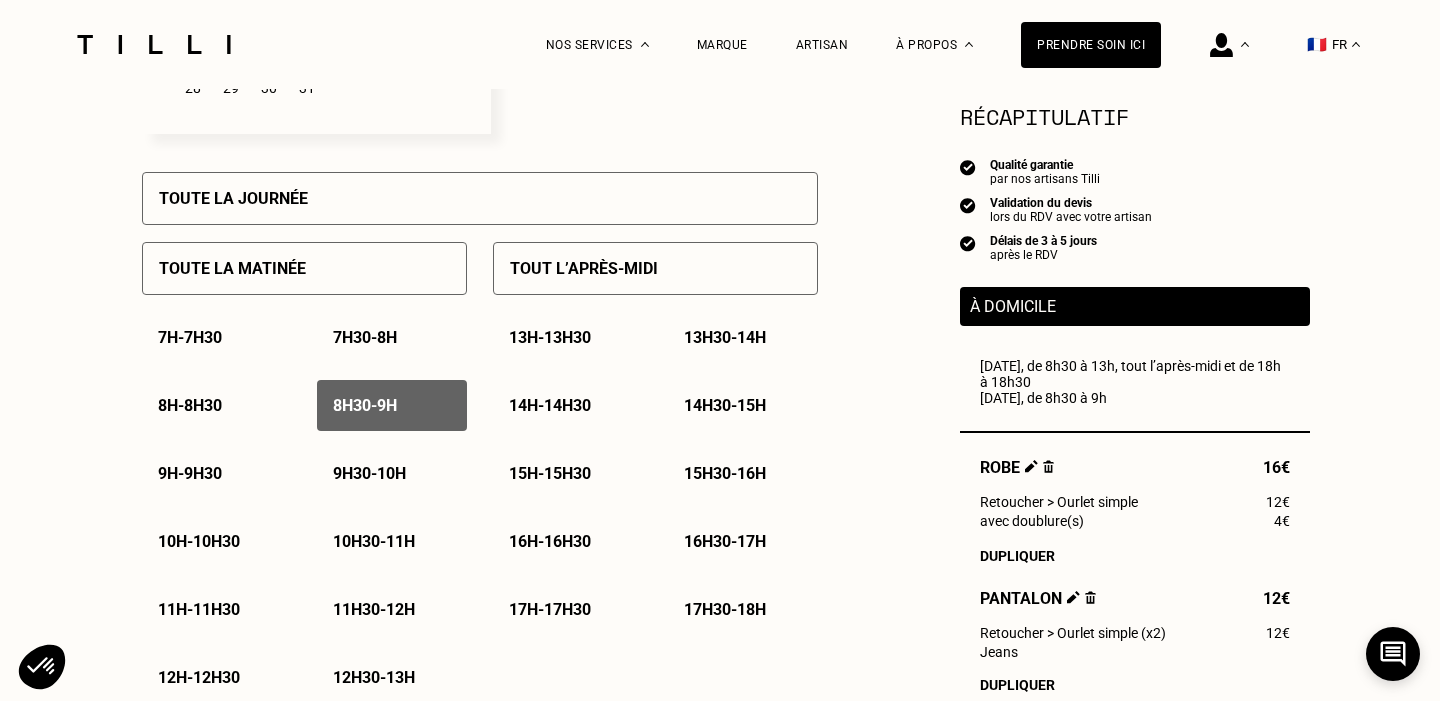 click on "9h30  -  10h" at bounding box center [369, 473] 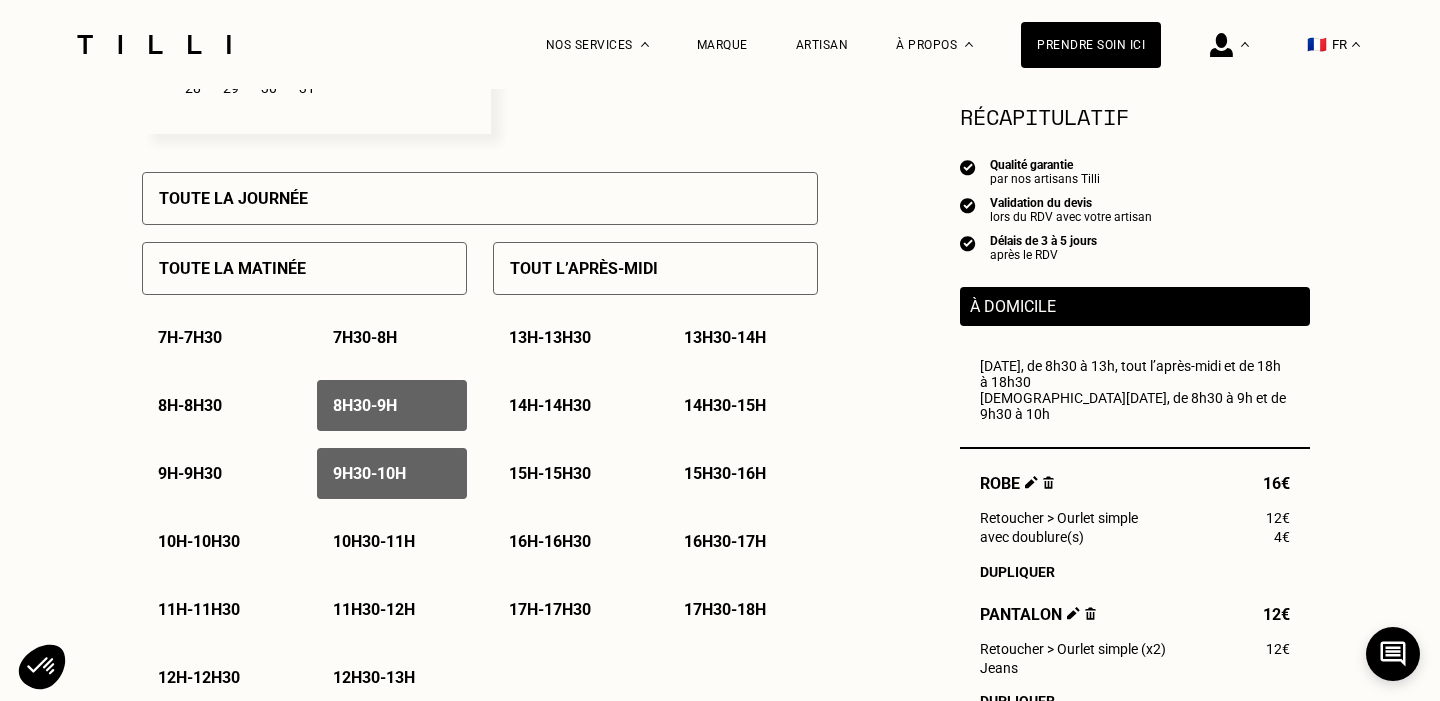 click on "10h30  -  11h" at bounding box center [392, 541] 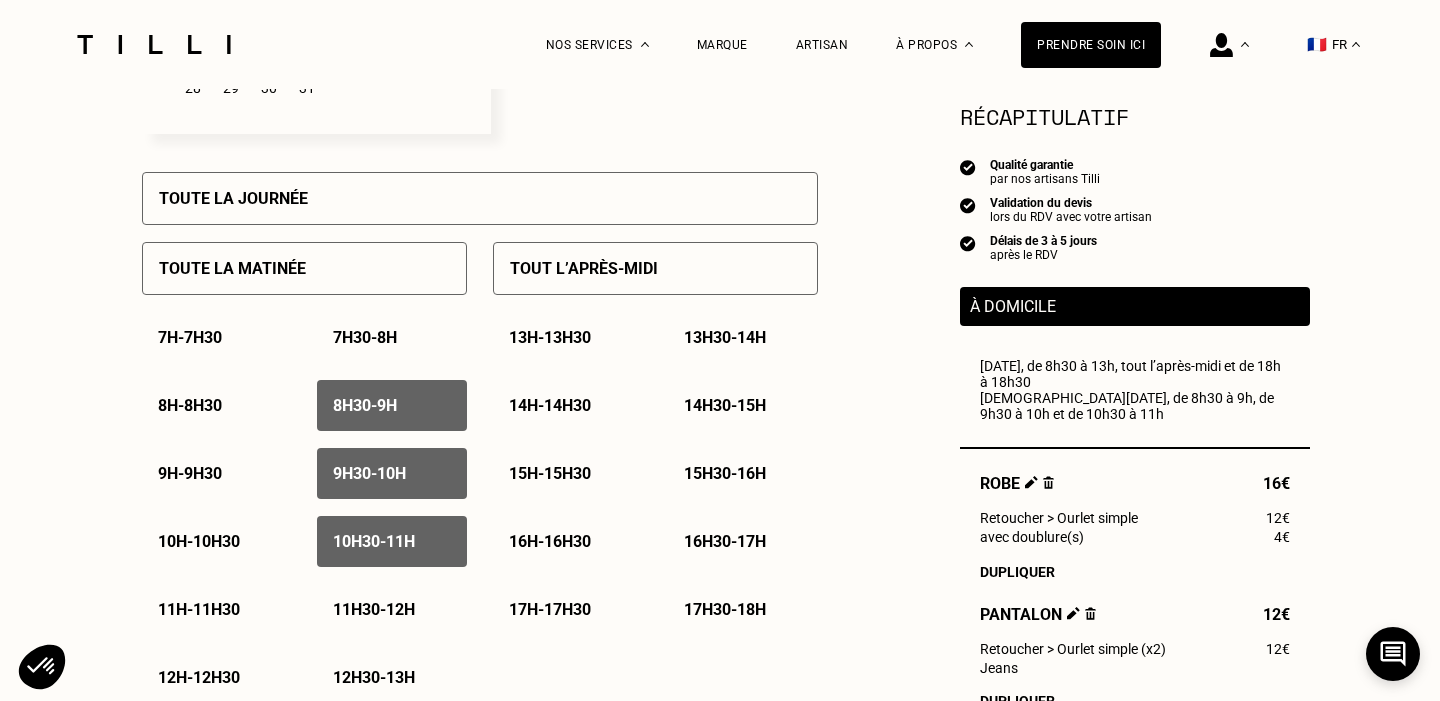 click on "10h  -  10h30" at bounding box center (217, 541) 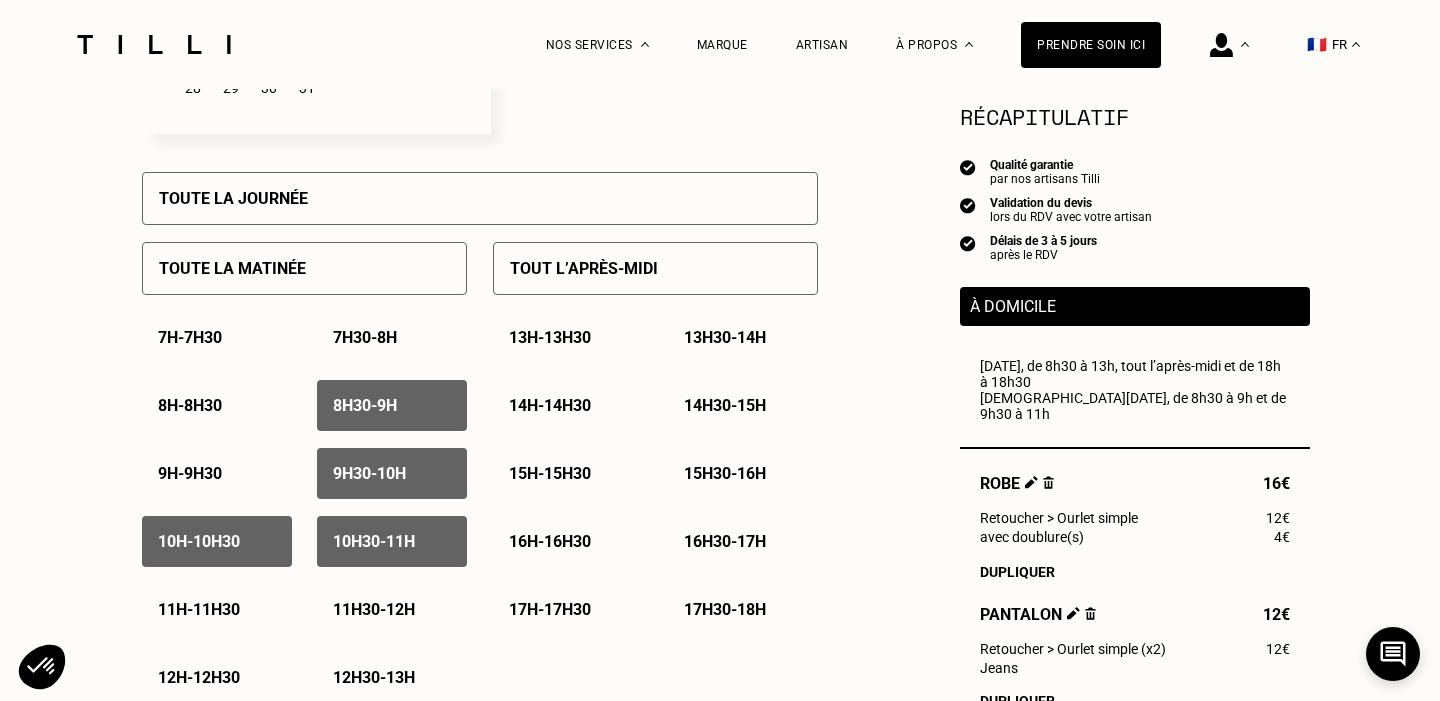 click on "9h  -  9h30" at bounding box center (217, 473) 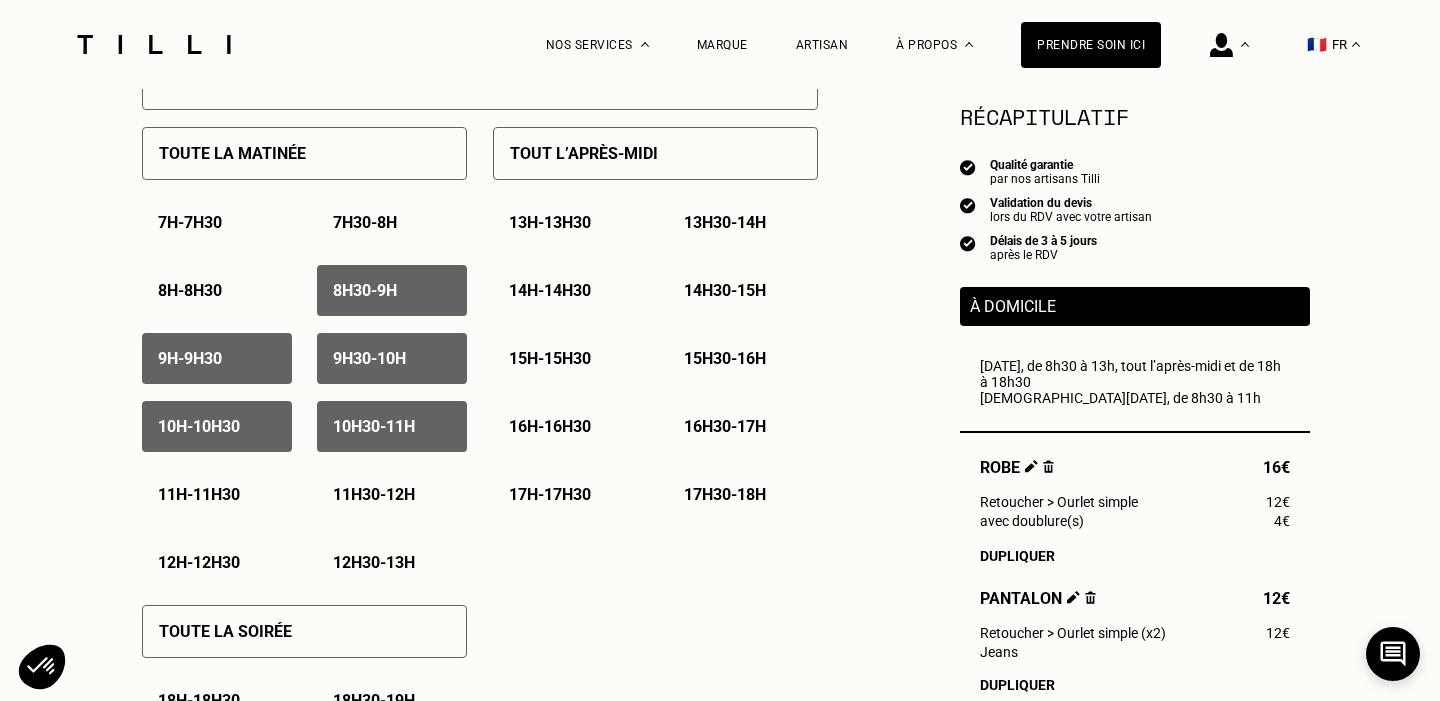 scroll, scrollTop: 1036, scrollLeft: 0, axis: vertical 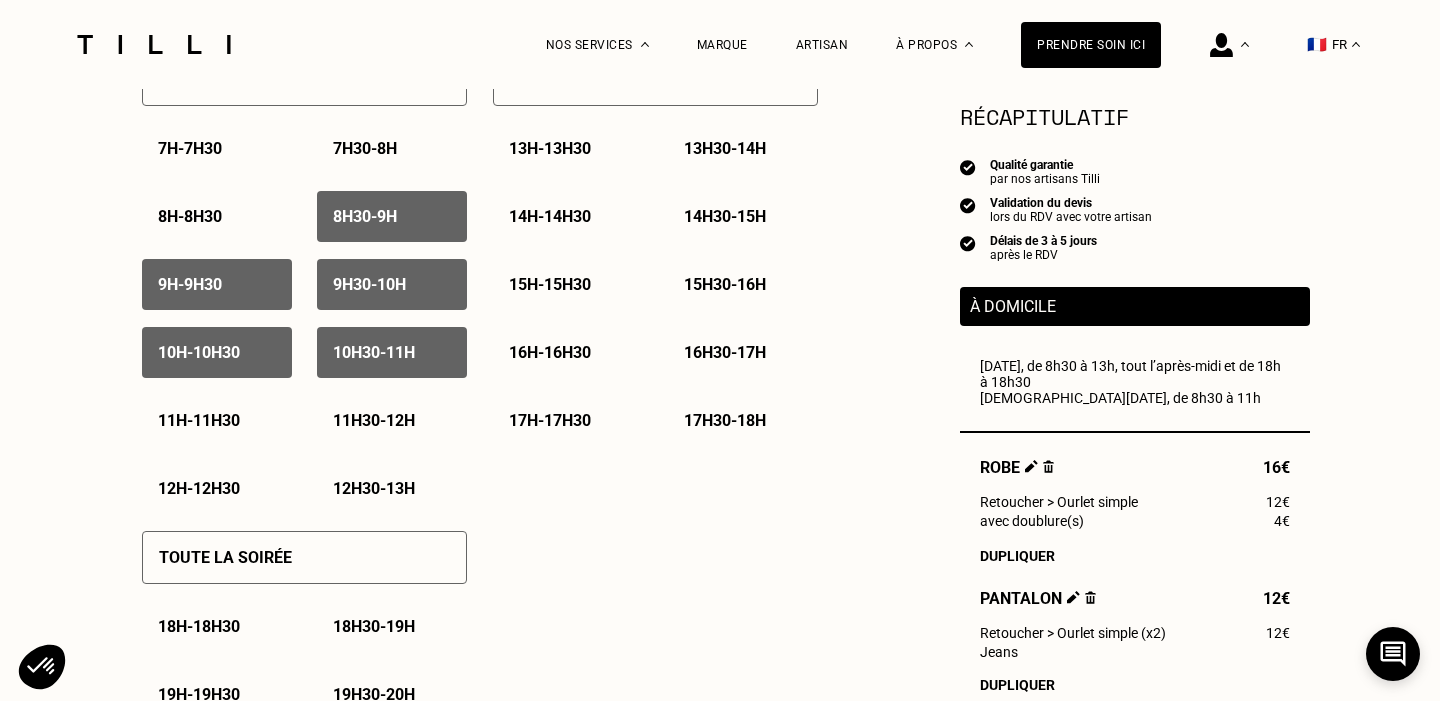 click on "11h  -  11h30" at bounding box center (199, 420) 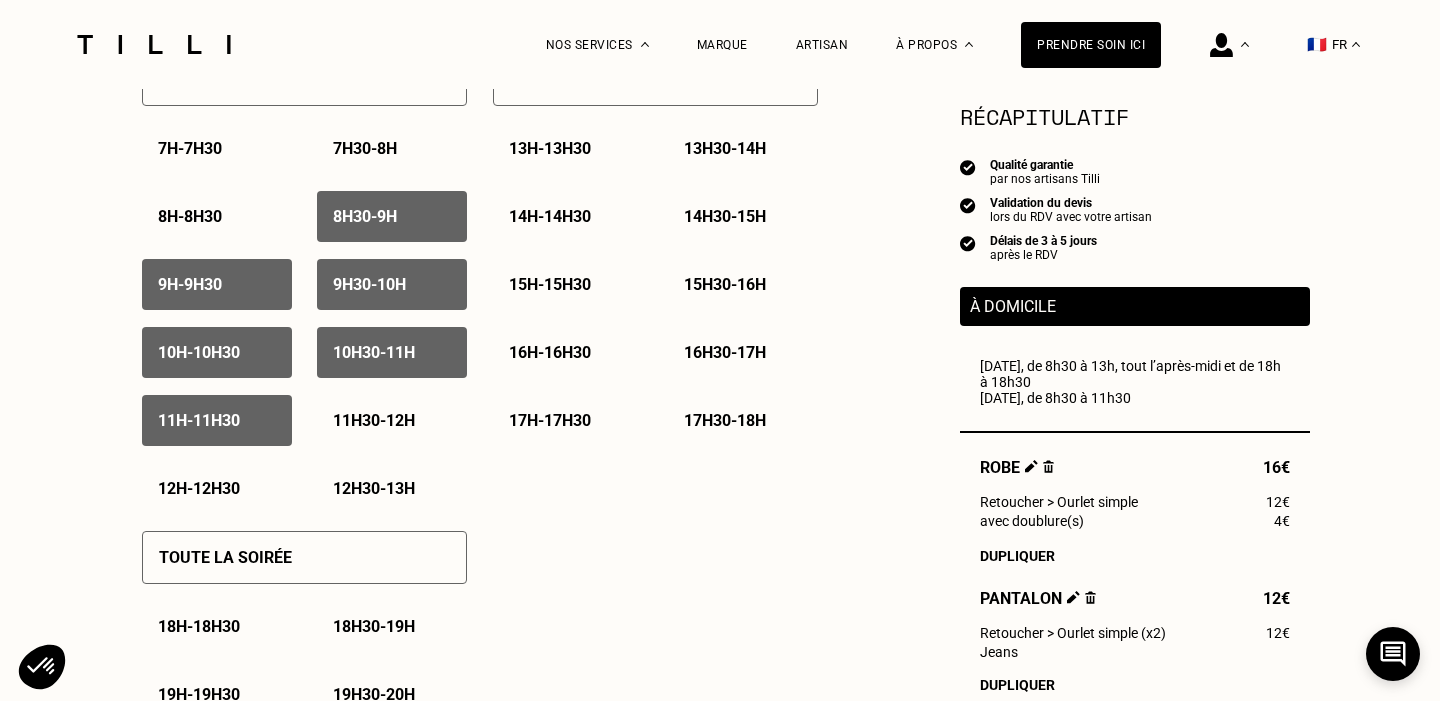 click on "11h30  -  12h" at bounding box center (374, 420) 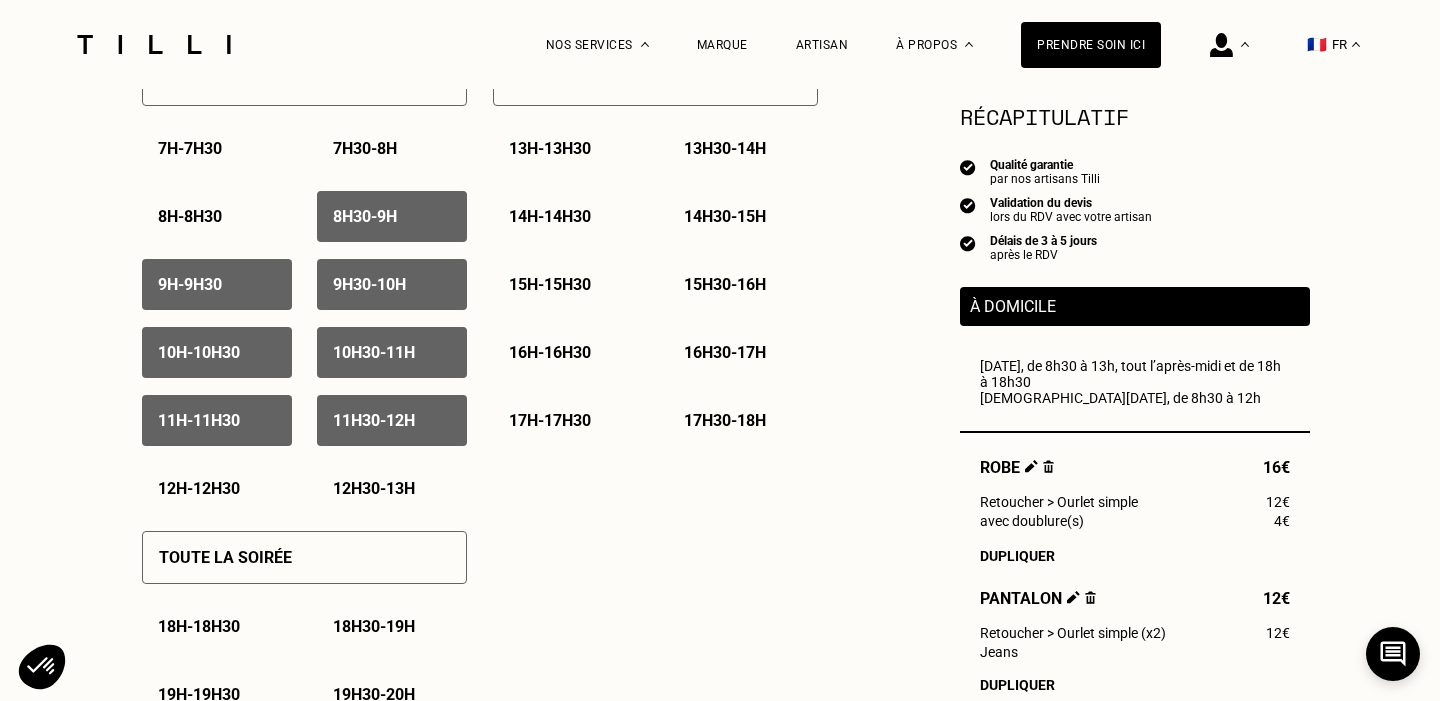 click on "12h  -  12h30" at bounding box center (199, 488) 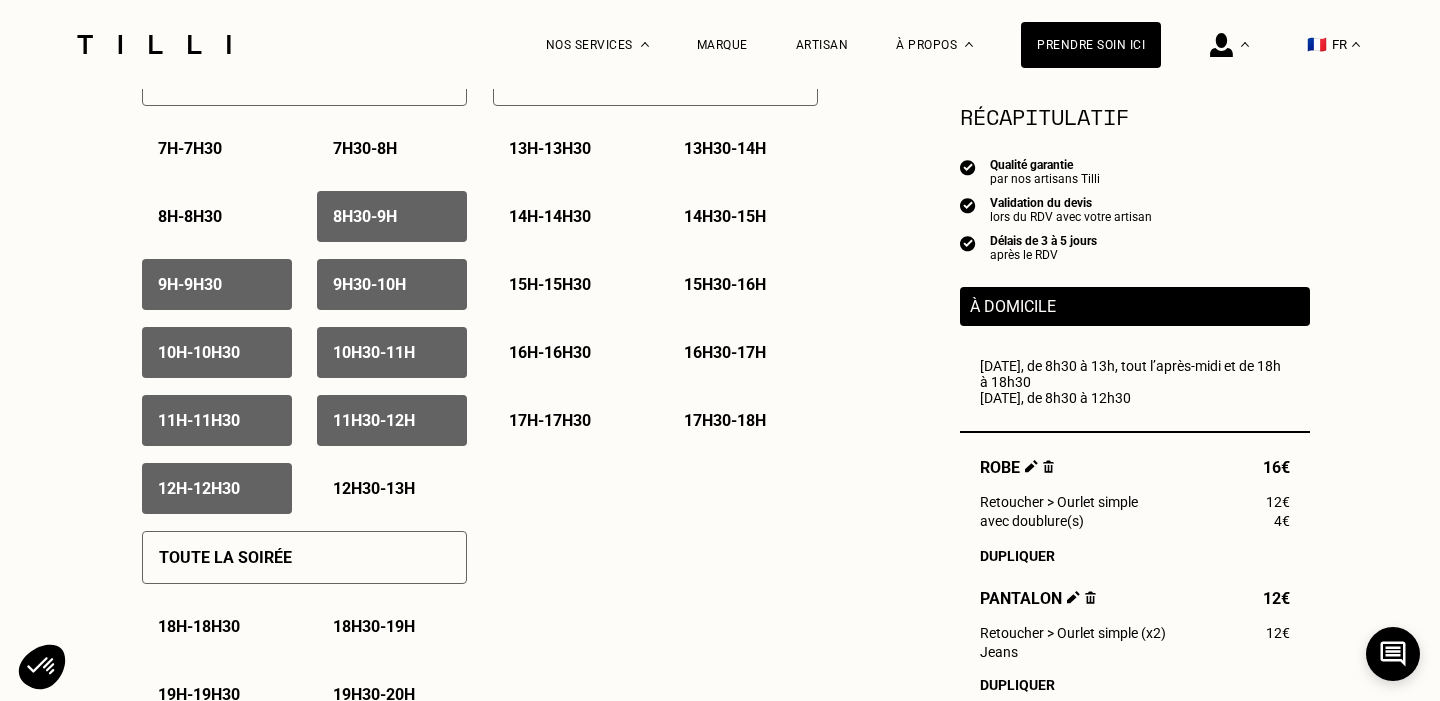 scroll, scrollTop: 644, scrollLeft: 0, axis: vertical 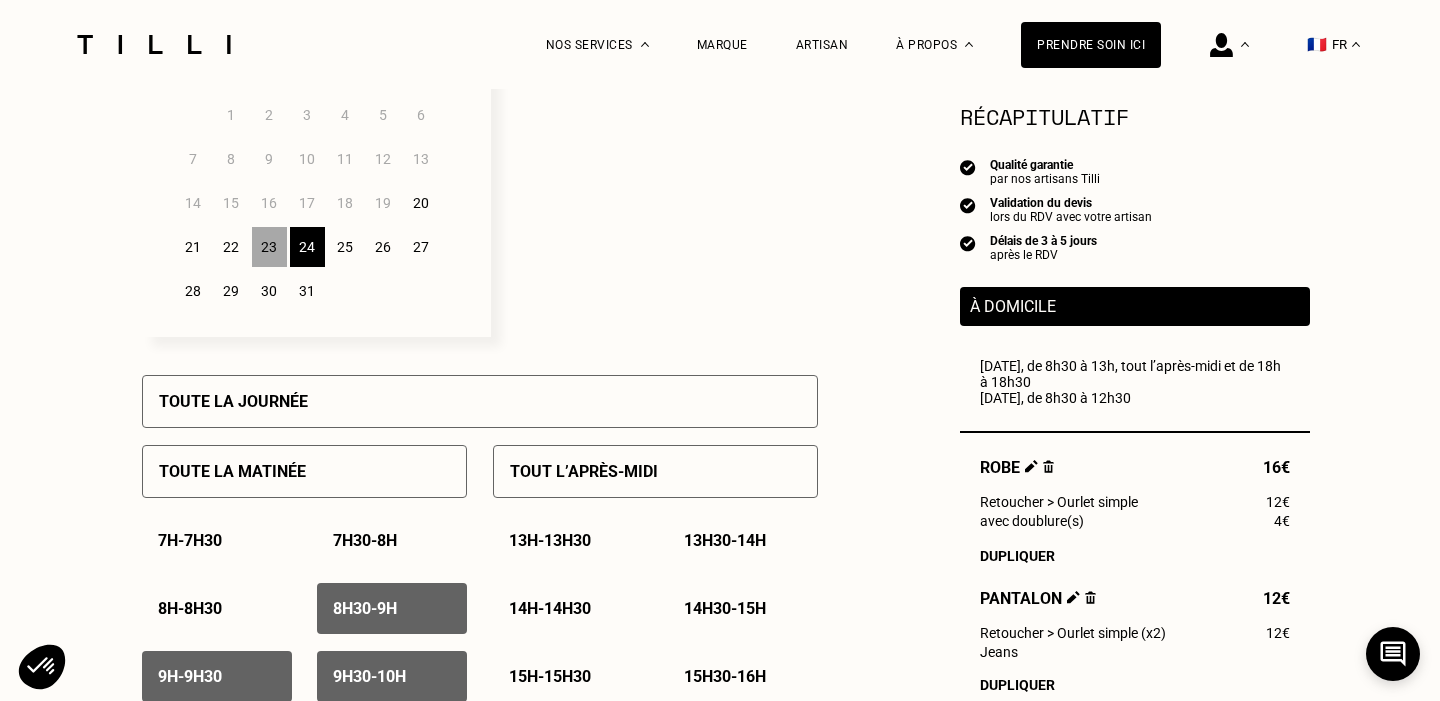 click on "26" at bounding box center (383, 247) 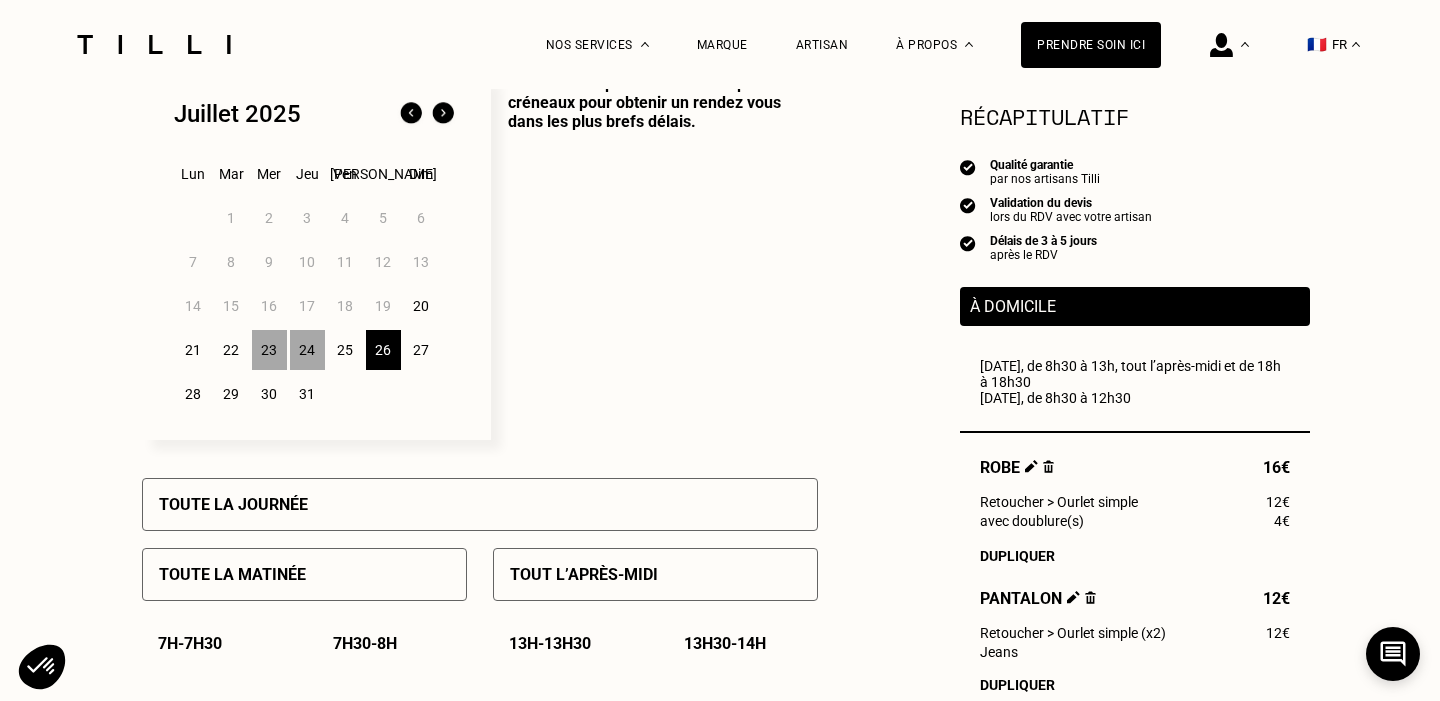 scroll, scrollTop: 539, scrollLeft: 0, axis: vertical 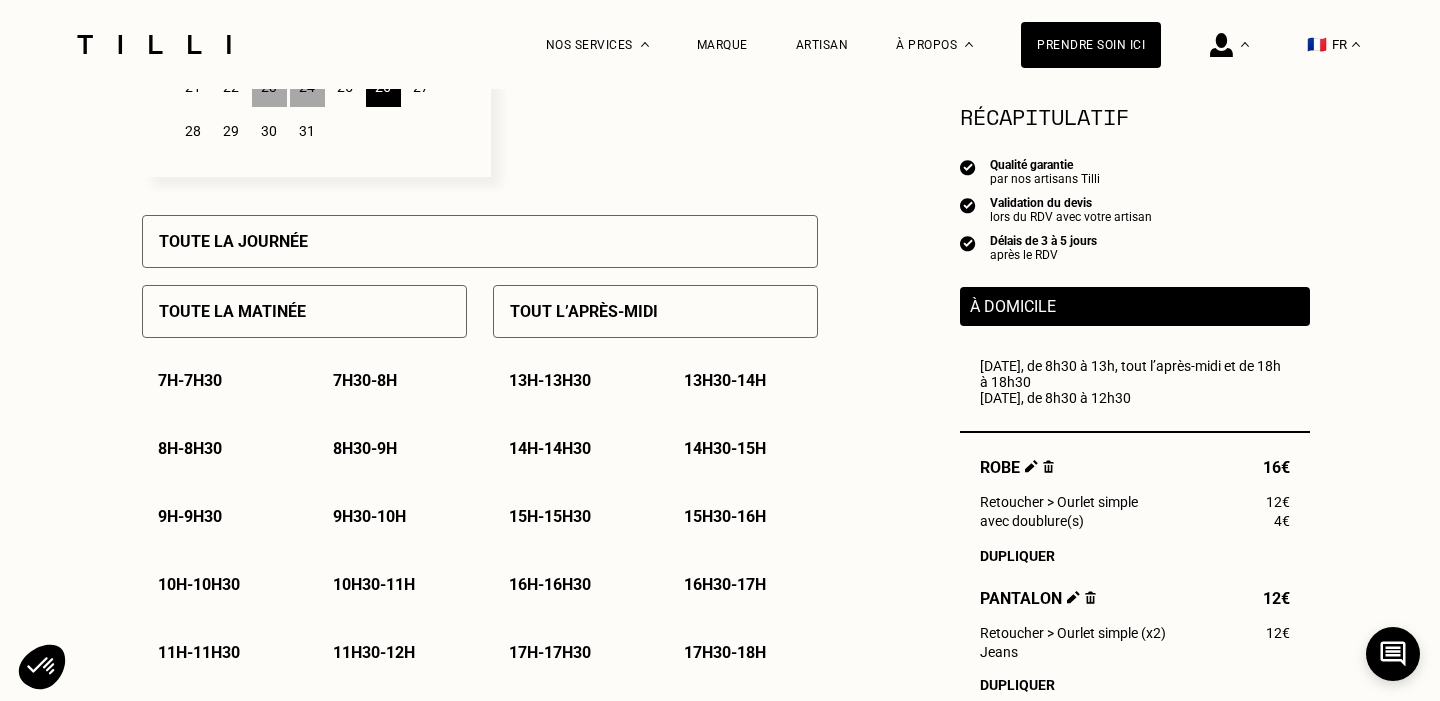 click on "Tout l’après-midi" at bounding box center (584, 311) 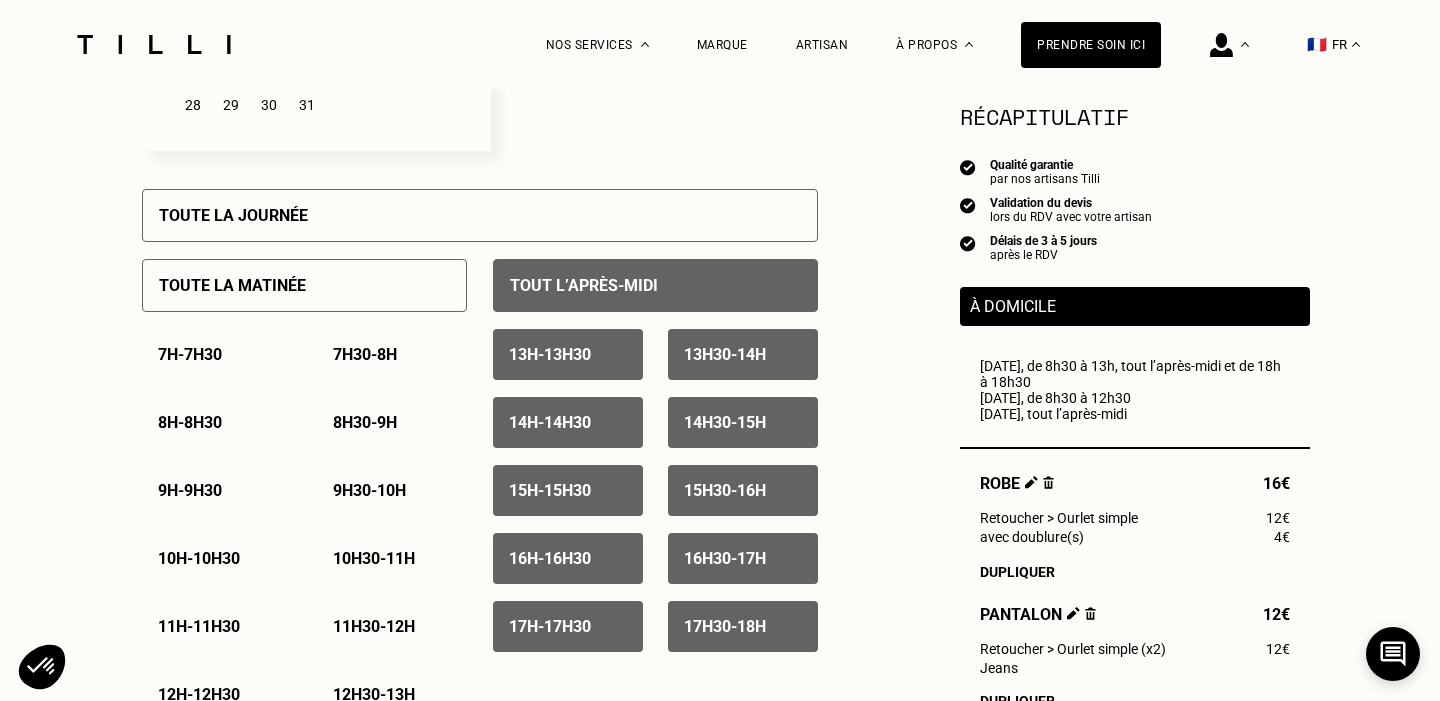 scroll, scrollTop: 980, scrollLeft: 0, axis: vertical 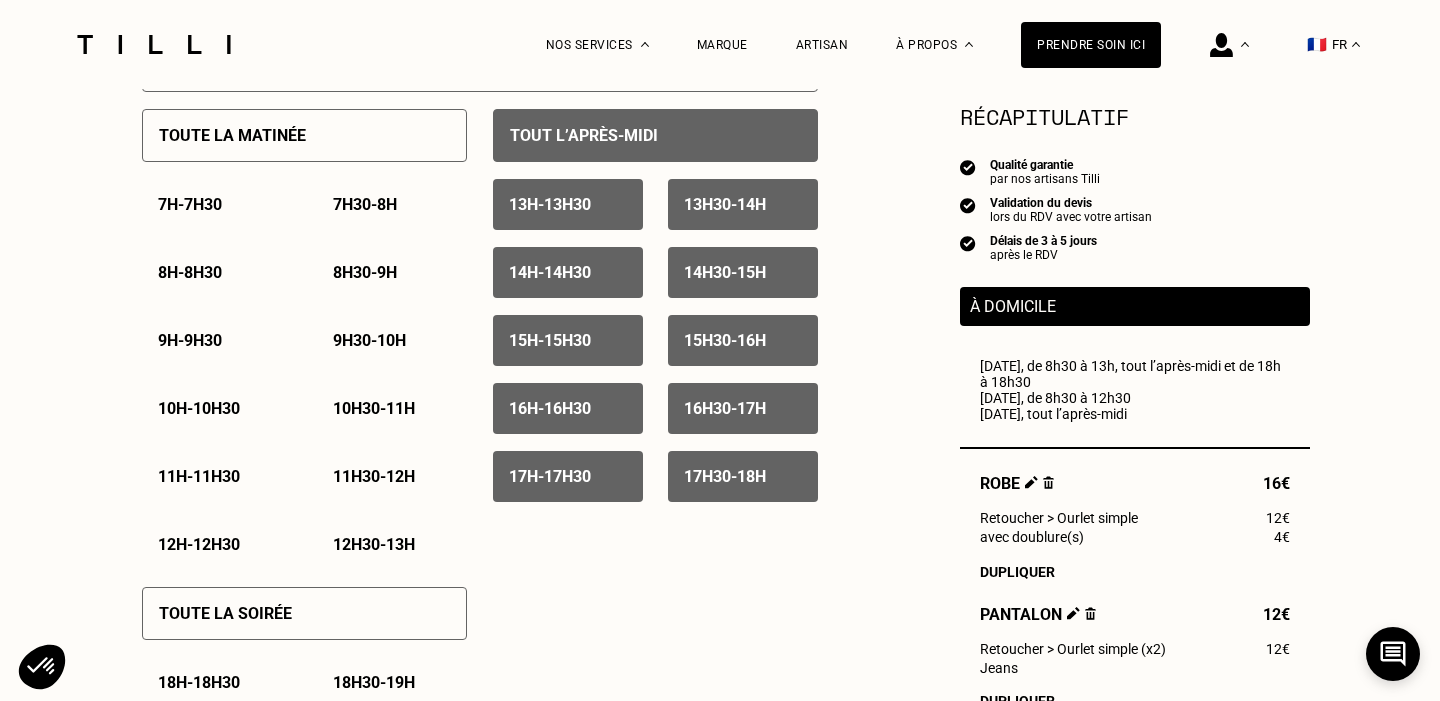 click on "13h  -  13h30 13h30  -  14h 14h  -  14h30 14h30  -  15h 15h  -  15h30 15h30  -  16h 16h  -  16h30 16h30  -  17h 17h  -  17h30 17h30  -  18h" at bounding box center (655, 340) 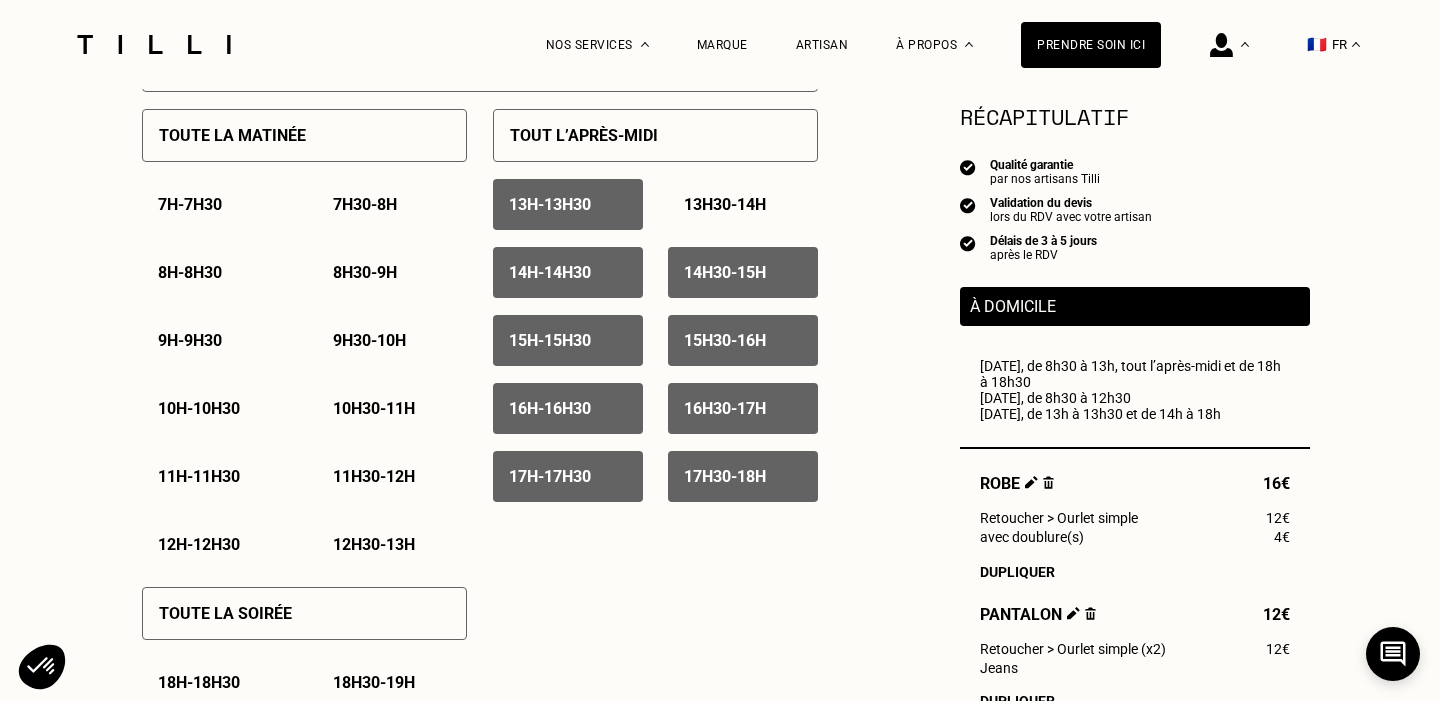 click on "13h  -  13h30" at bounding box center (568, 204) 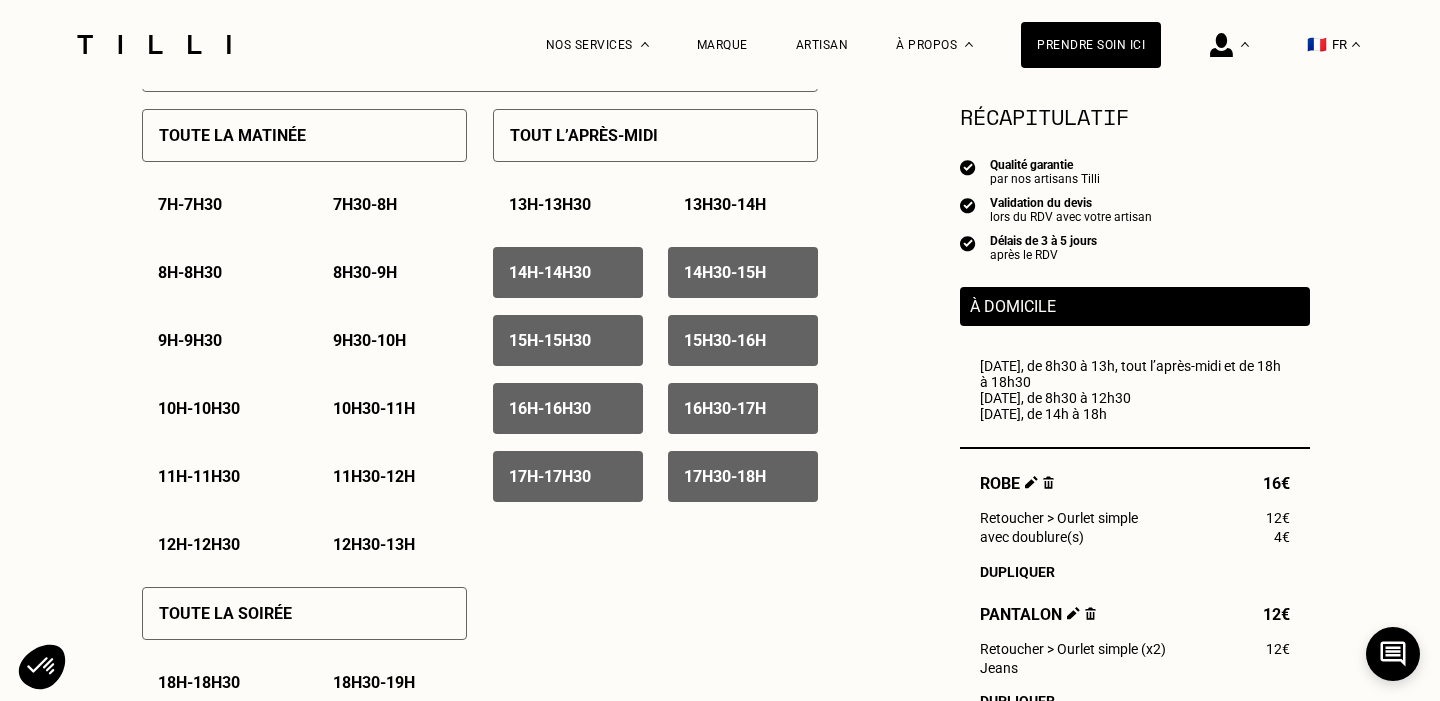 click on "14h  -  14h30" at bounding box center [550, 272] 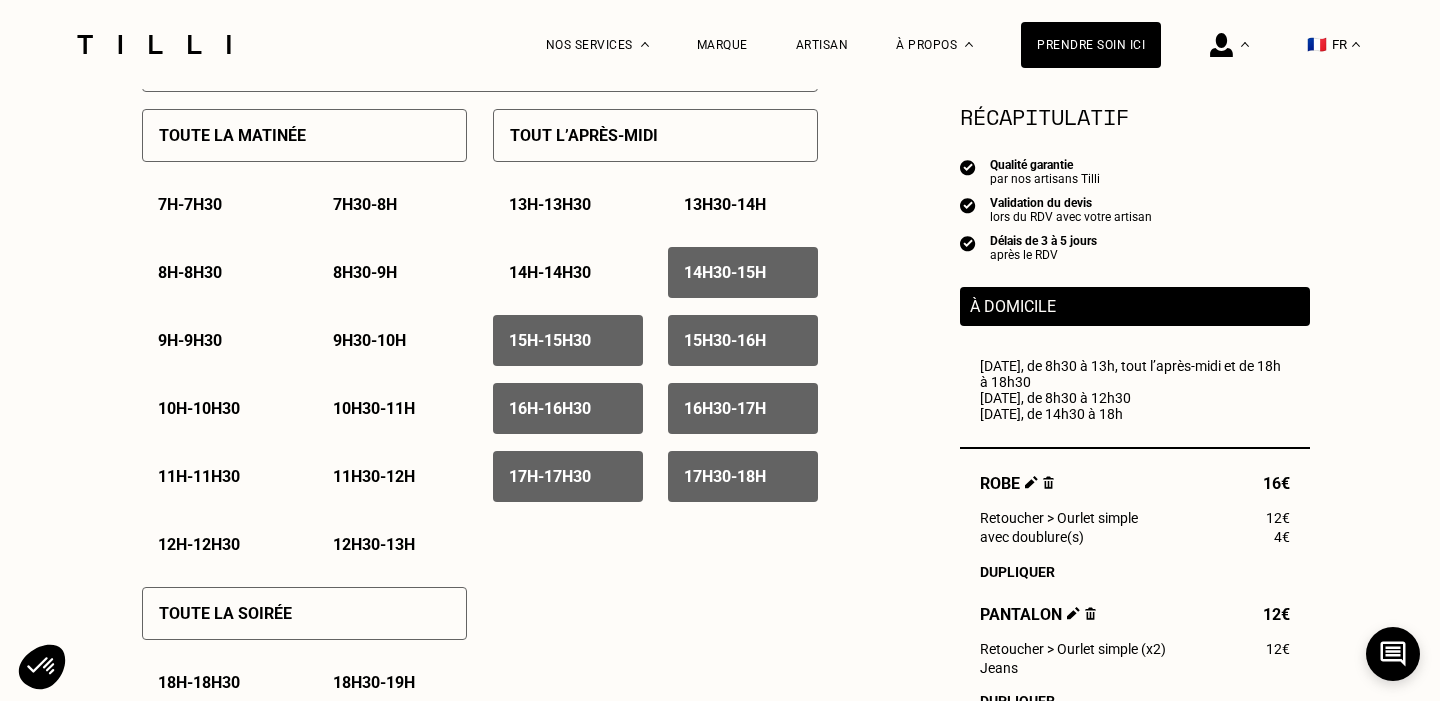 click on "14h30  -  15h" at bounding box center [725, 272] 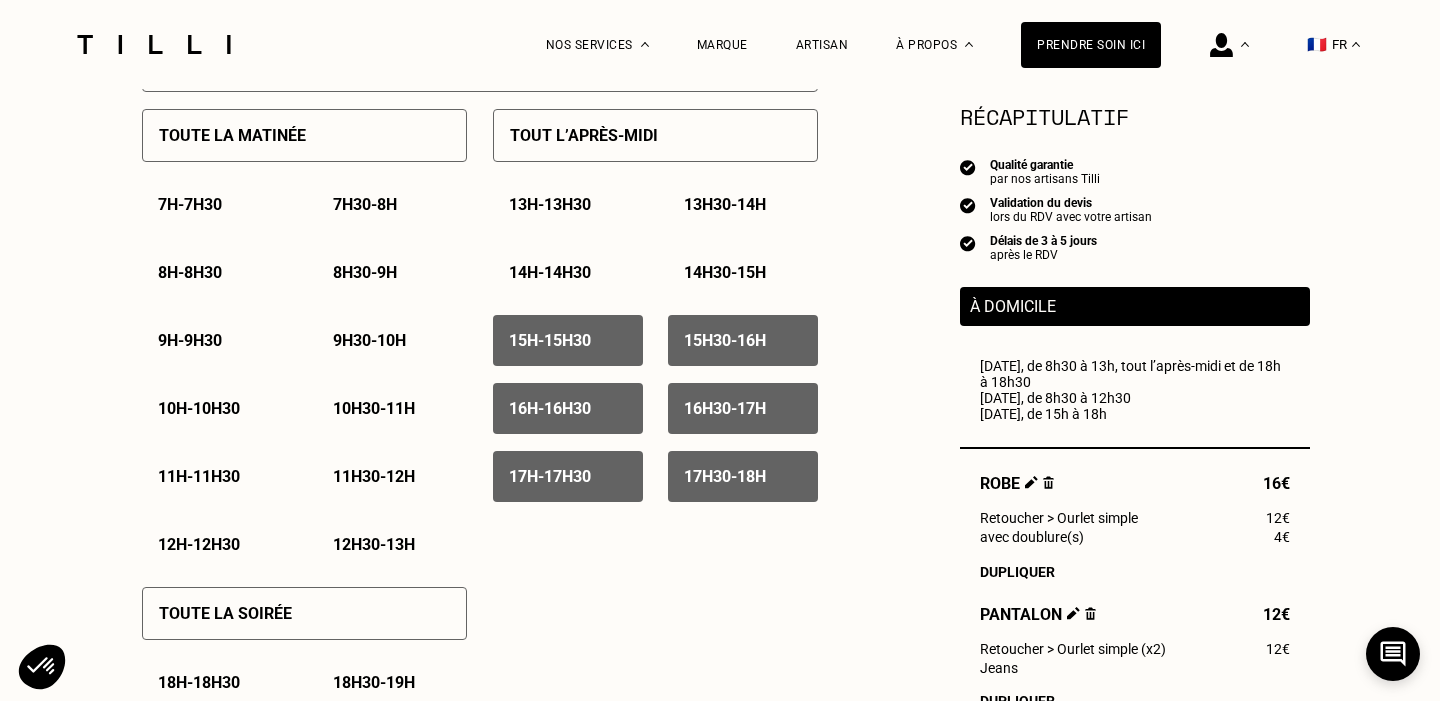 click on "17h30  -  18h" at bounding box center (725, 476) 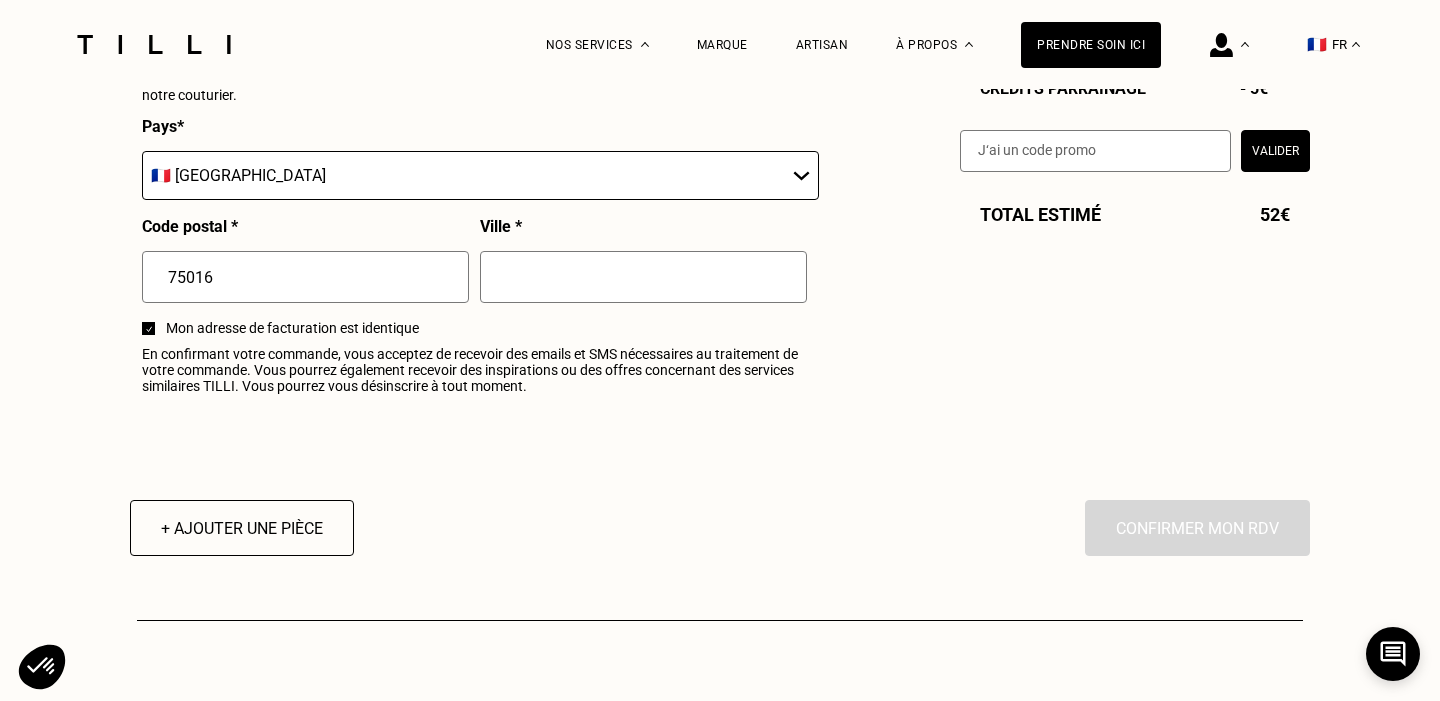 scroll, scrollTop: 2533, scrollLeft: 0, axis: vertical 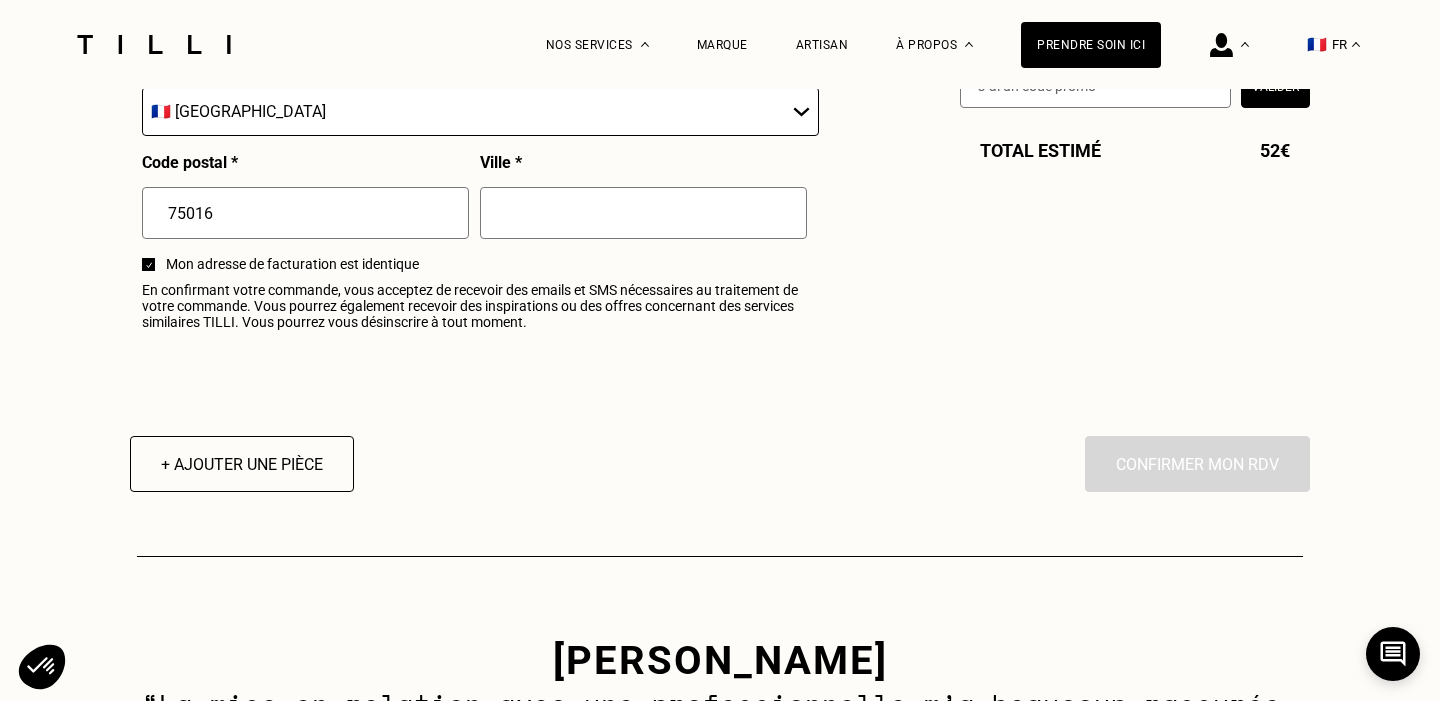 click on "En cliquant sur “Confirmer”, vous déclenchez l’intervention de l’un des nos artisans. Confirmer mon RDV" at bounding box center [1197, 464] 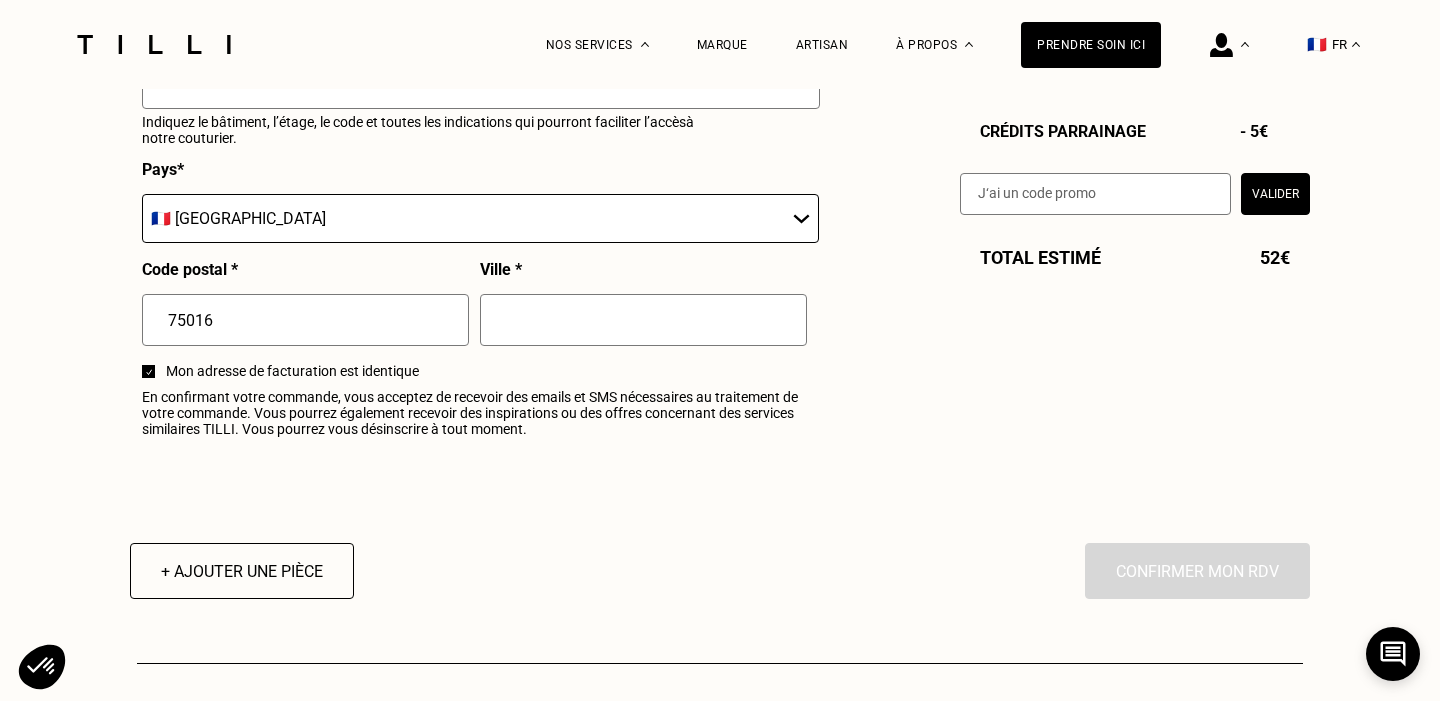 scroll, scrollTop: 2377, scrollLeft: 0, axis: vertical 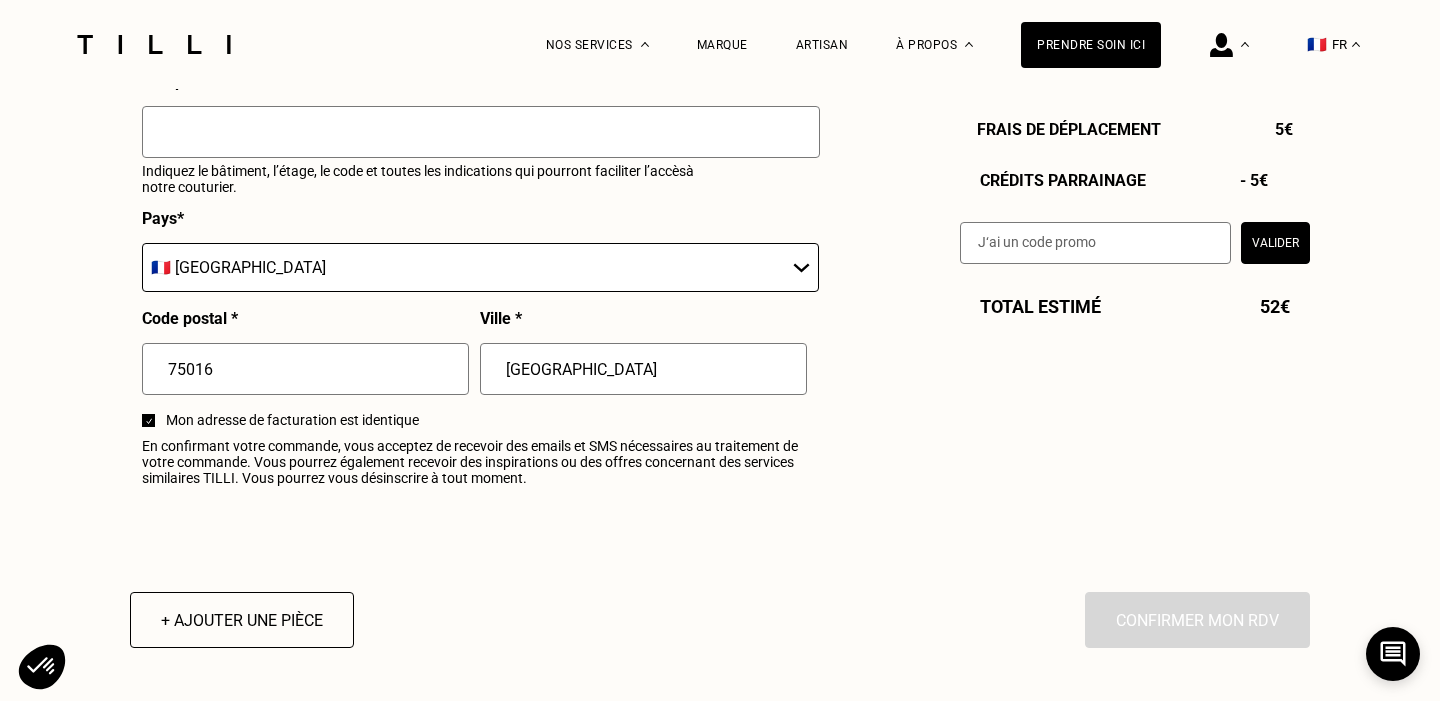 type on "[GEOGRAPHIC_DATA]" 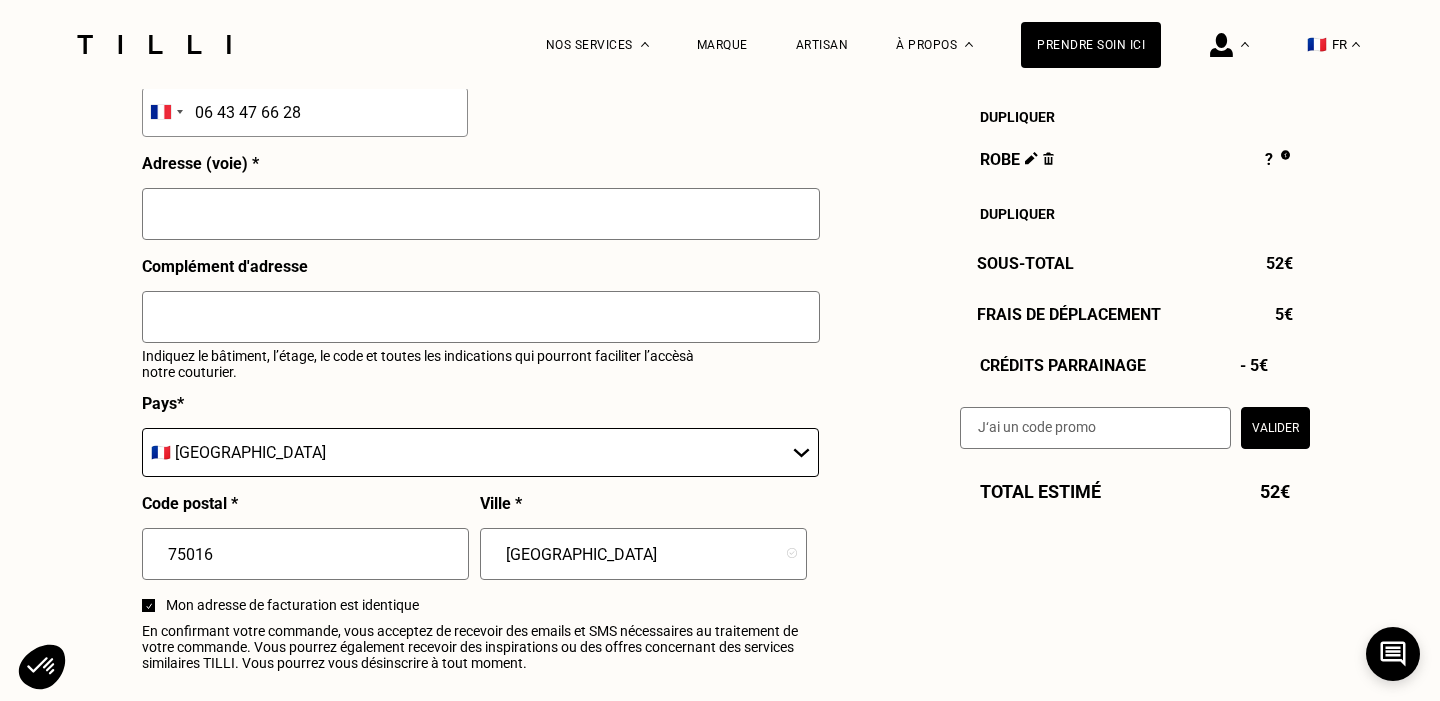 scroll, scrollTop: 2186, scrollLeft: 0, axis: vertical 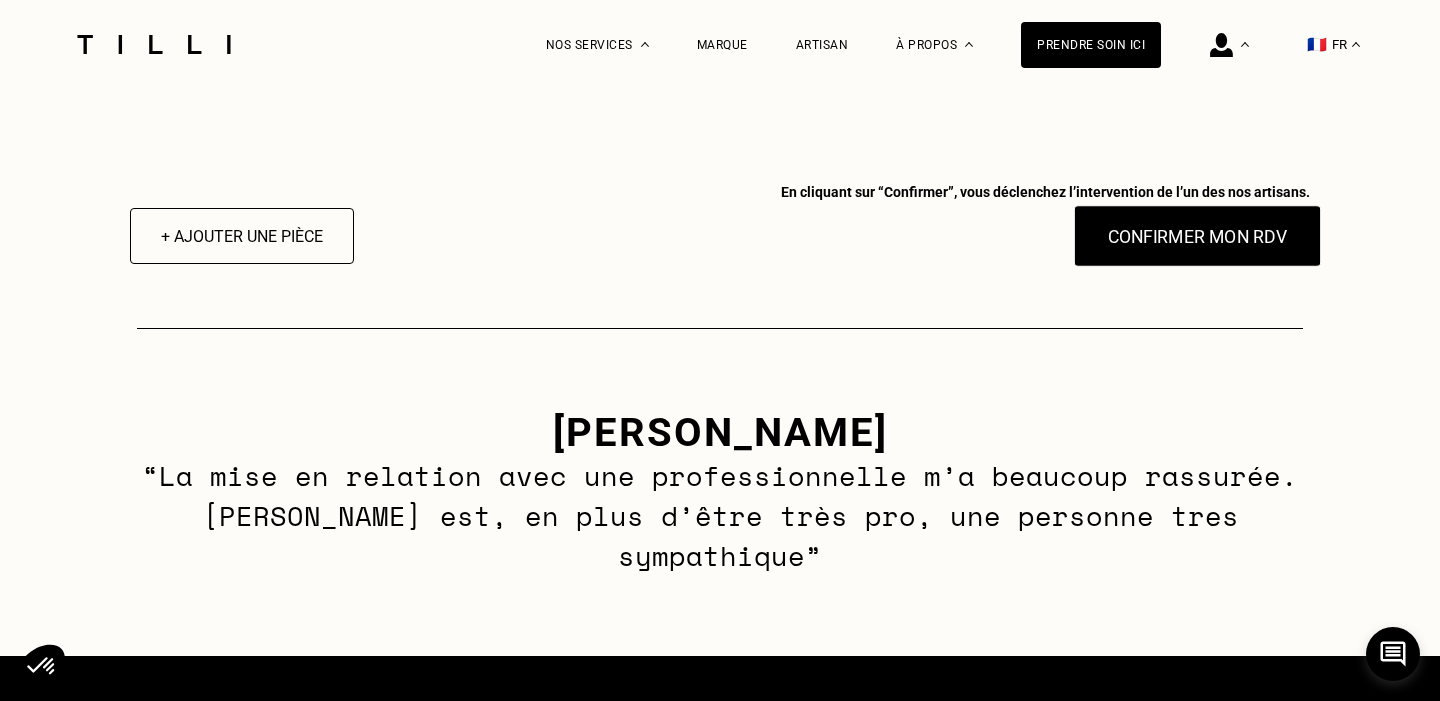 type on "[STREET_ADDRESS]" 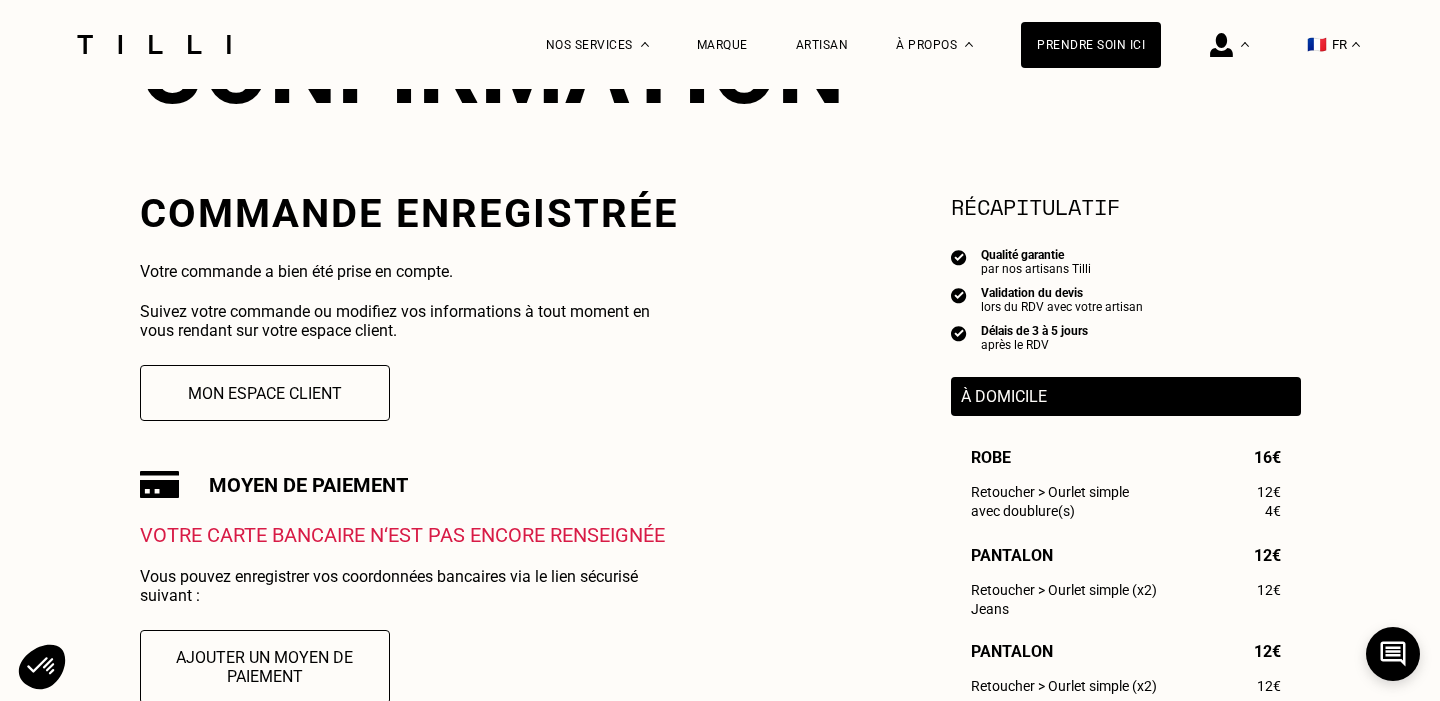scroll, scrollTop: 593, scrollLeft: 0, axis: vertical 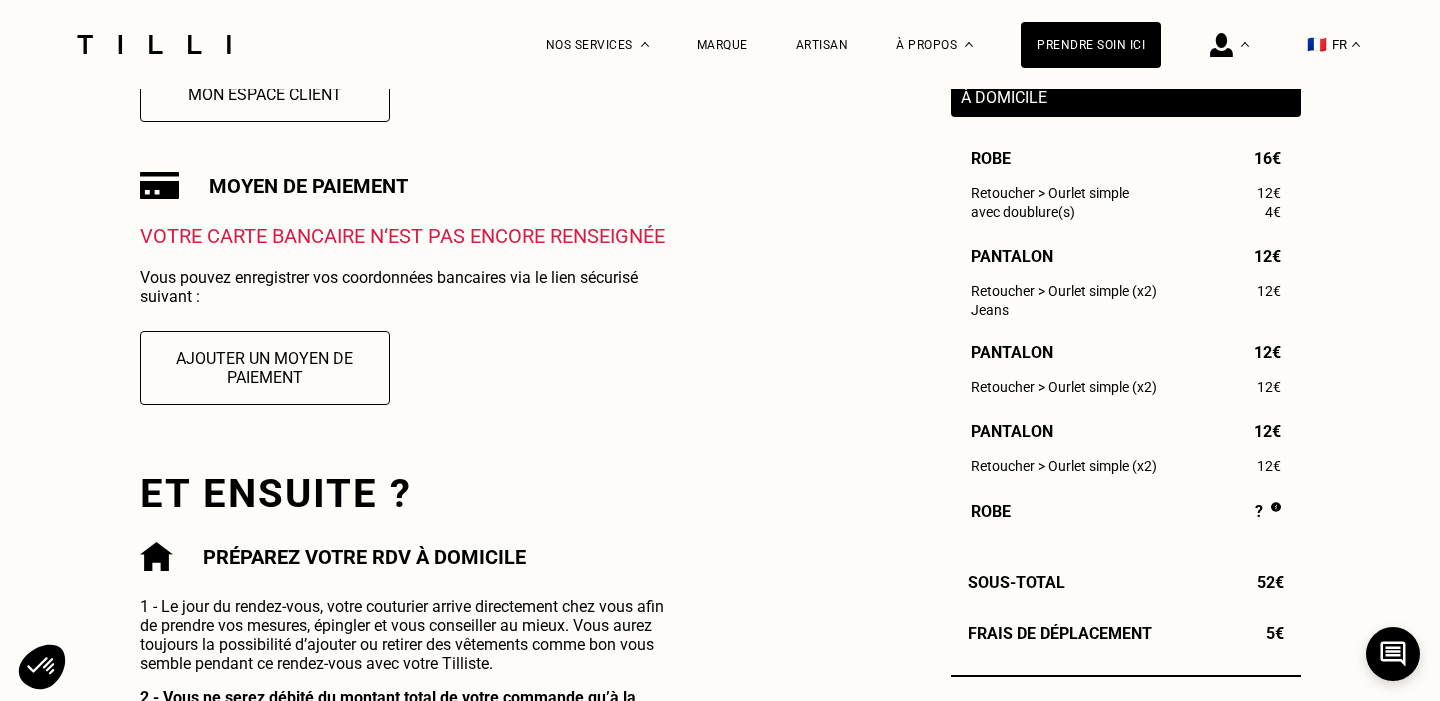 click on "Votre carte bancaire n‘est pas encore renseignée Vous pouvez enregistrer vos coordonnées bancaires via le lien sécurisé suivant : Ajouter un moyen de paiement" at bounding box center (409, 327) 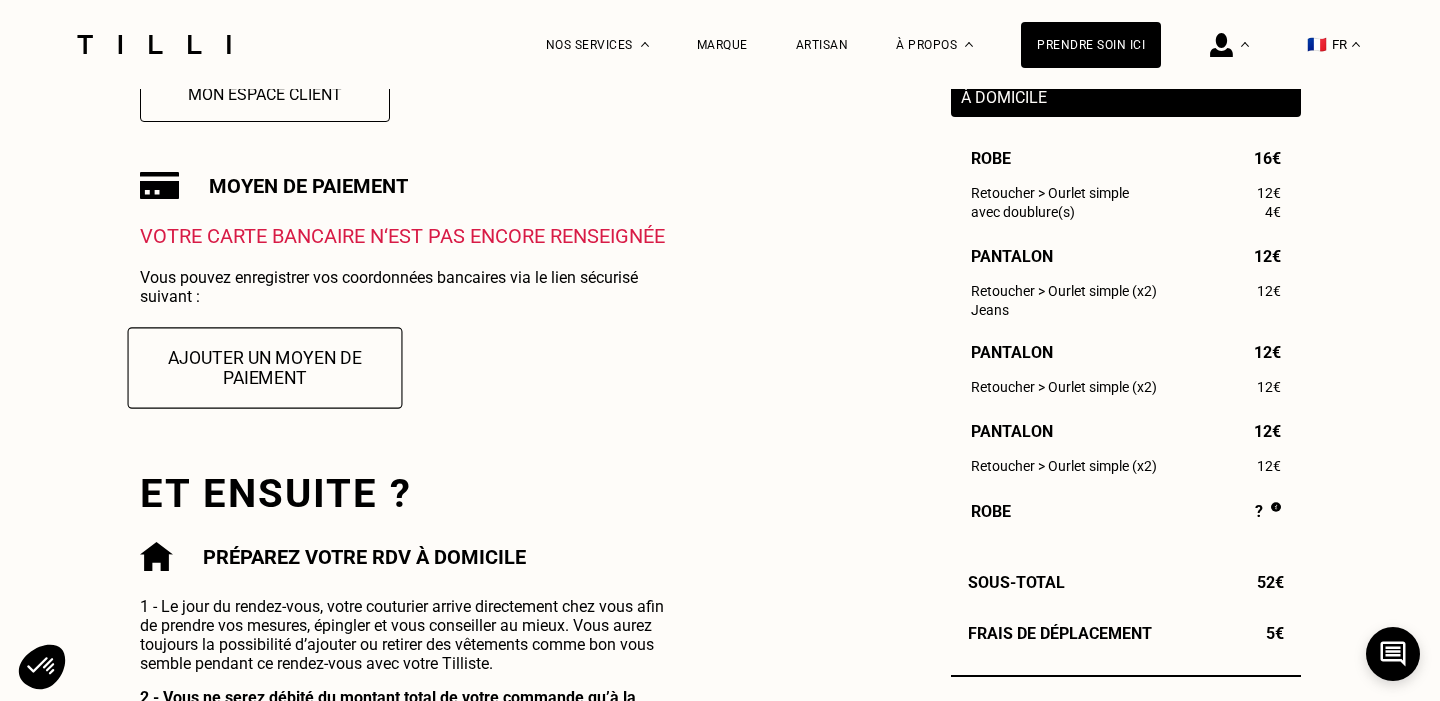 click on "Ajouter un moyen de paiement" at bounding box center (264, 367) 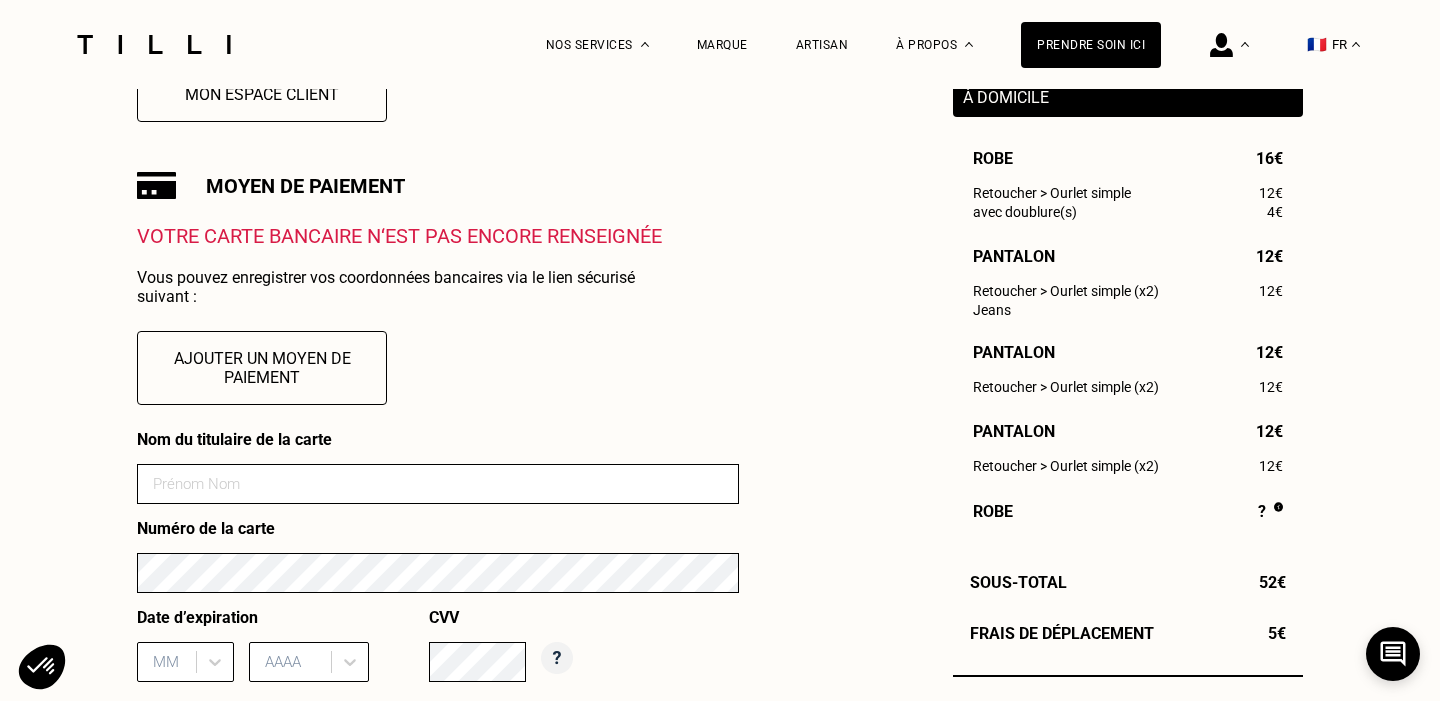 click at bounding box center (438, 484) 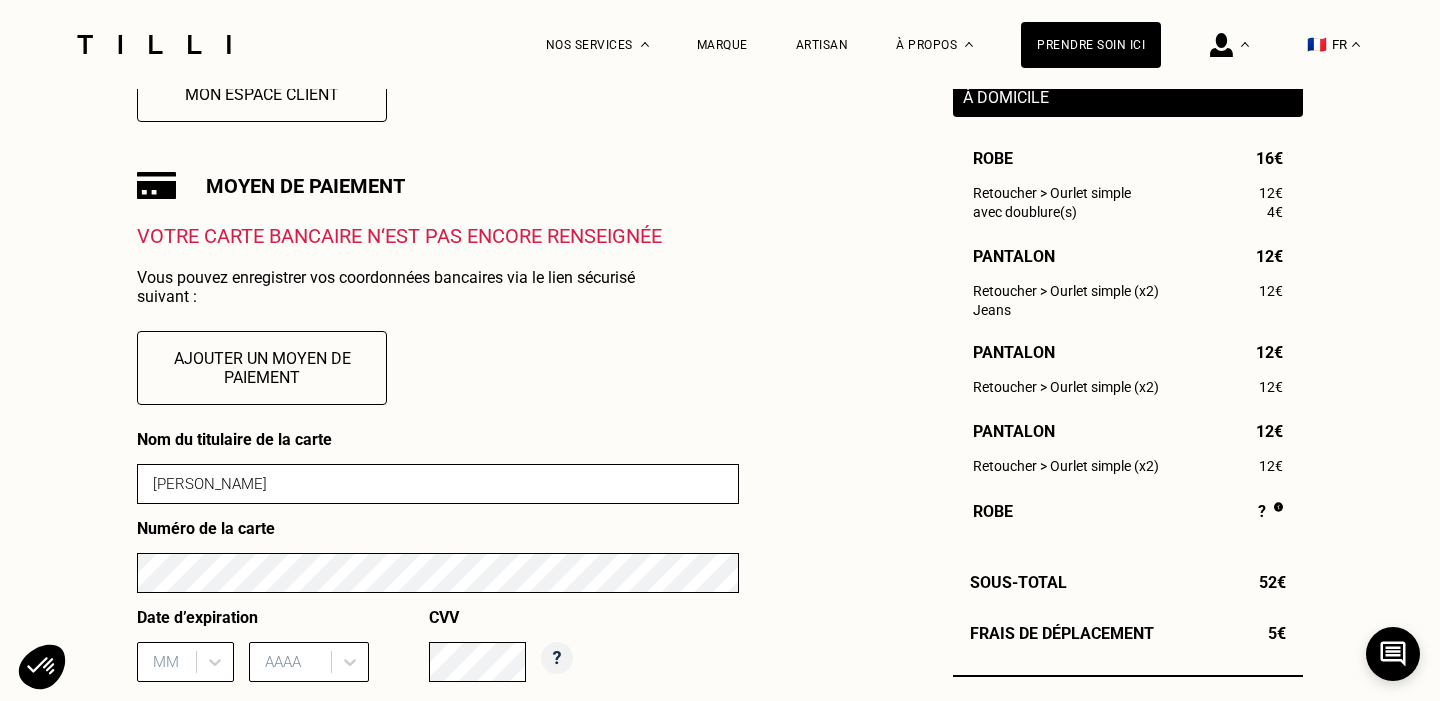 type on "09/25" 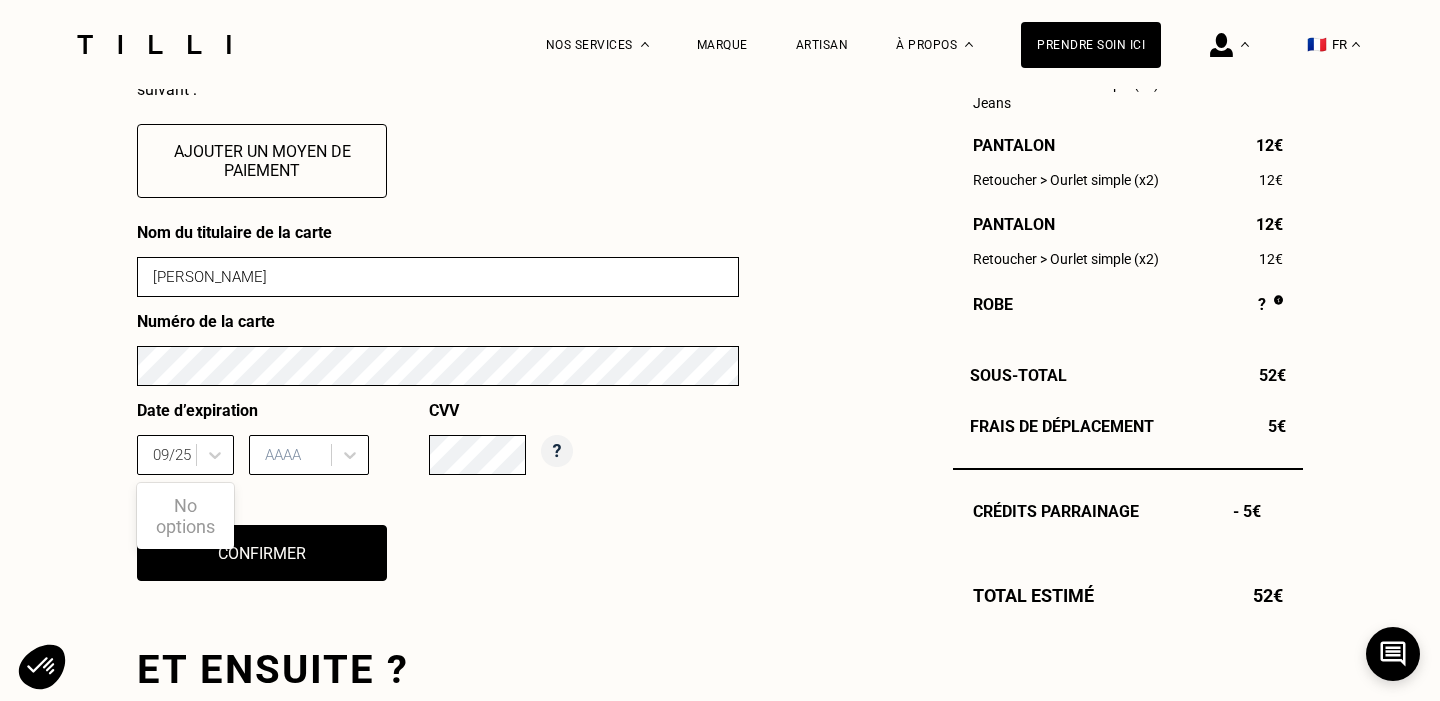 click on "AAAA" at bounding box center (309, 455) 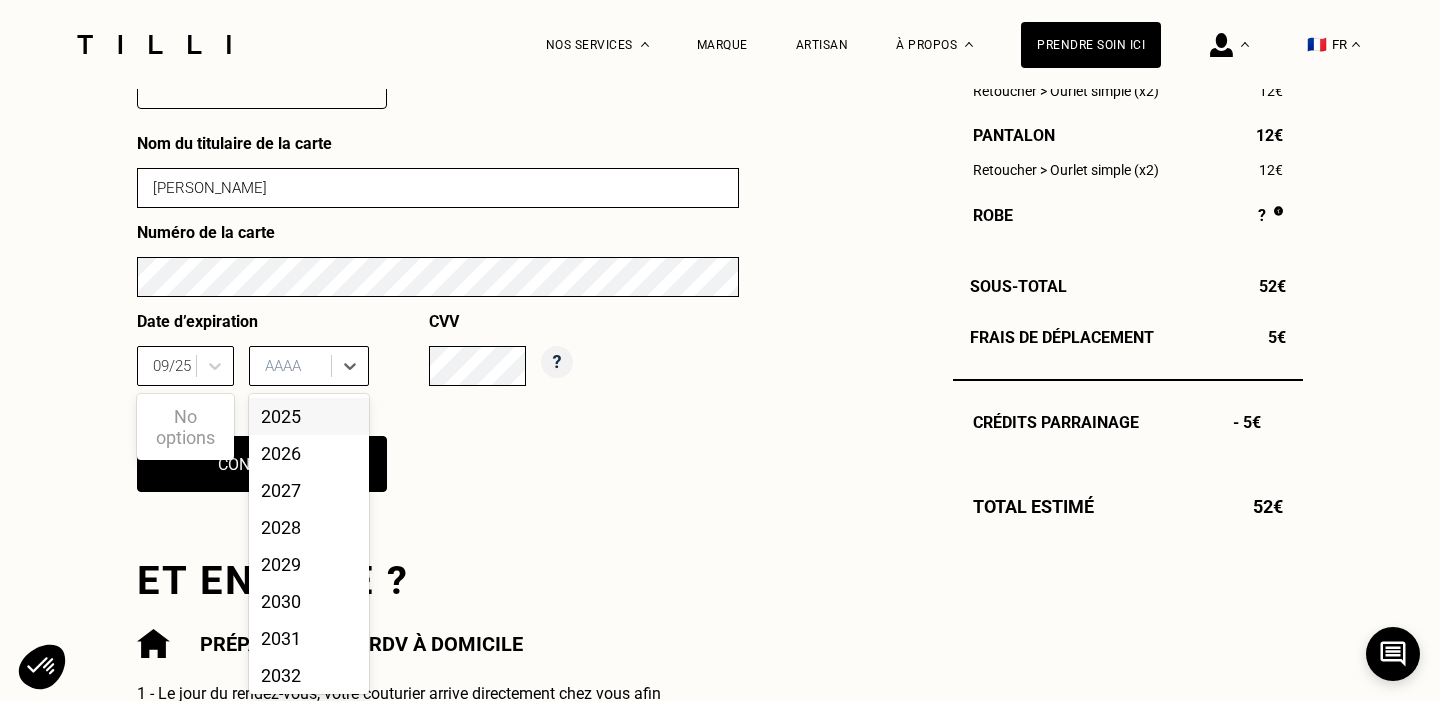 scroll, scrollTop: 890, scrollLeft: 0, axis: vertical 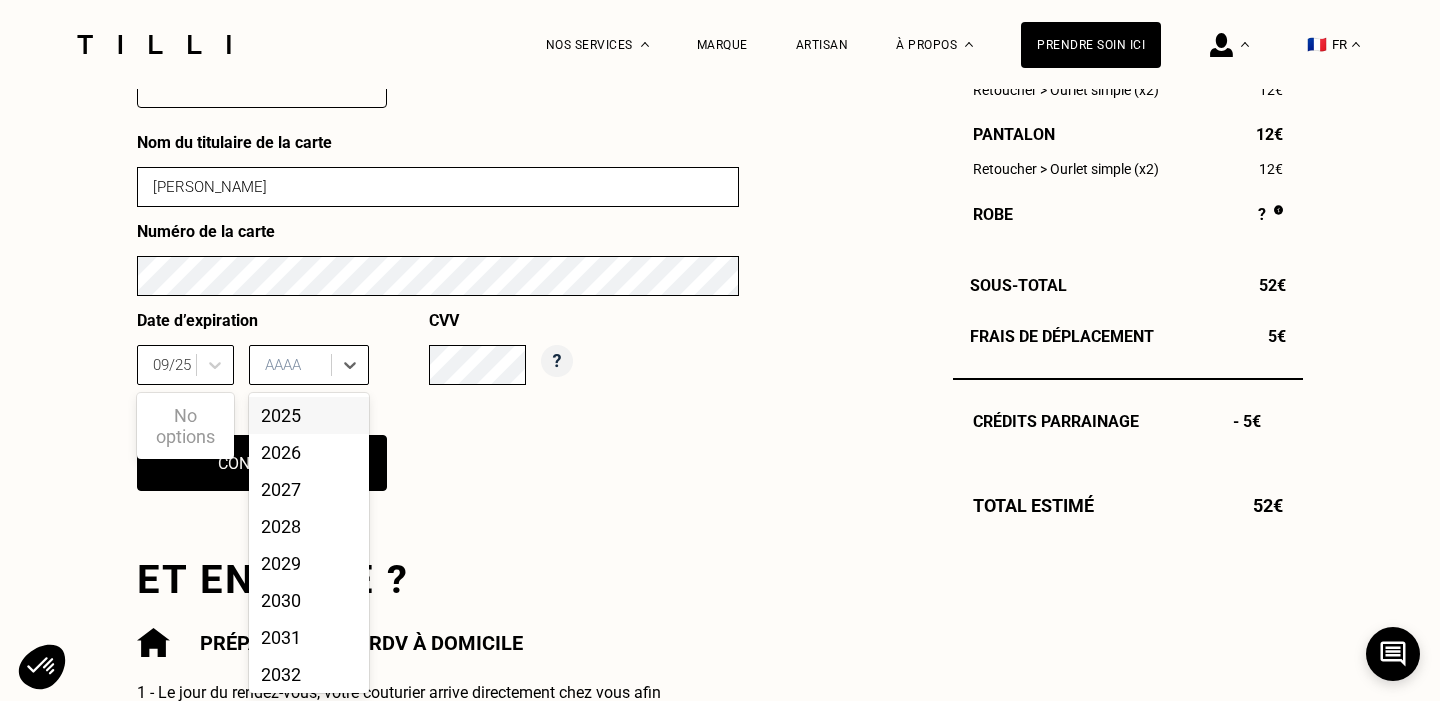 click on "09/25" at bounding box center (185, 365) 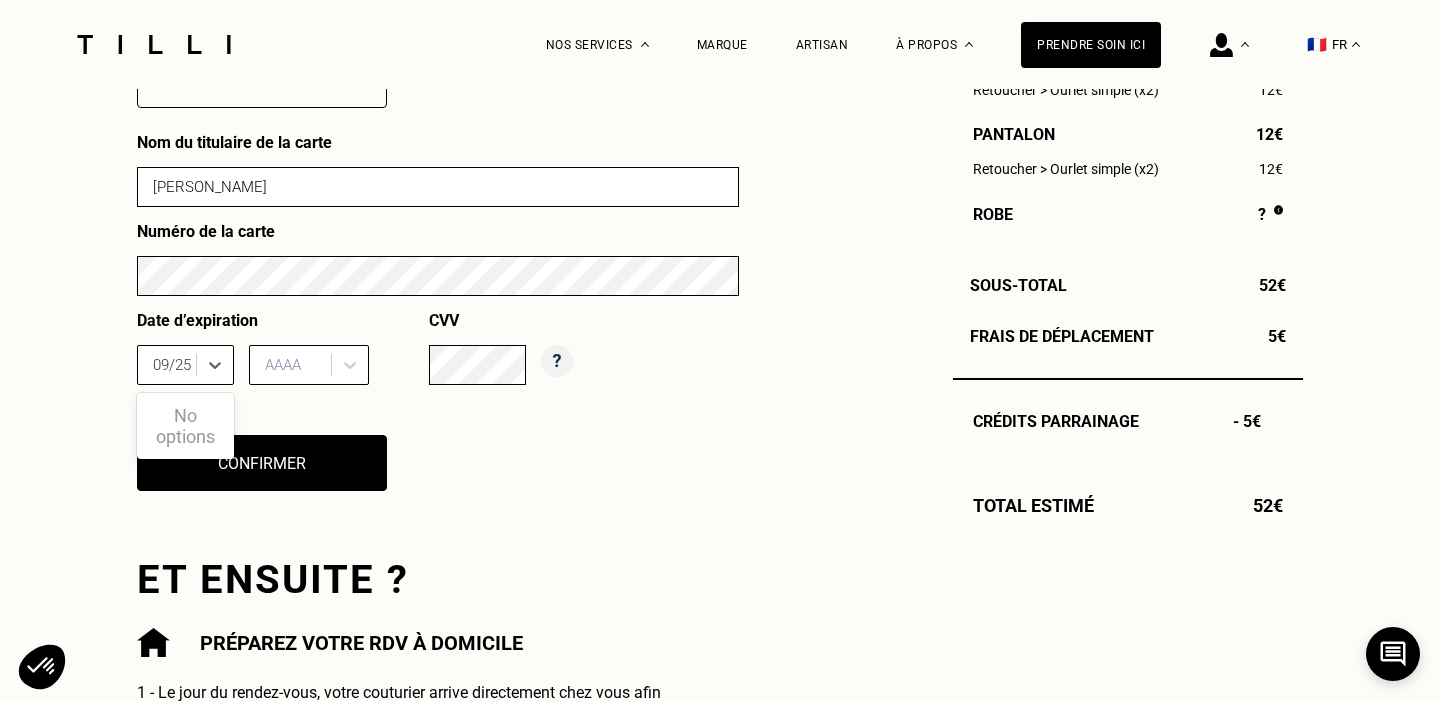 type 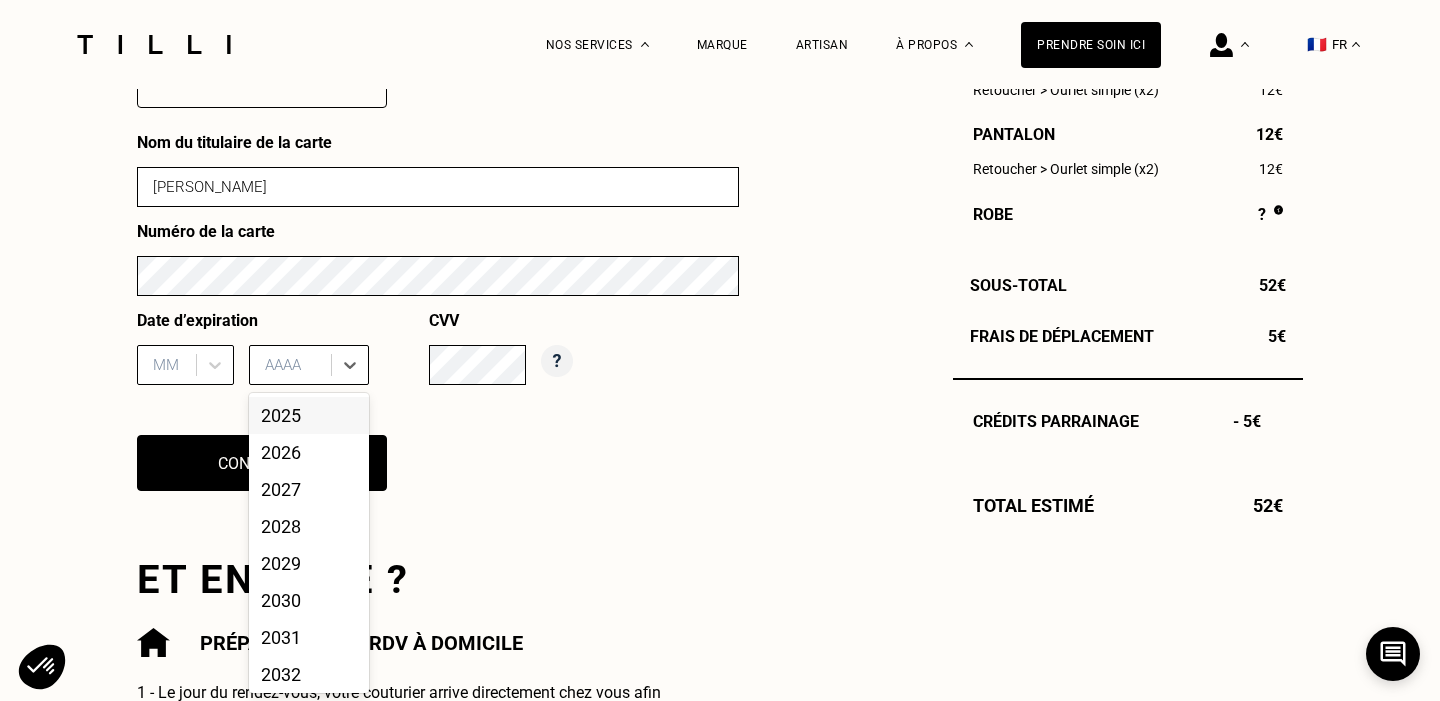 click on "AAAA" at bounding box center [293, 365] 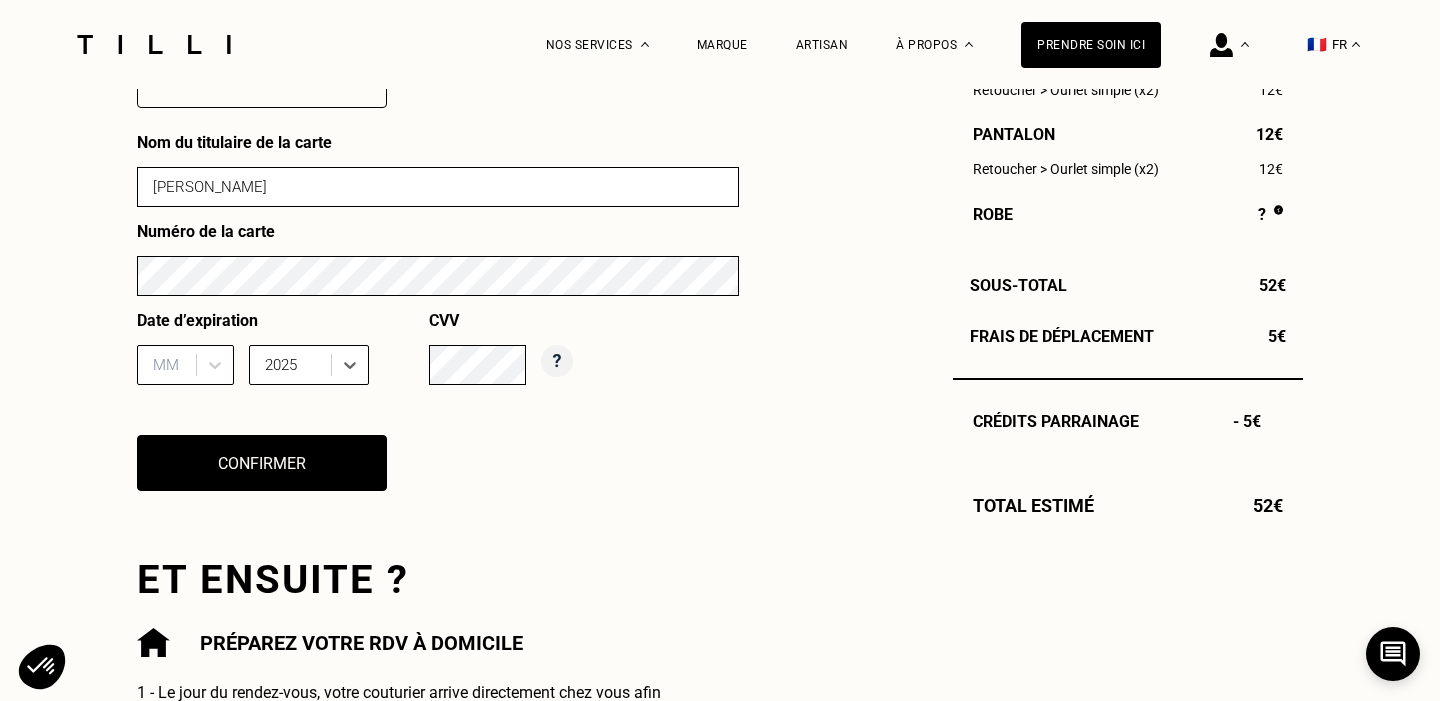 click on "Nom du titulaire de la carte [PERSON_NAME] Numéro de la carte Date d’expiration MM option 2025, selected. 2025 CVV Confirmer" at bounding box center (438, 324) 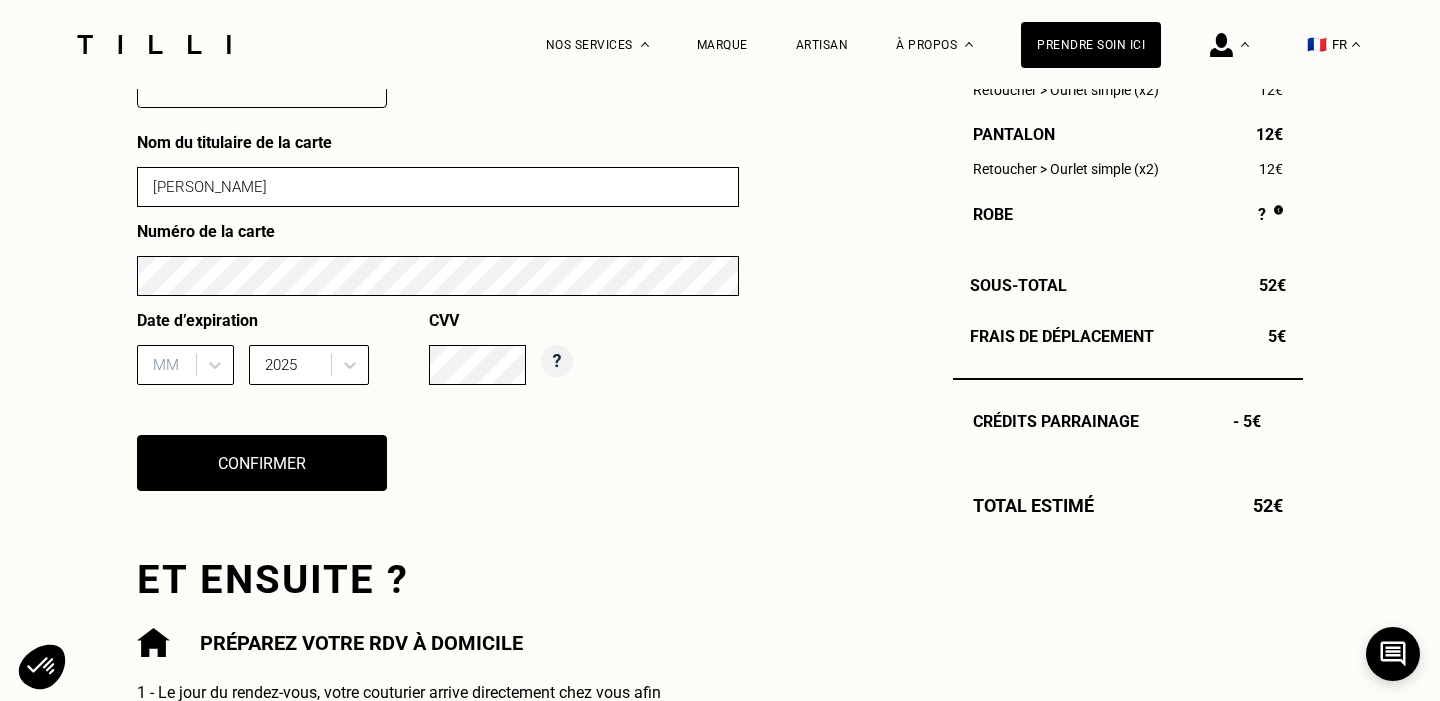 click on "2025" at bounding box center [293, 365] 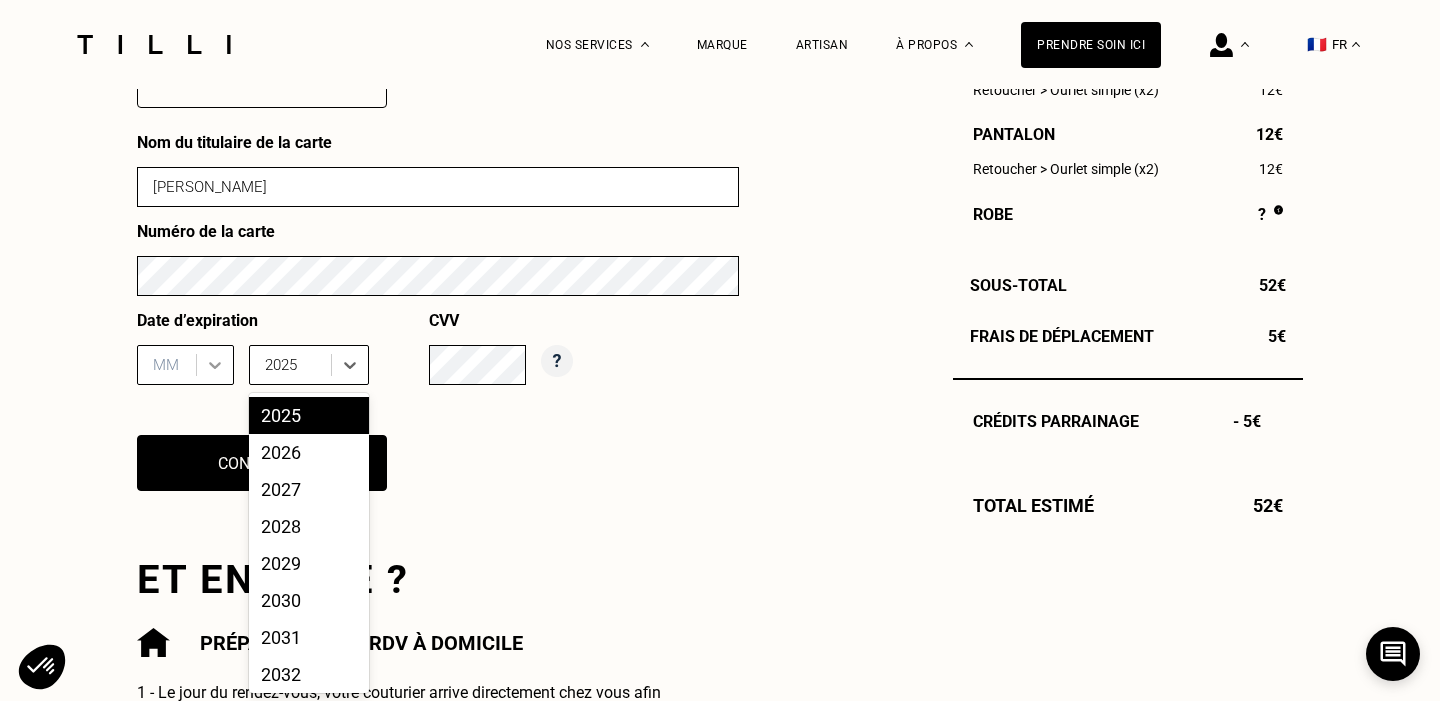 click at bounding box center (215, 365) 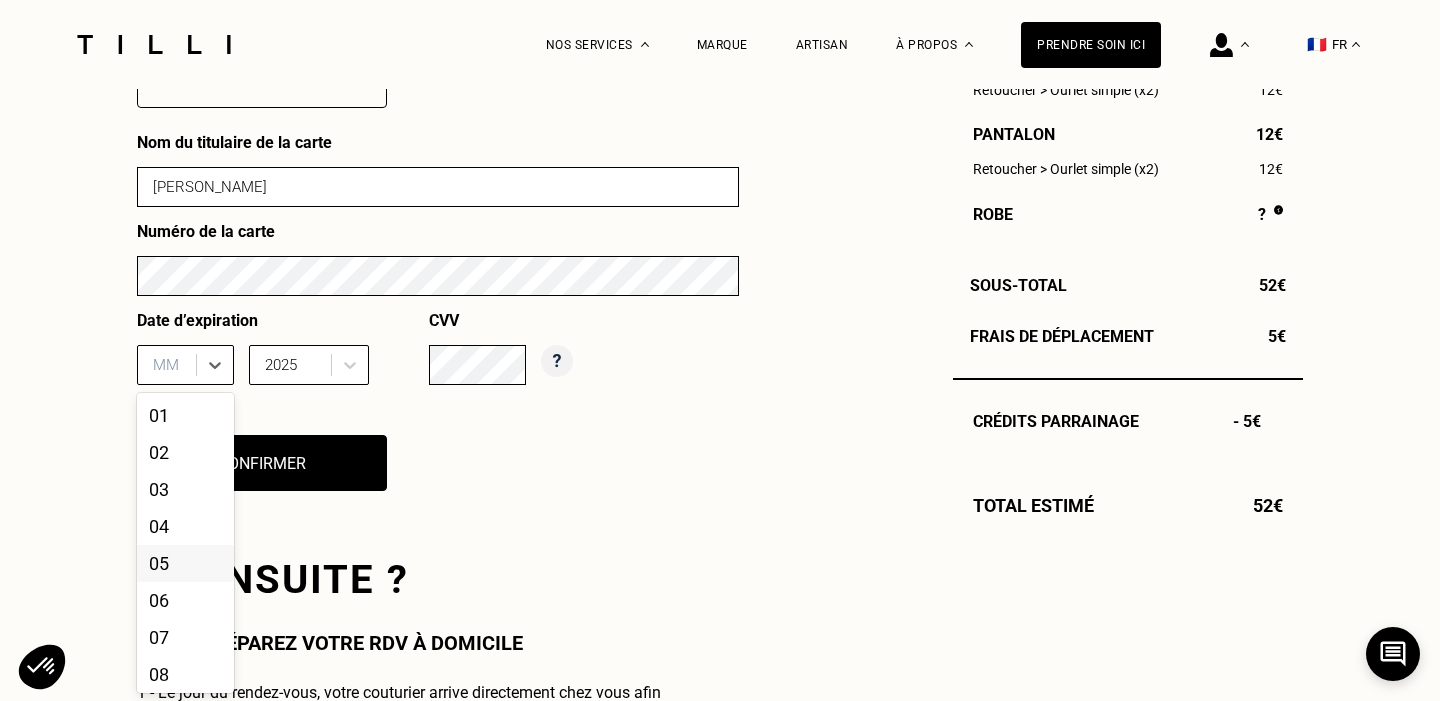 scroll, scrollTop: 79, scrollLeft: 0, axis: vertical 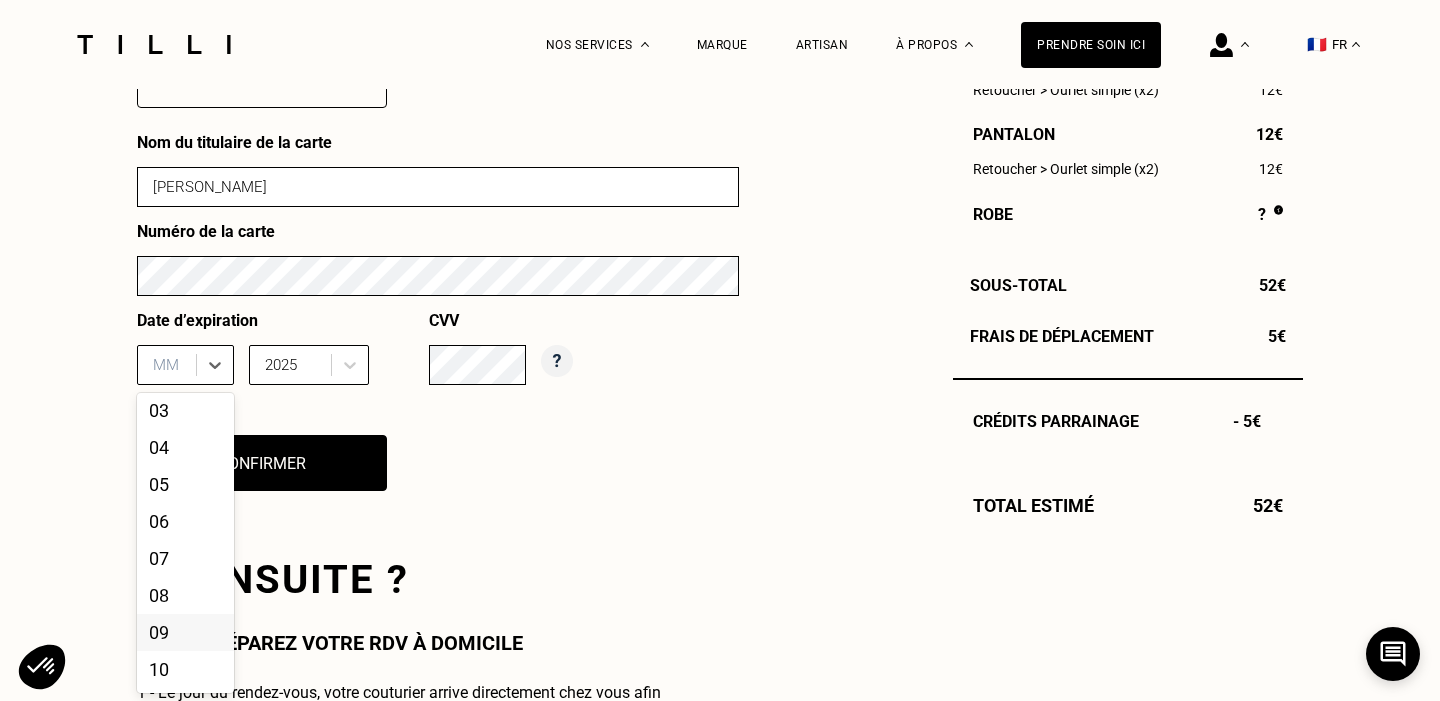 click on "09" at bounding box center (185, 632) 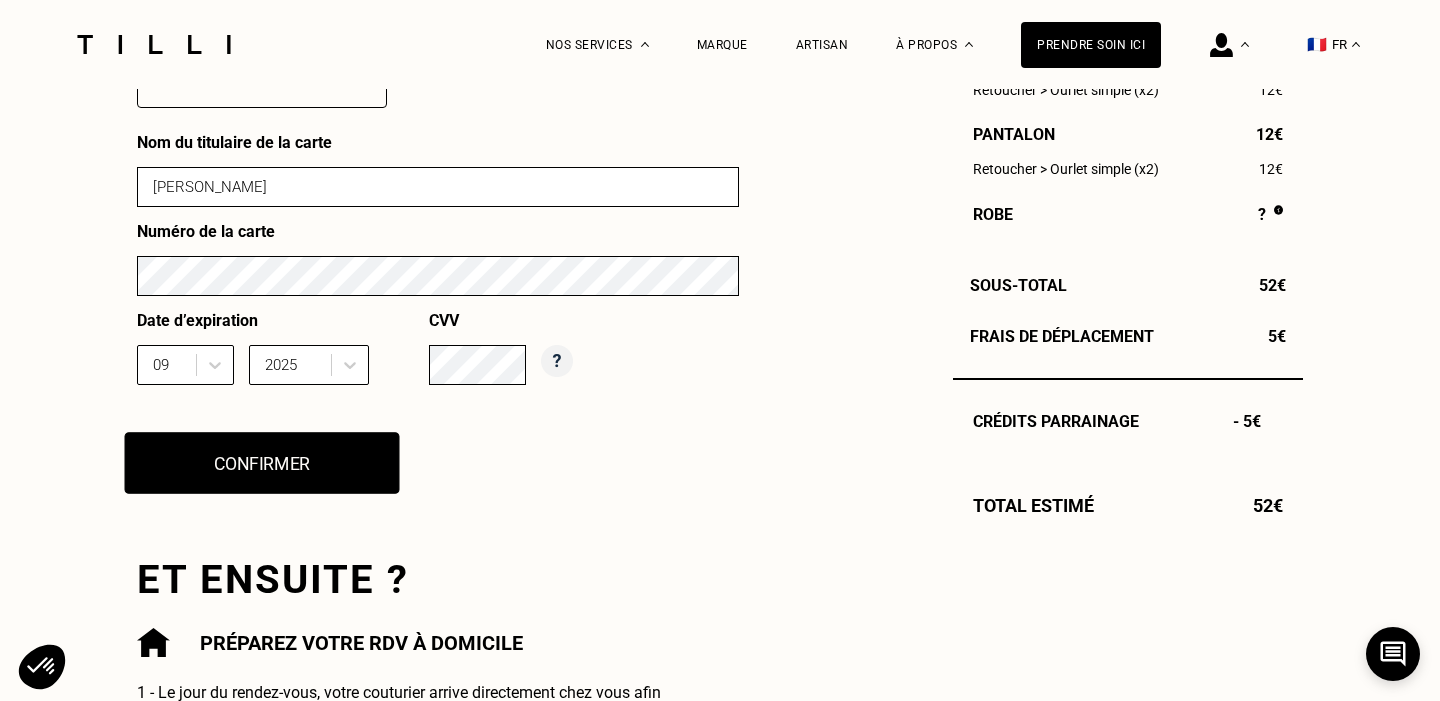 click on "Confirmer" at bounding box center [262, 463] 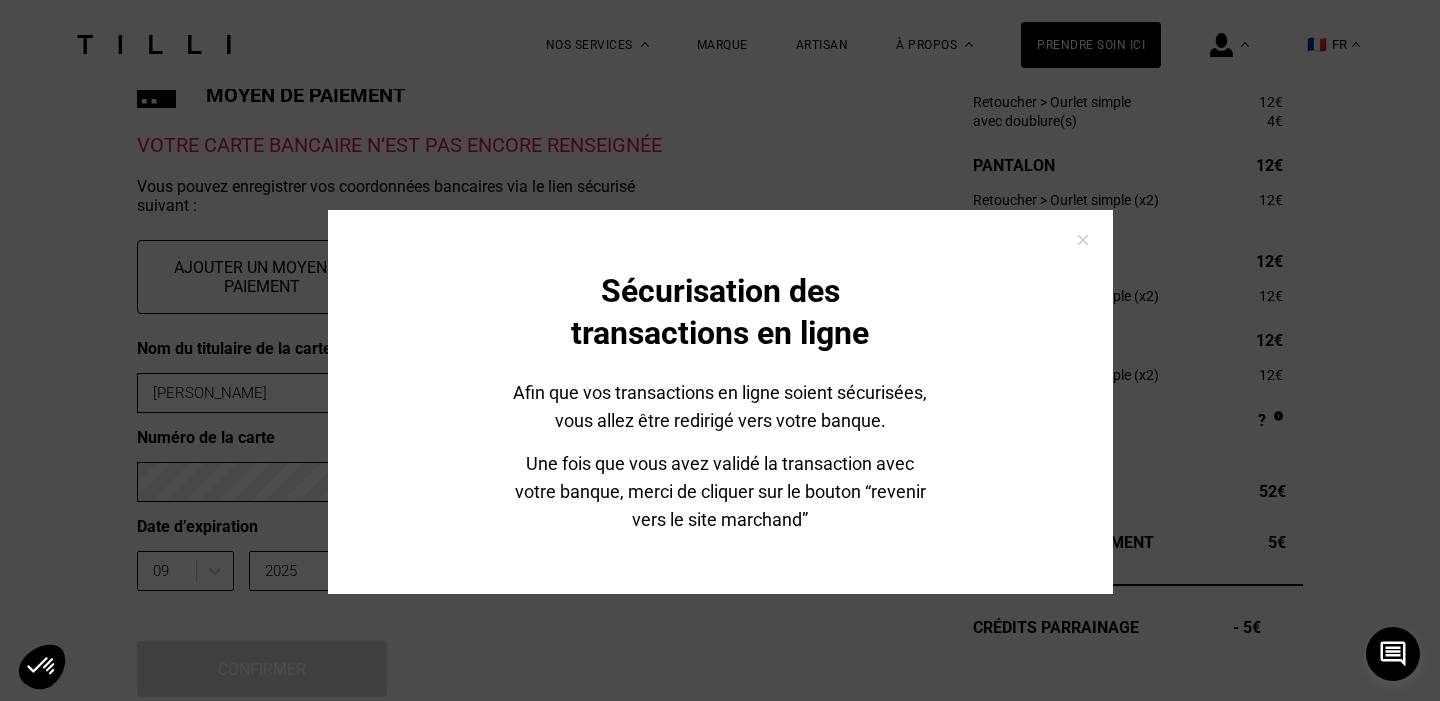 scroll, scrollTop: 542, scrollLeft: 0, axis: vertical 